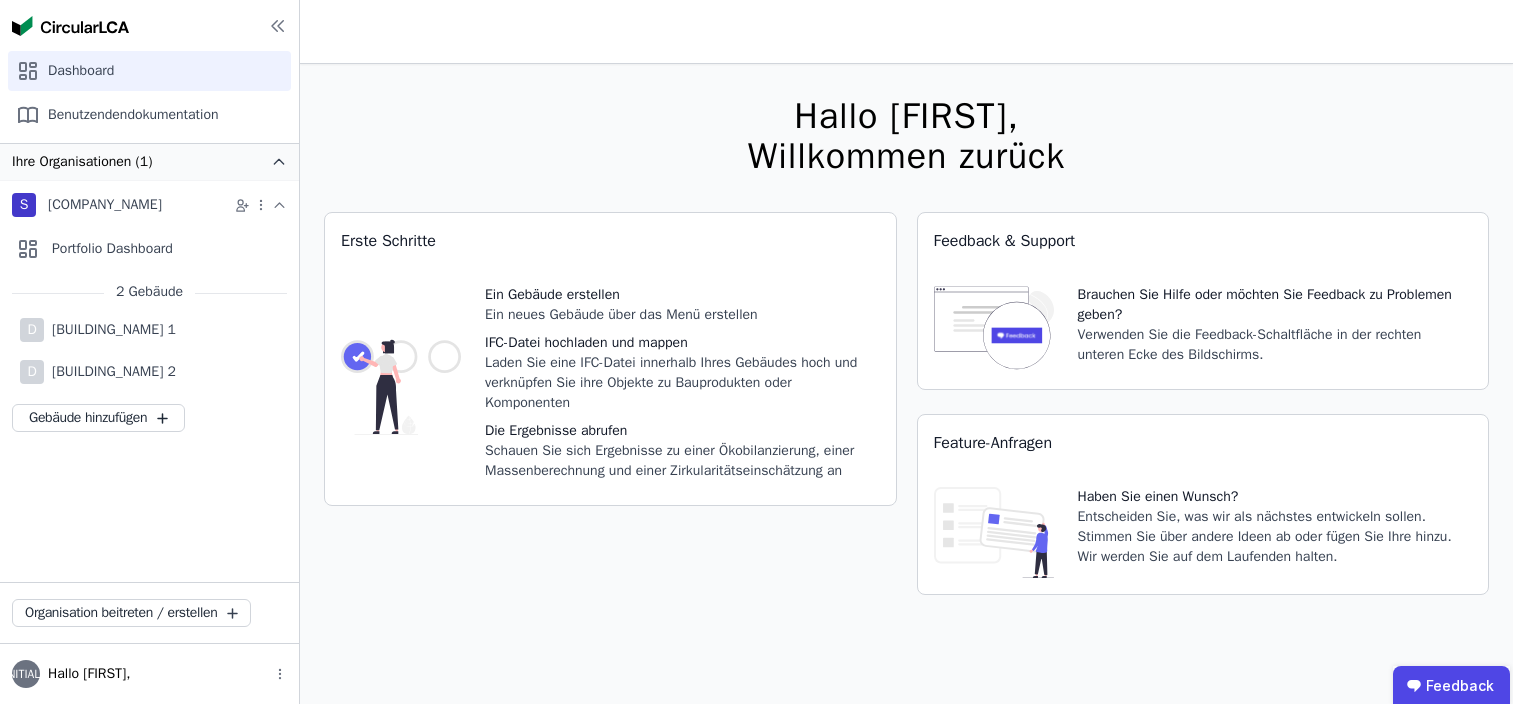 scroll, scrollTop: 0, scrollLeft: 0, axis: both 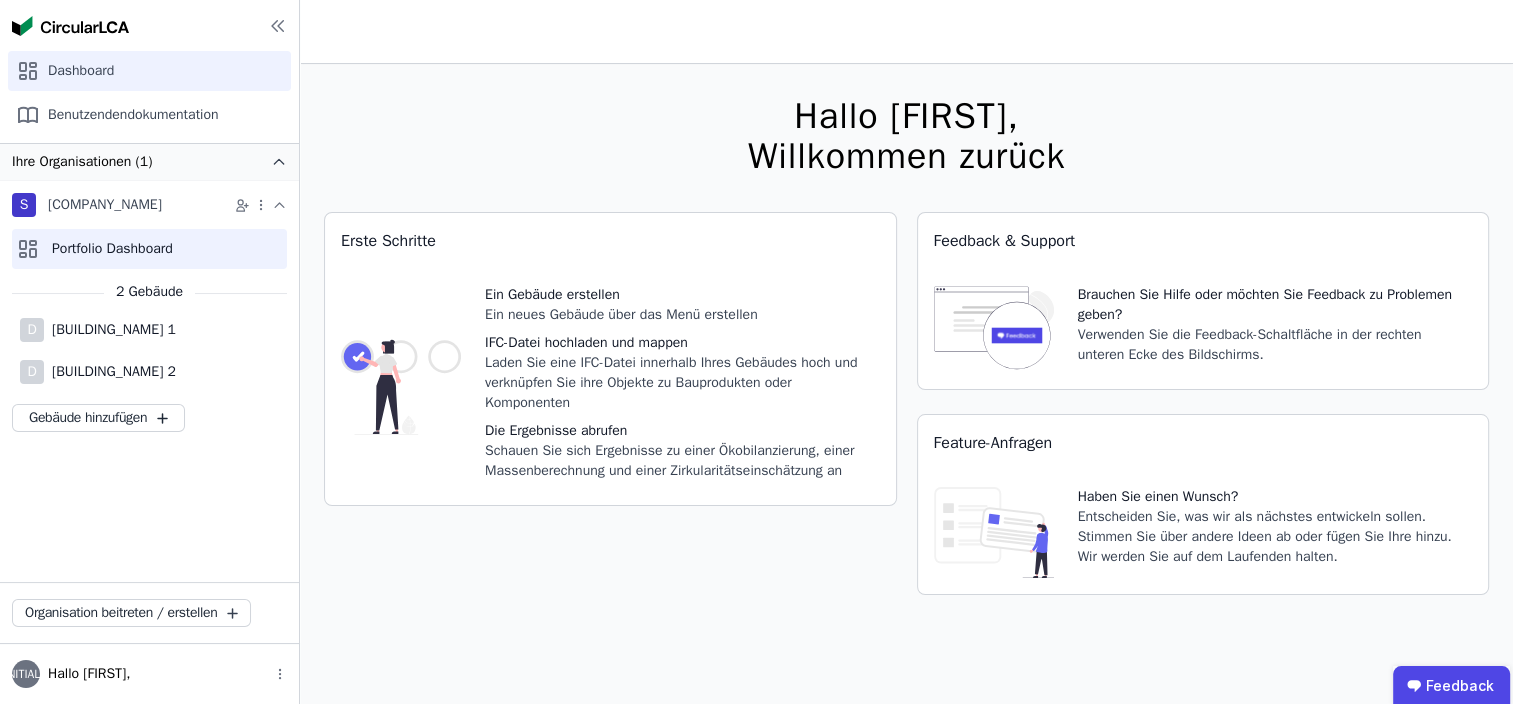 click on "Portfolio Dashboard" at bounding box center (149, 249) 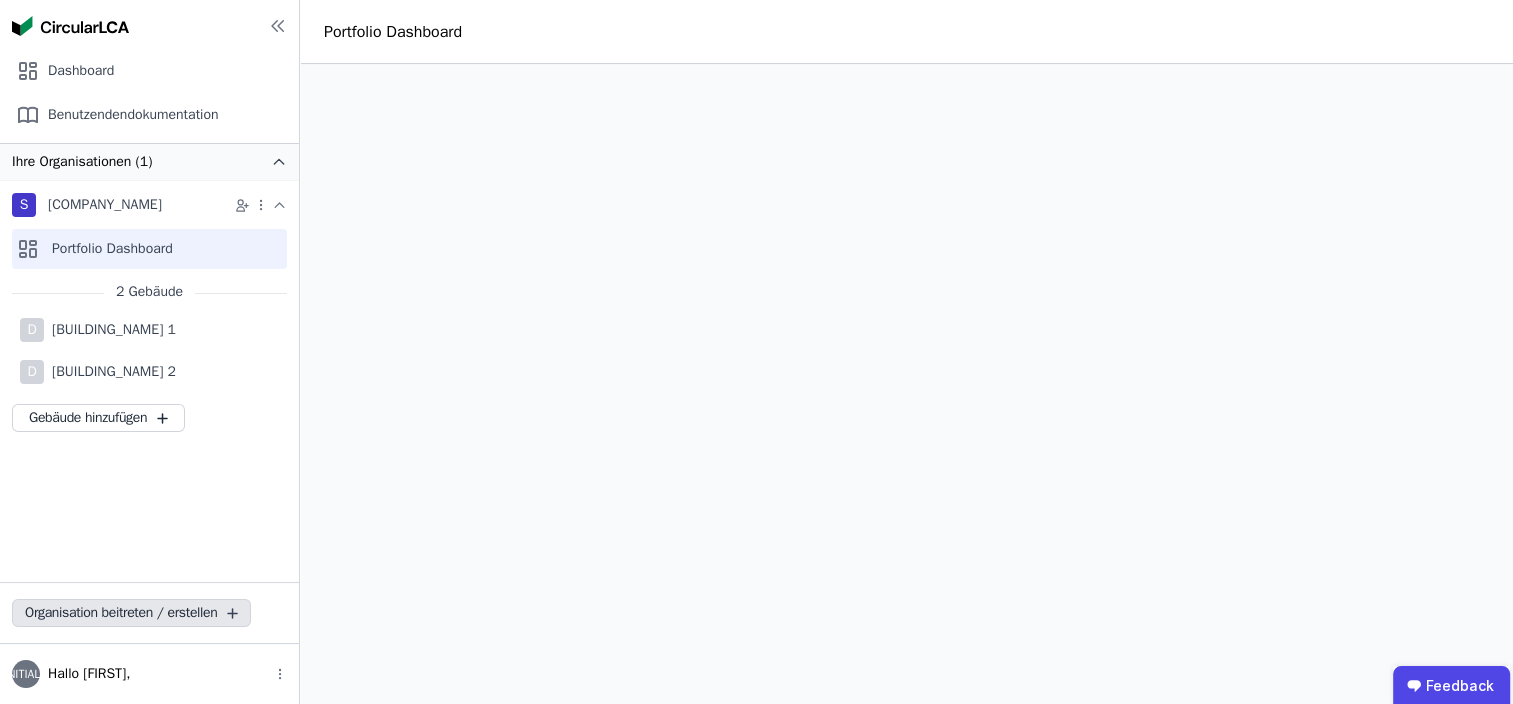 click on "Organisation beitreten / erstellen" at bounding box center [131, 613] 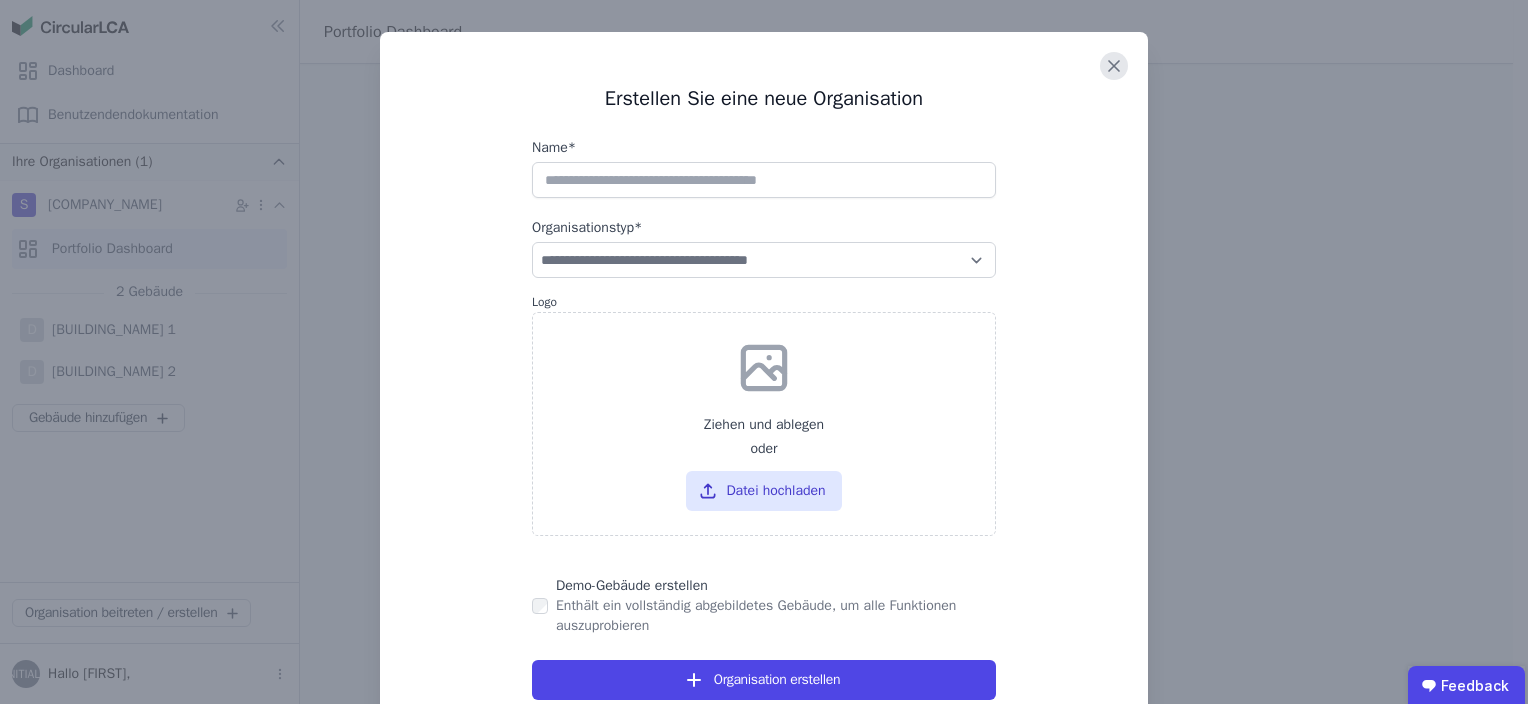 click 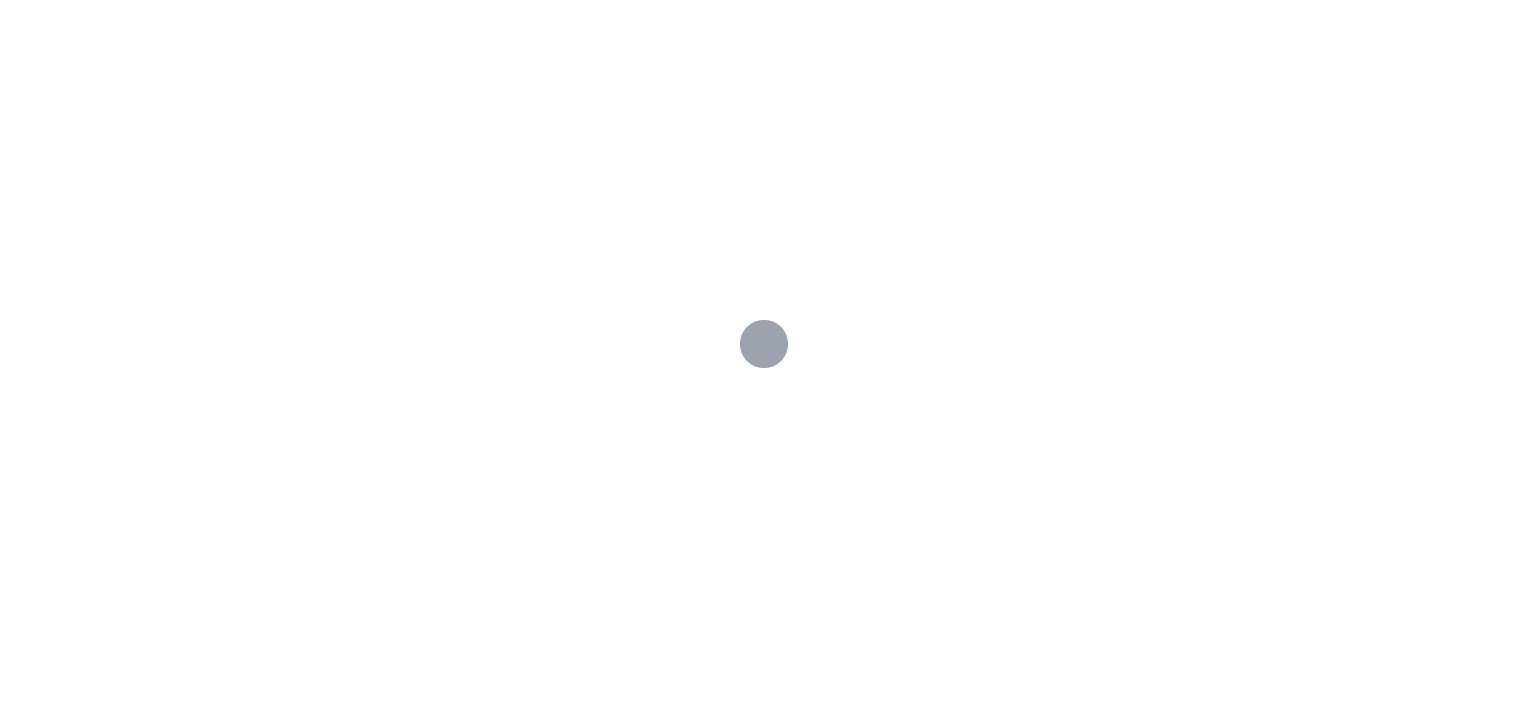 scroll, scrollTop: 0, scrollLeft: 0, axis: both 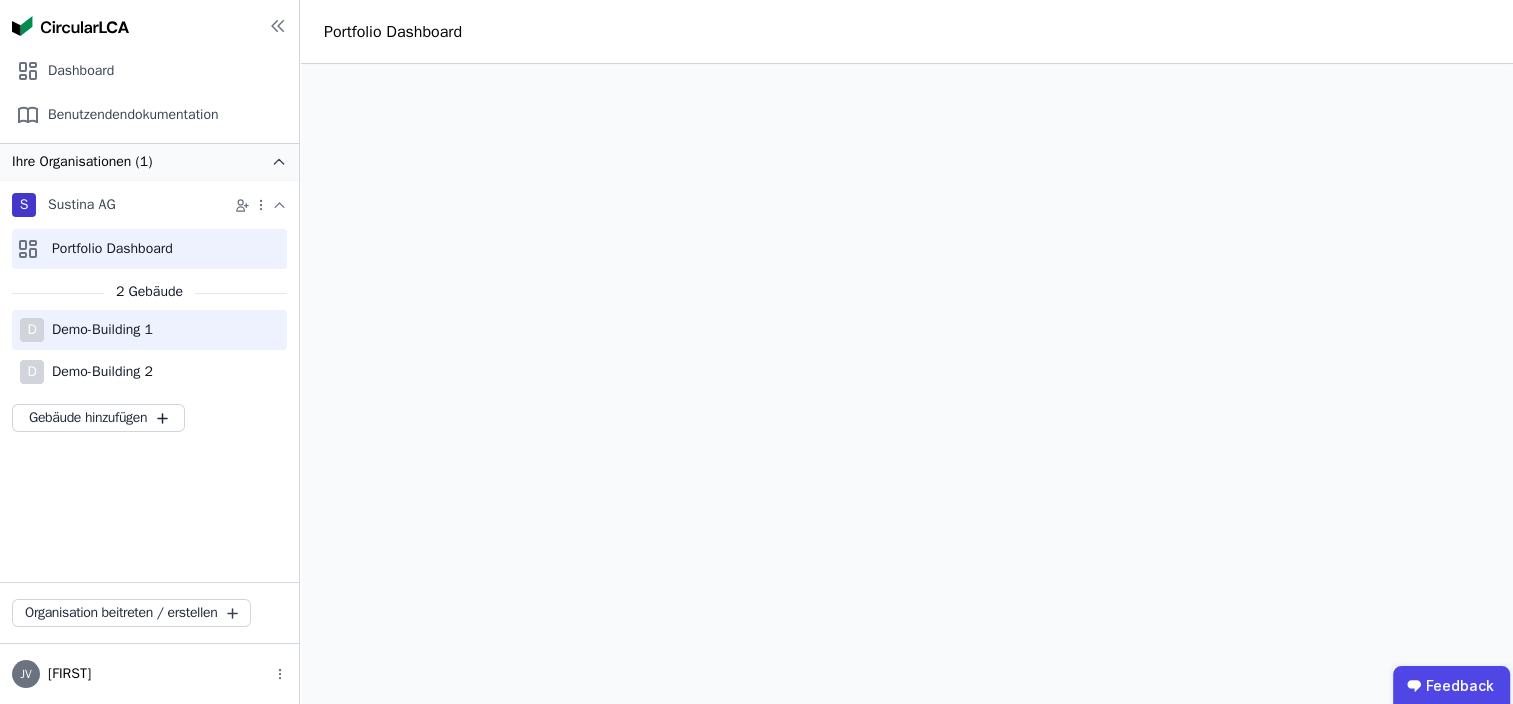 click on "Demo-Building 1" at bounding box center [98, 330] 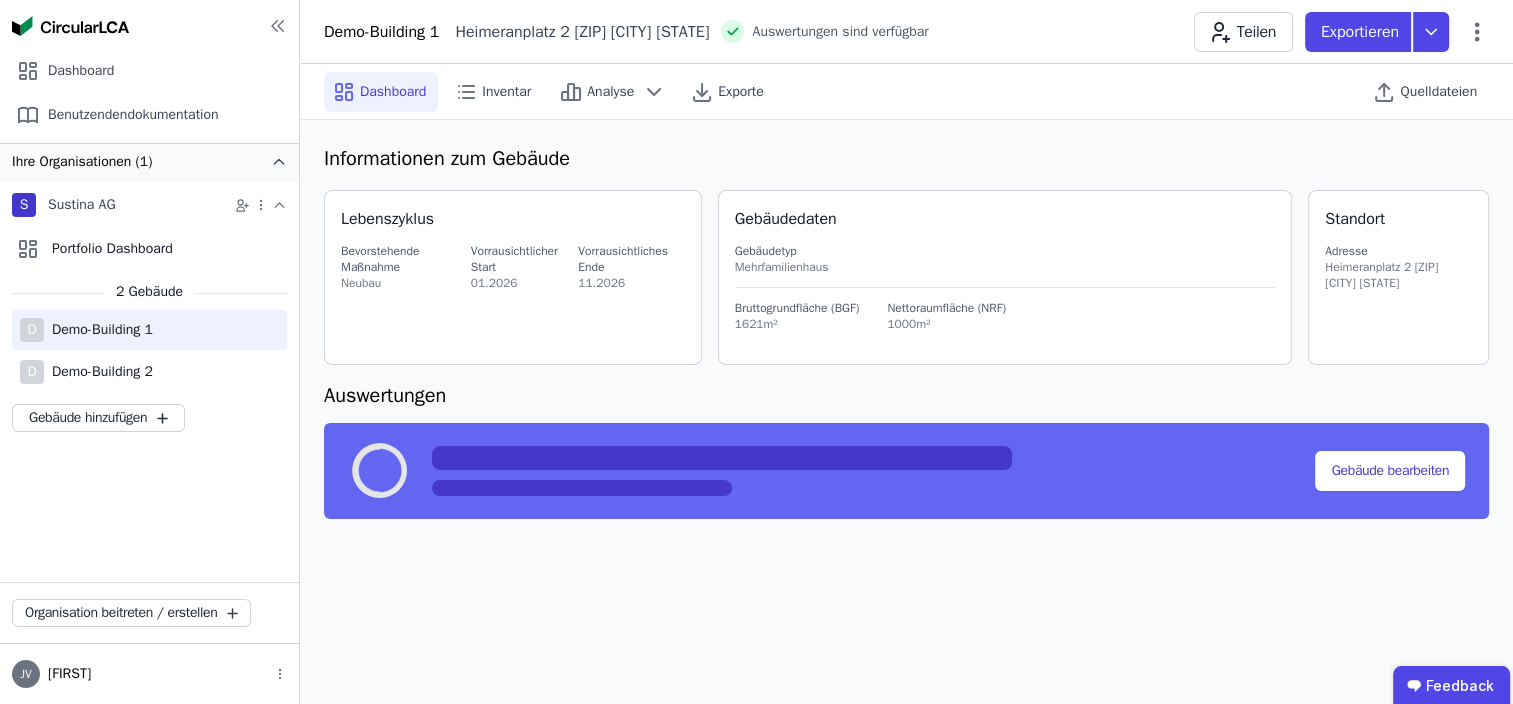 select on "*" 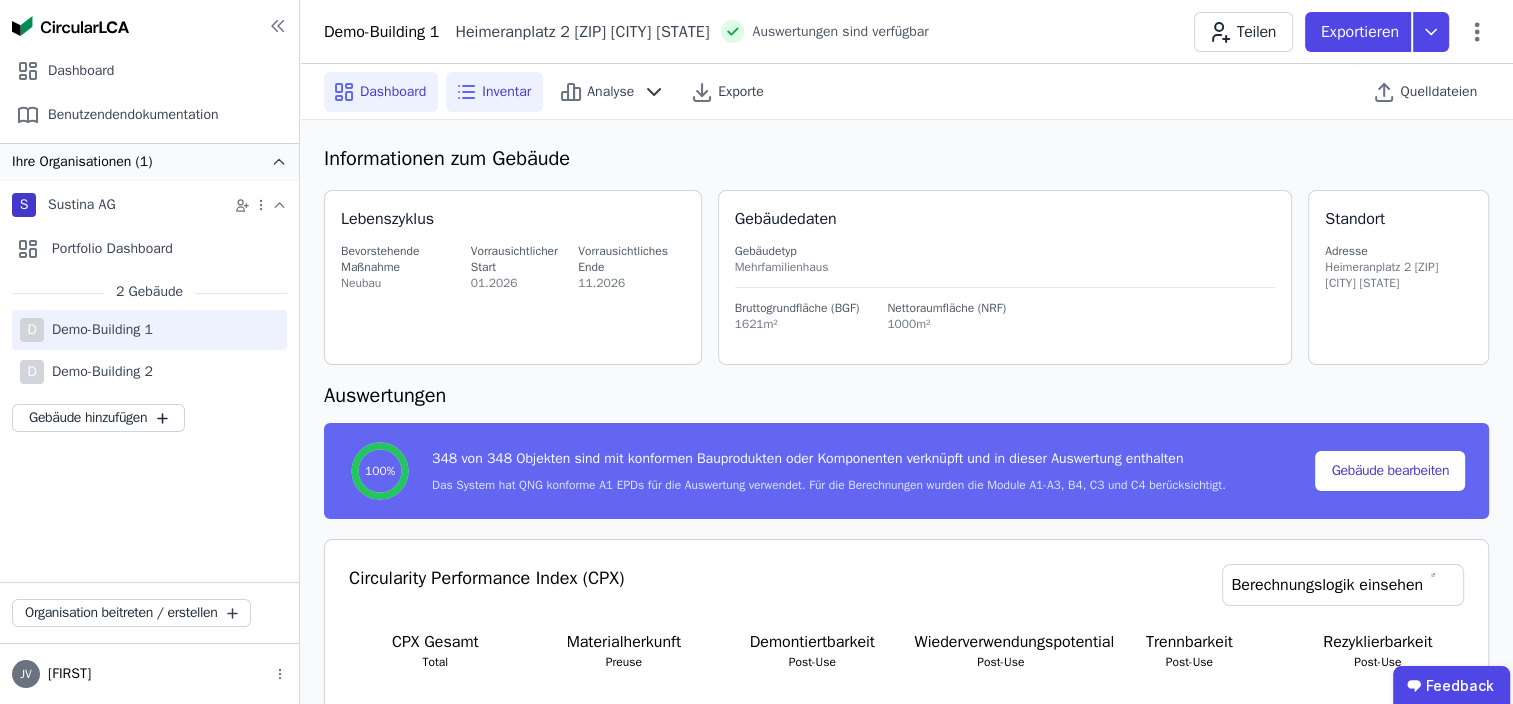 click on "Inventar" at bounding box center [506, 92] 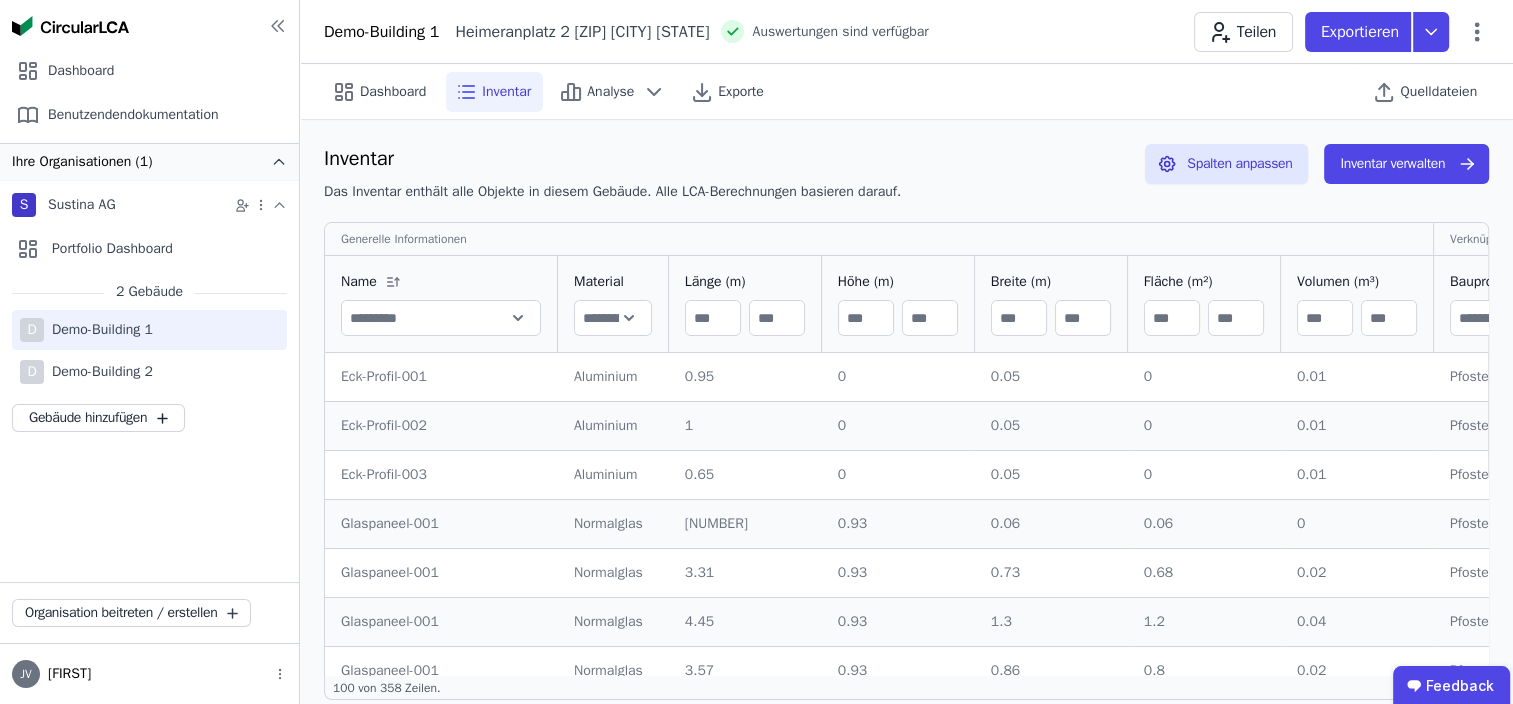 click at bounding box center (613, 318) 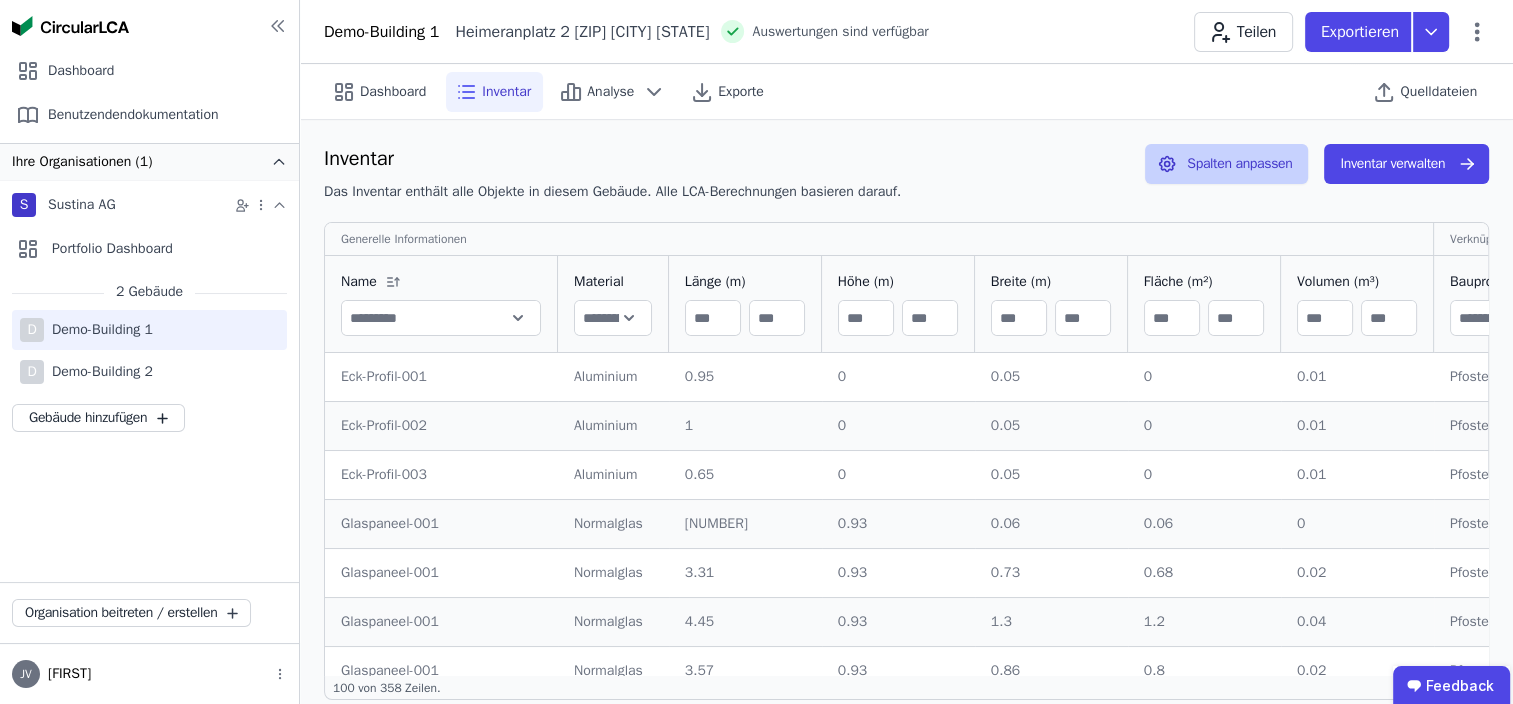 click on "Spalten anpassen" at bounding box center [1226, 164] 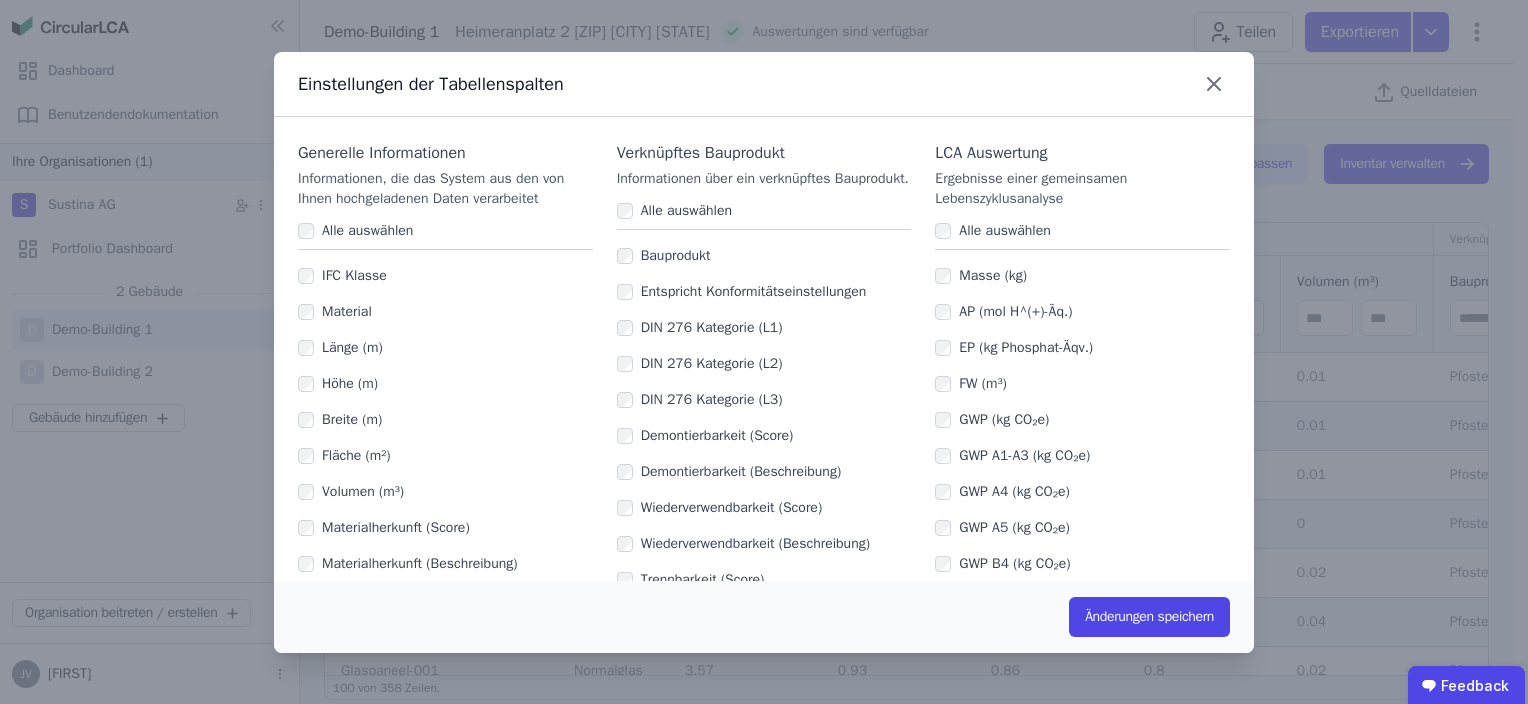 click on "Generelle Informationen Informationen, die das System aus den von Ihnen hochgeladenen Daten verarbeitet Alle auswählen IFC Klasse Material Länge (m) Höhe (m) Breite (m) Fläche (m²) Volumen (m³) Materialherkunft (Score) Materialherkunft (Beschreibung) Demontierbarkeit (Score) Demontierbarkeit (Beschreibung) Wiederverwendbarkeit (Score) Wiederverwendbarkeit (Beschreibung) Trennbarkeit (Score) Trennbarkeit (Beschreibung) Materialfluss Verknüpftes Bauprodukt Informationen über ein verknüpftes Bauprodukt. Alle auswählen Bauprodukt Entspricht Konformitätseinstellungen DIN 276 Kategorie (L1) DIN 276 Kategorie (L2) DIN 276 Kategorie (L3) Demontierbarkeit (Score) Demontierbarkeit (Beschreibung) Wiederverwendbarkeit (Score) Wiederverwendbarkeit (Beschreibung) Trennbarkeit (Score) Trennbarkeit (Beschreibung) Austauschzyklen (pro 50 Jahre) Produktverknüpfungsstatus Komponente LCA Auswertung Ergebnisse einer gemeinsamen Lebenszyklusanalyse Alle auswählen Masse (kg) AP (mol H^(+)-Äq.) EP (kg Phosphat-Äqv.)" at bounding box center (764, 1040) 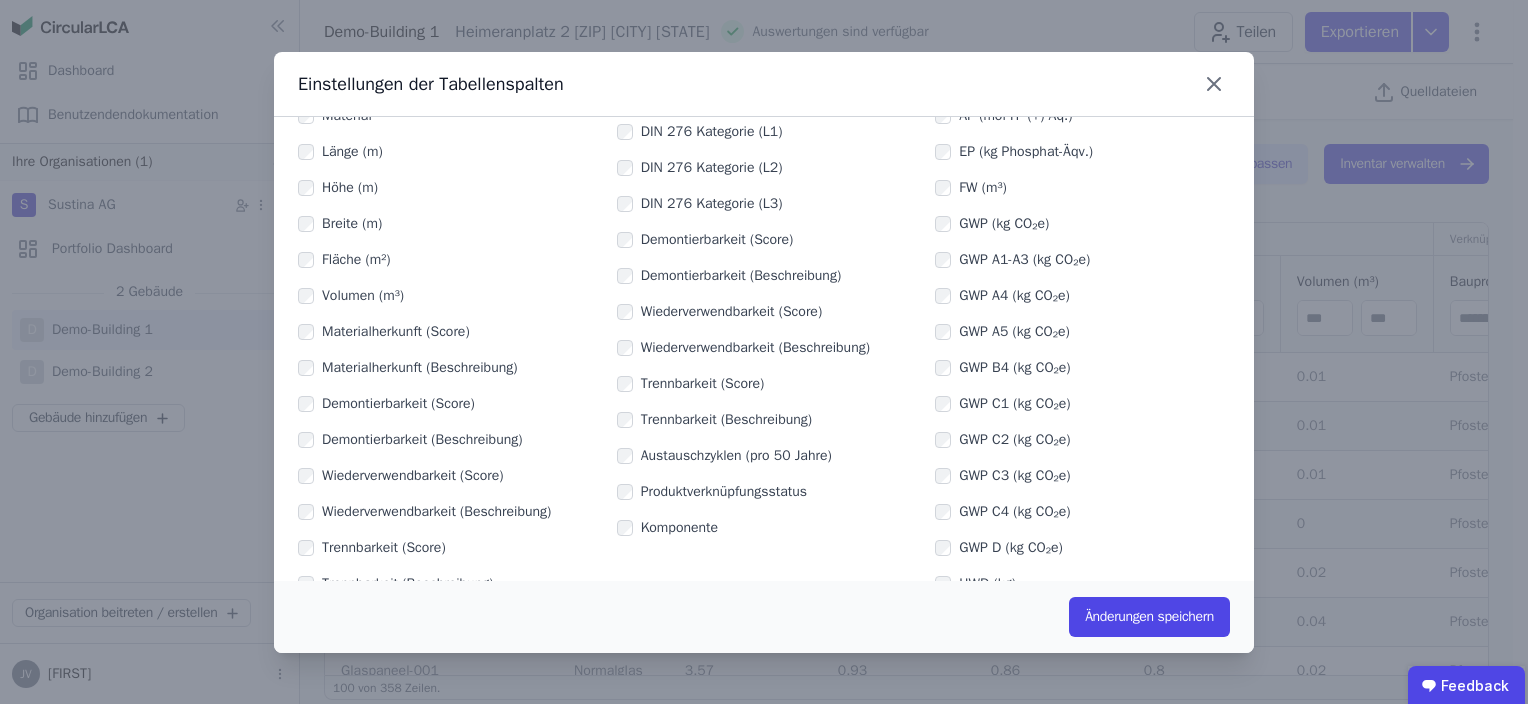 scroll, scrollTop: 200, scrollLeft: 0, axis: vertical 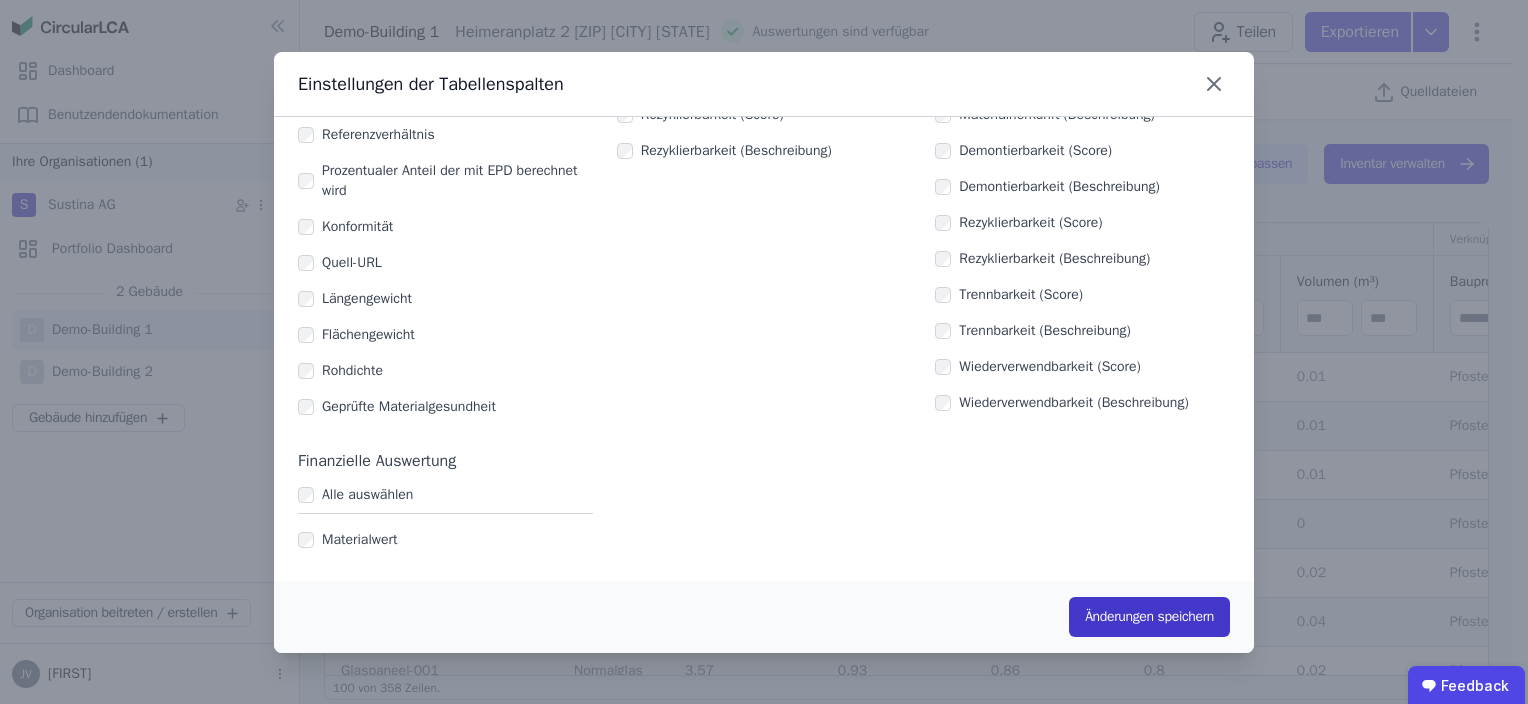 click on "Änderungen speichern" at bounding box center (1149, 617) 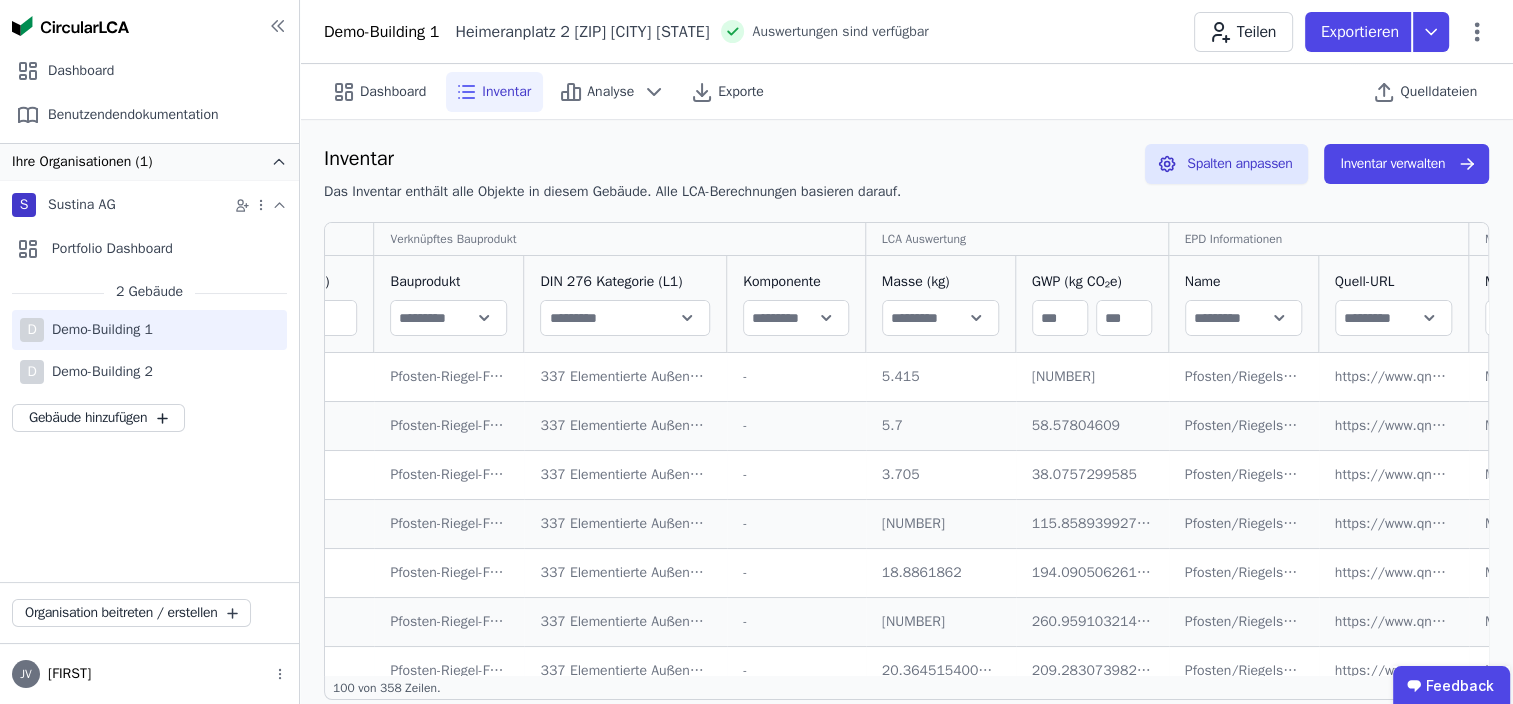 scroll, scrollTop: 0, scrollLeft: 1912, axis: horizontal 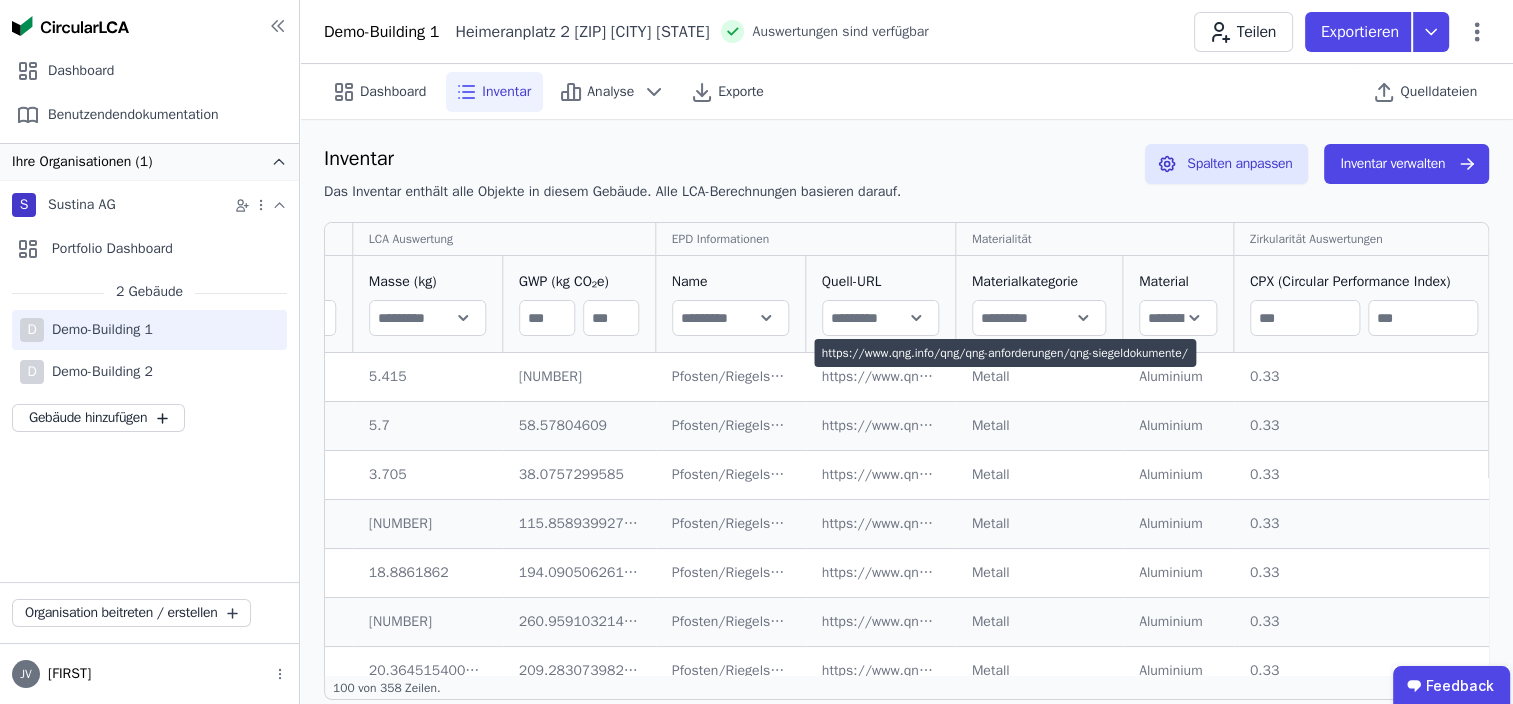 click on "https://www.qng.info/qng/qng-anforderungen/qng-siegeldokumente/ https://www.qng.info/qng/qng-anforderungen/qng-siegeldokumente/" at bounding box center (881, 377) 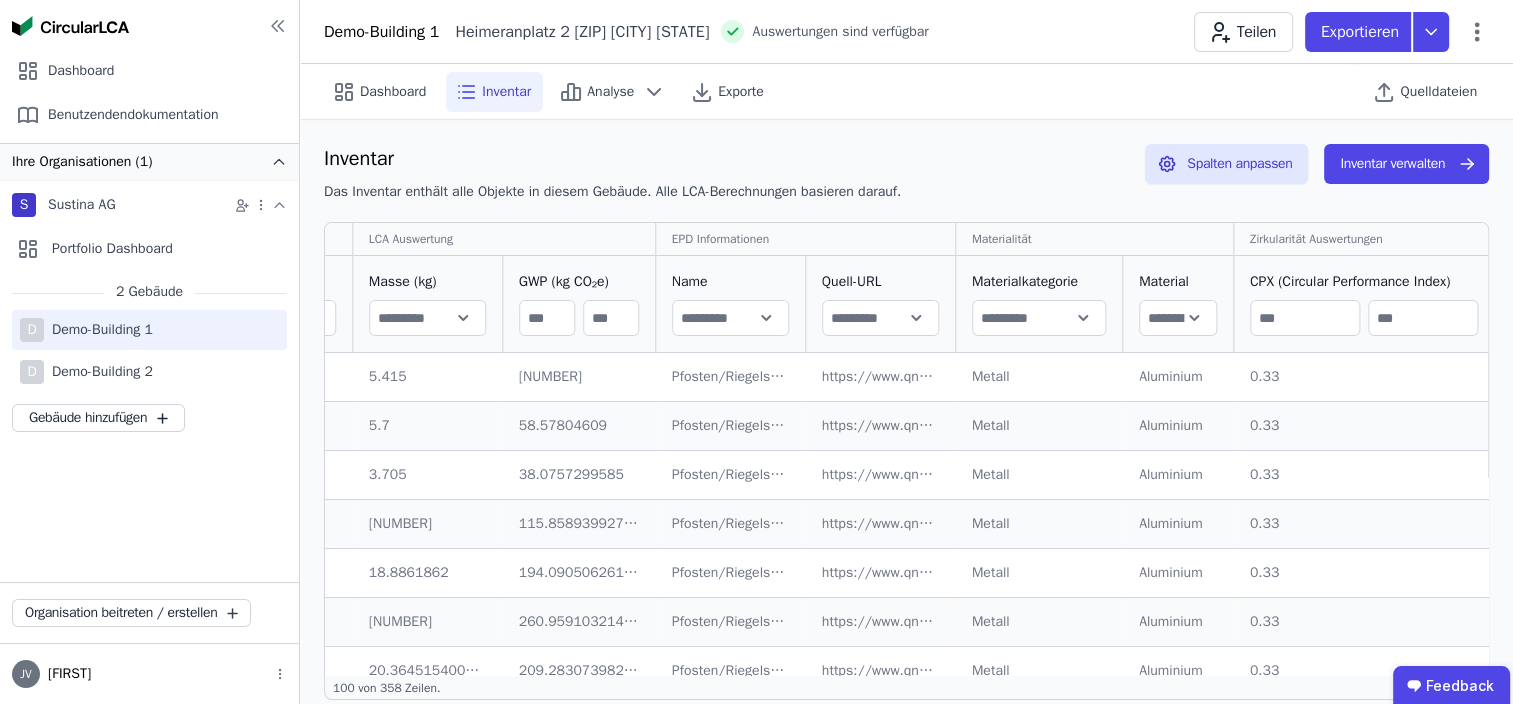 click at bounding box center [880, 318] 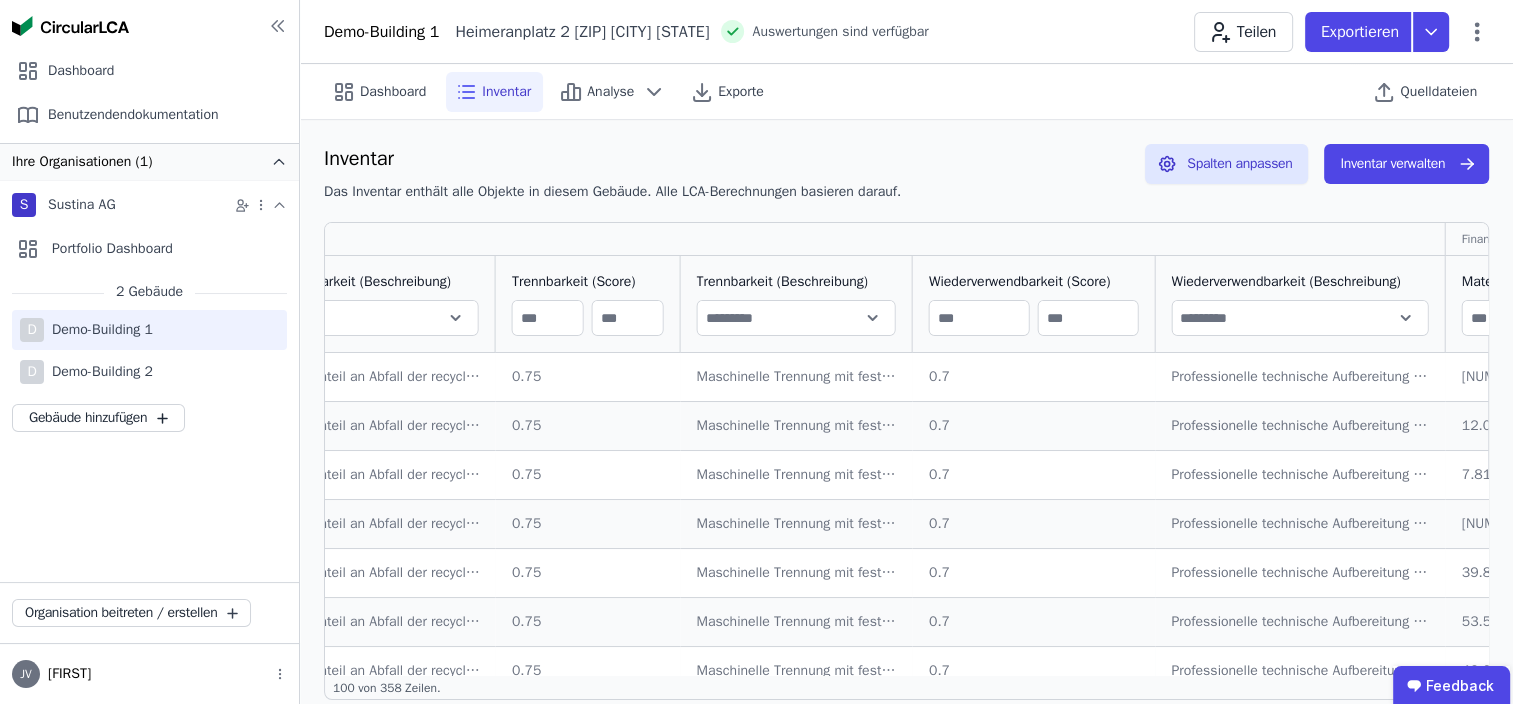 scroll, scrollTop: 0, scrollLeft: 4552, axis: horizontal 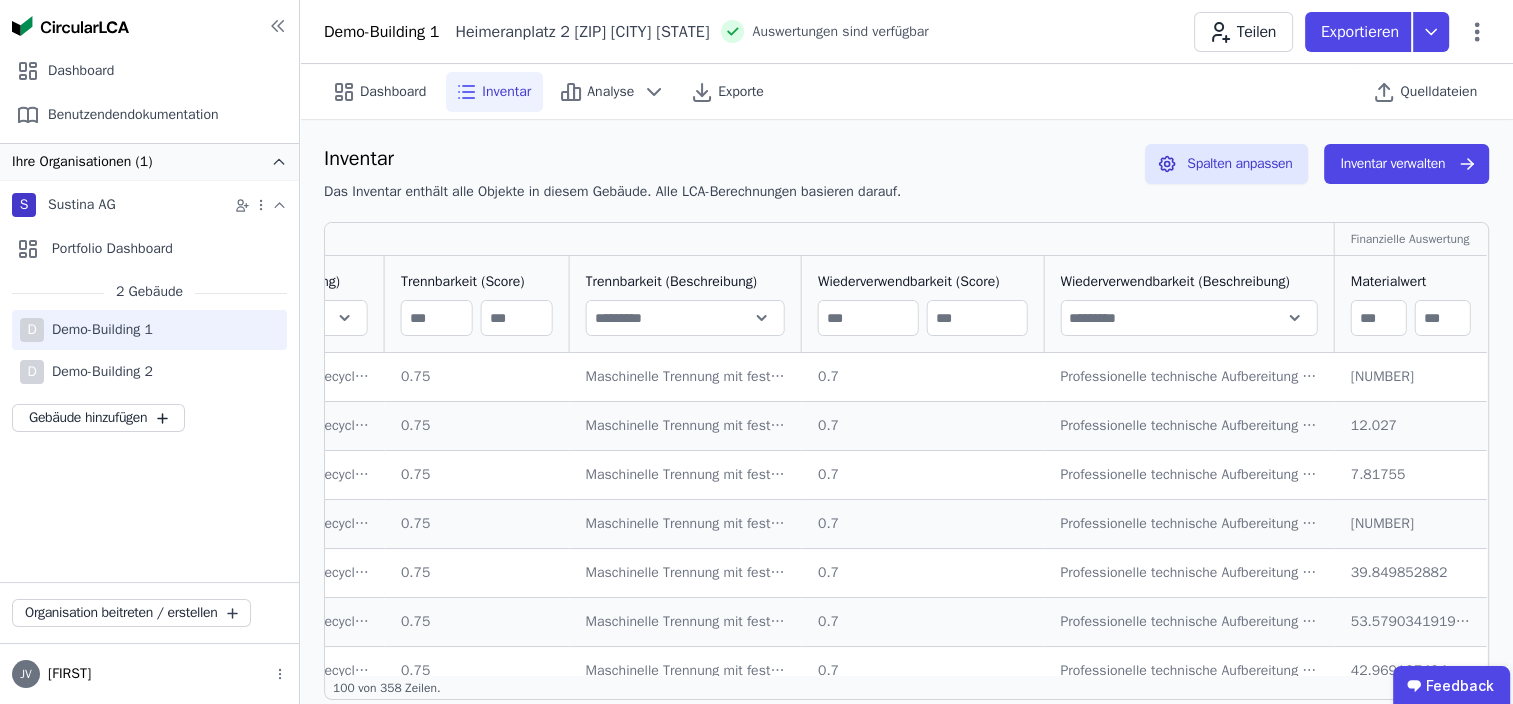 click at bounding box center (1379, 318) 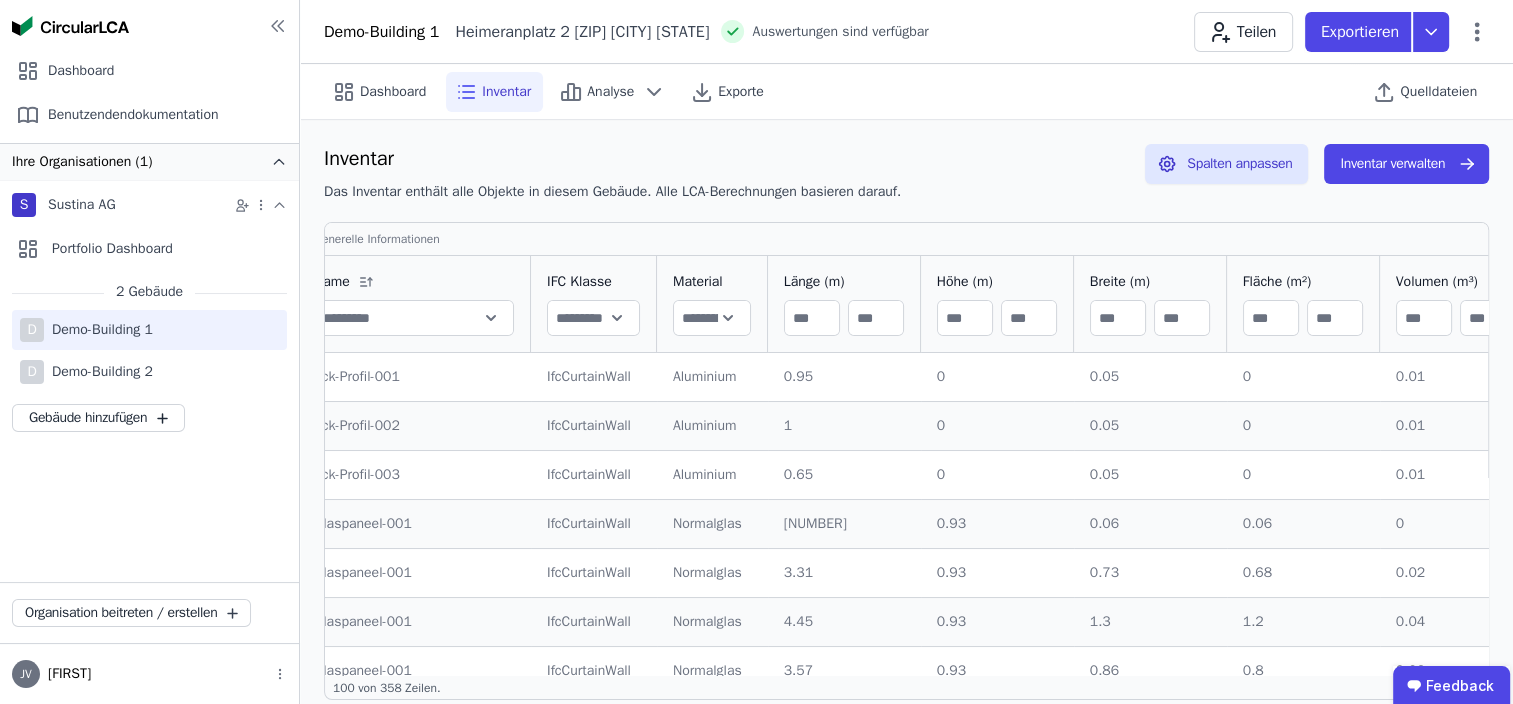 scroll, scrollTop: 0, scrollLeft: 0, axis: both 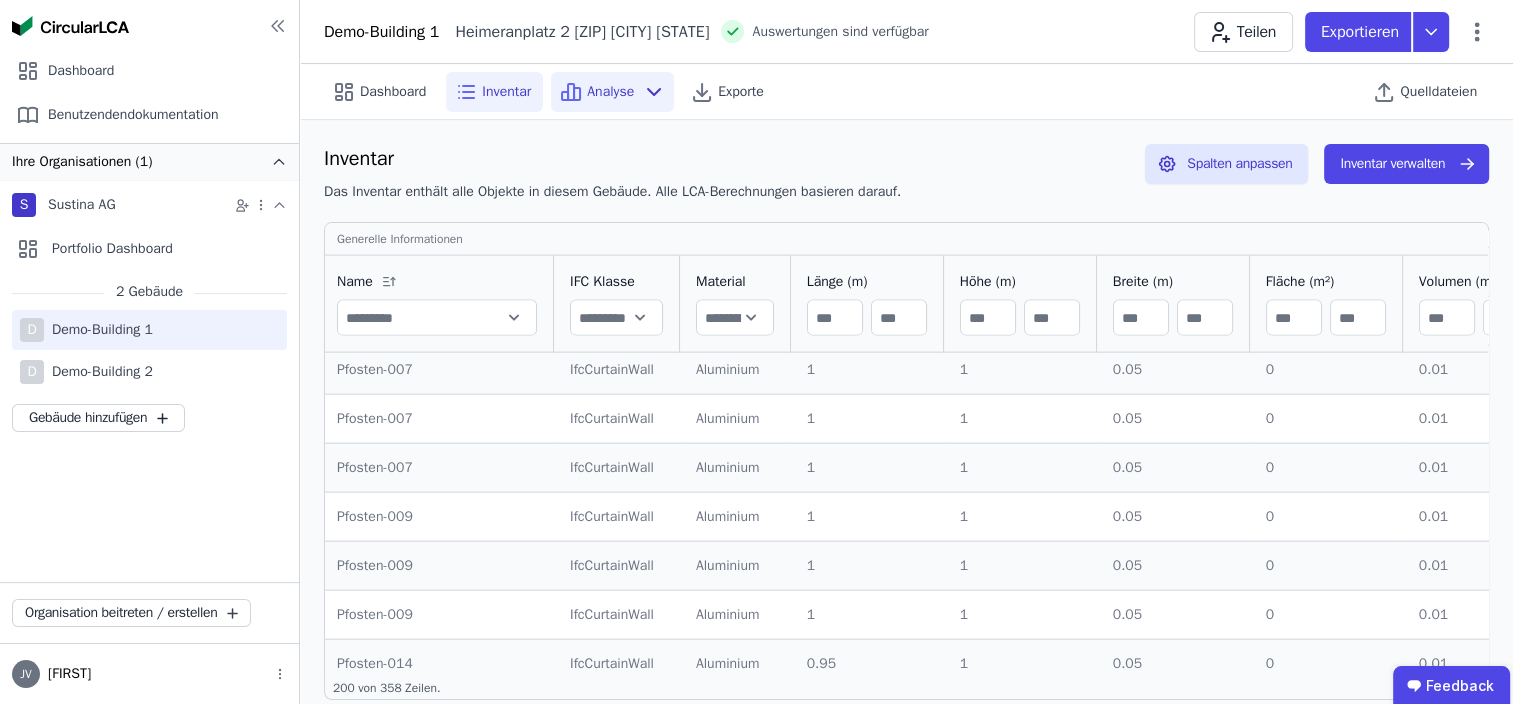 click 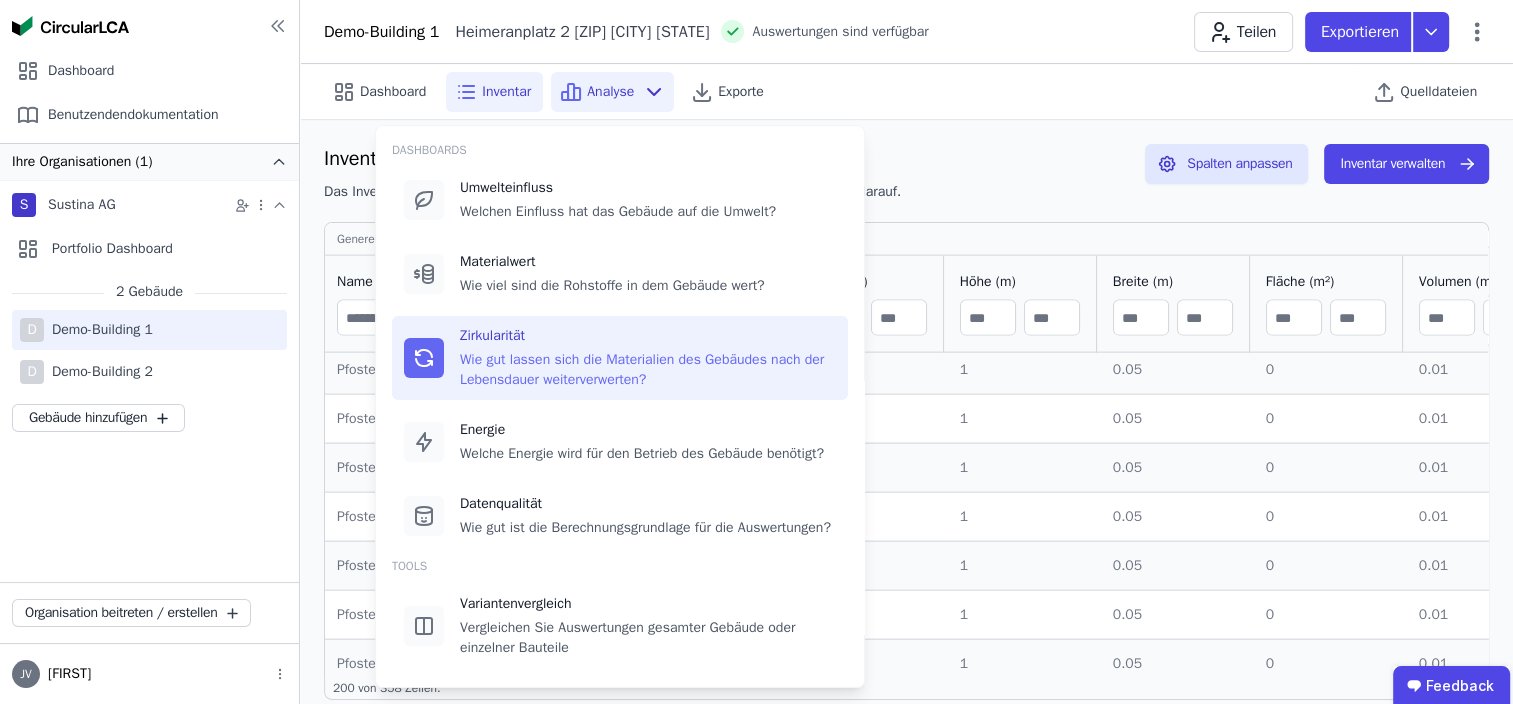 click on "Wie gut lassen sich die Materialien des Gebäudes nach der Lebensdauer weiterverwerten?" at bounding box center [648, 370] 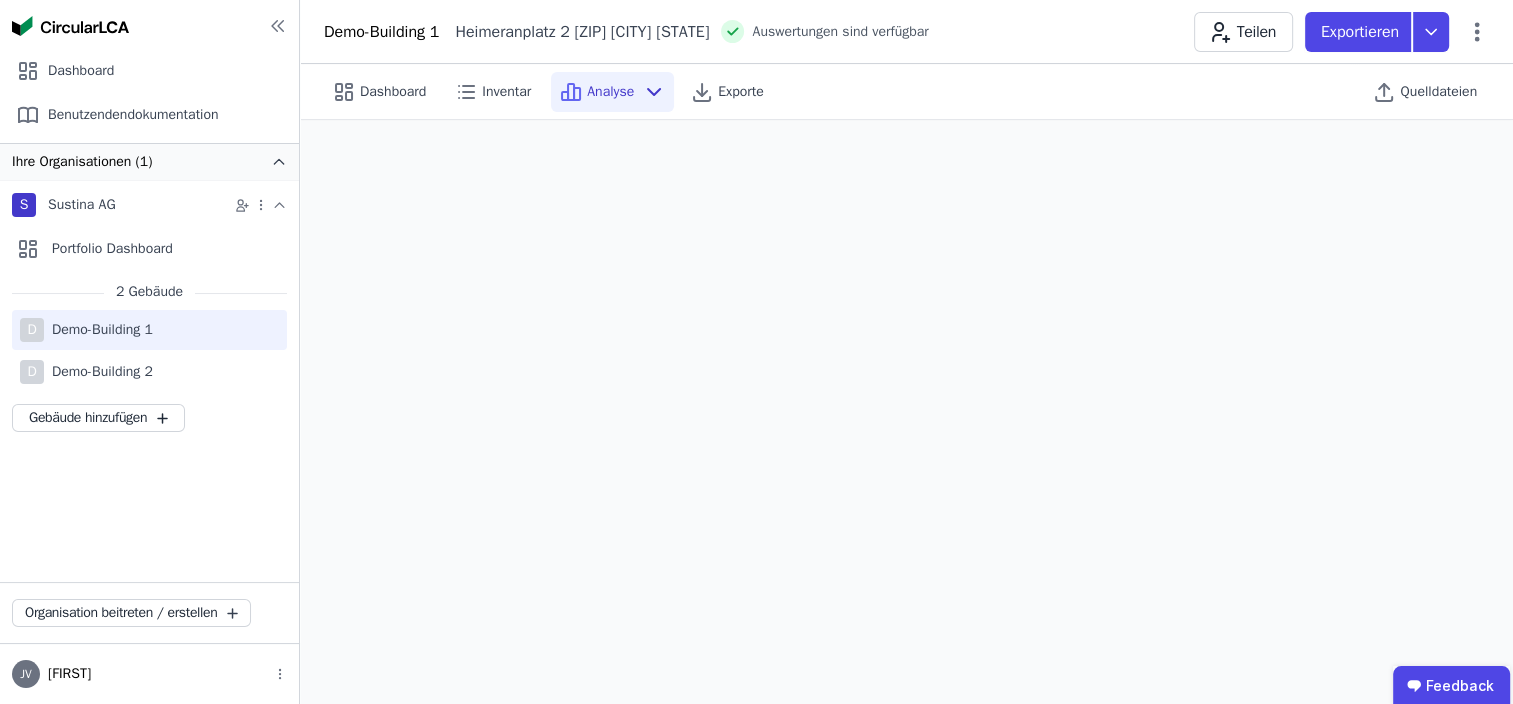 scroll, scrollTop: 120, scrollLeft: 0, axis: vertical 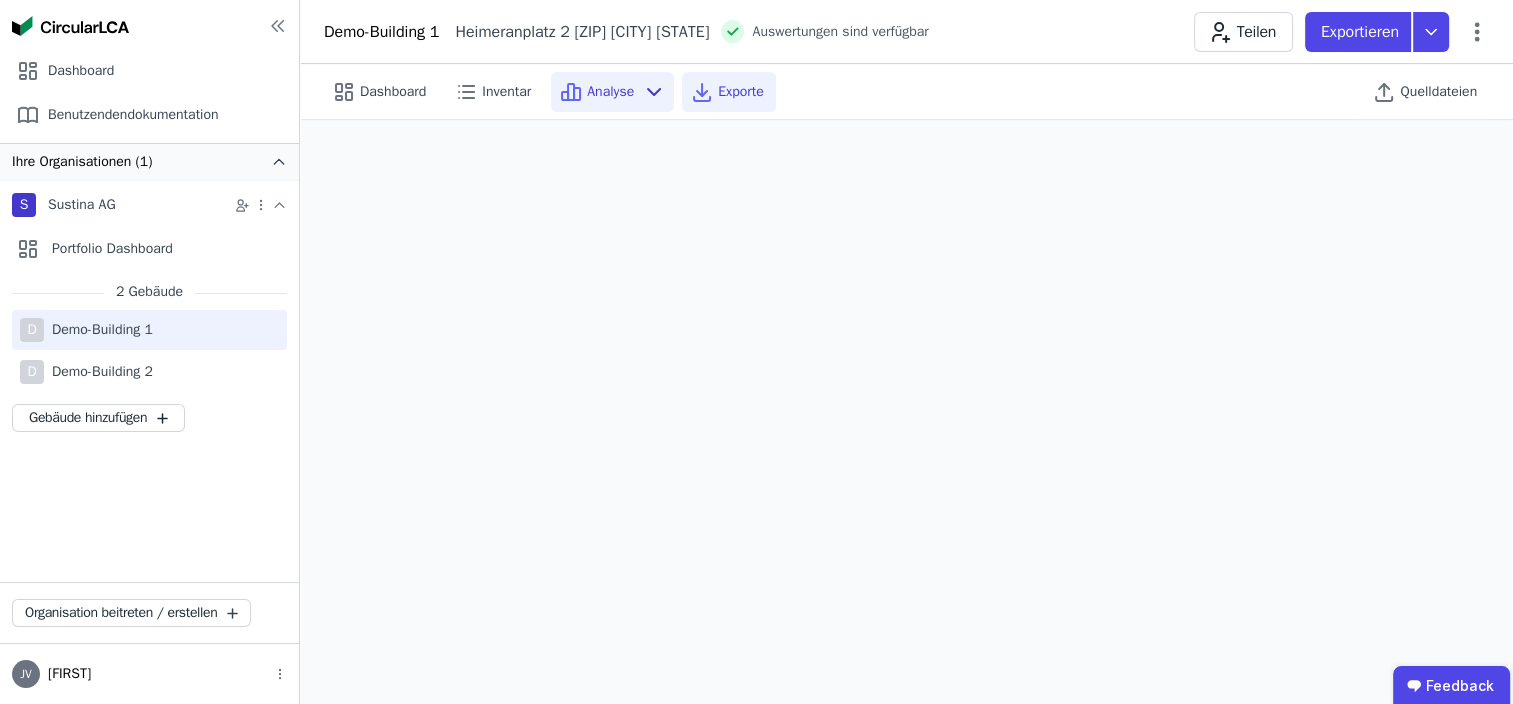 click on "Exporte" at bounding box center (741, 92) 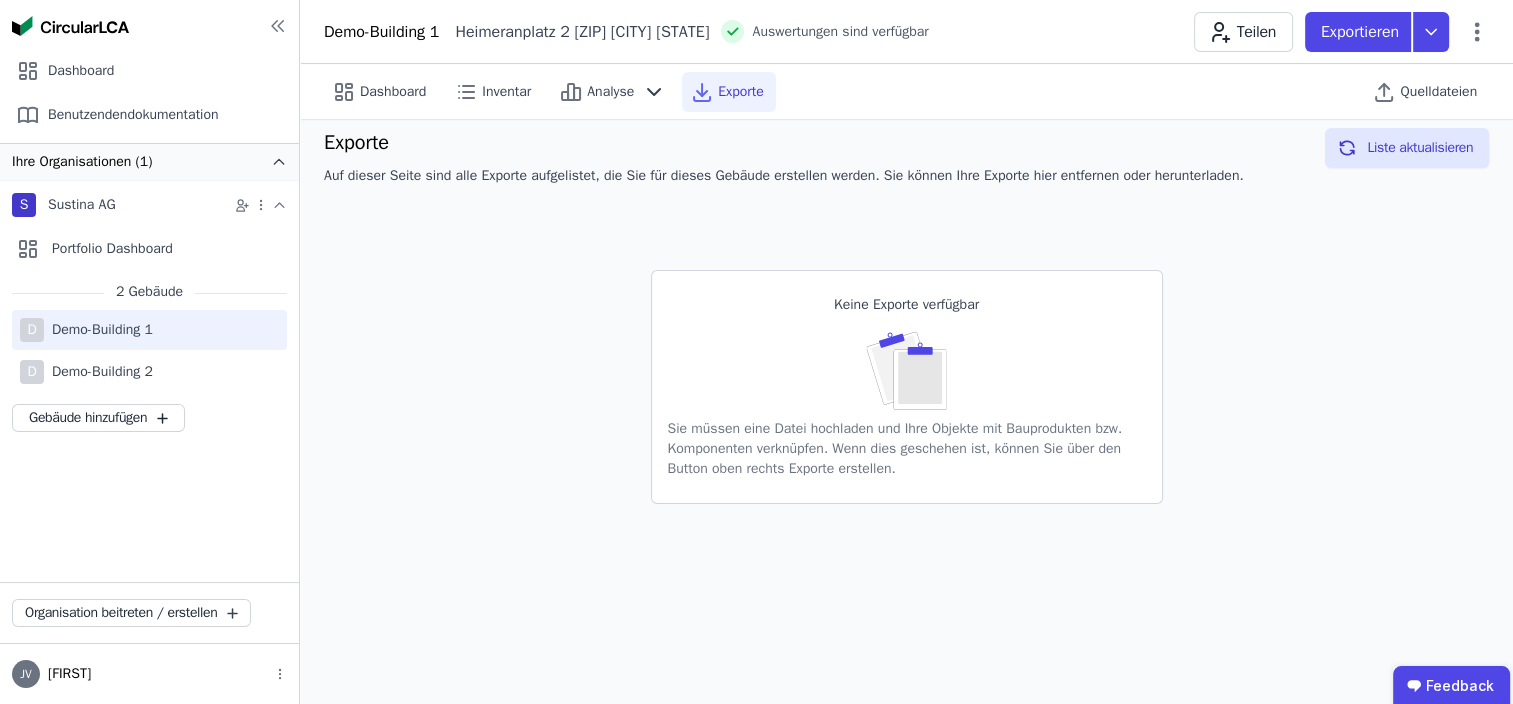 click on "Analyse" at bounding box center (612, 92) 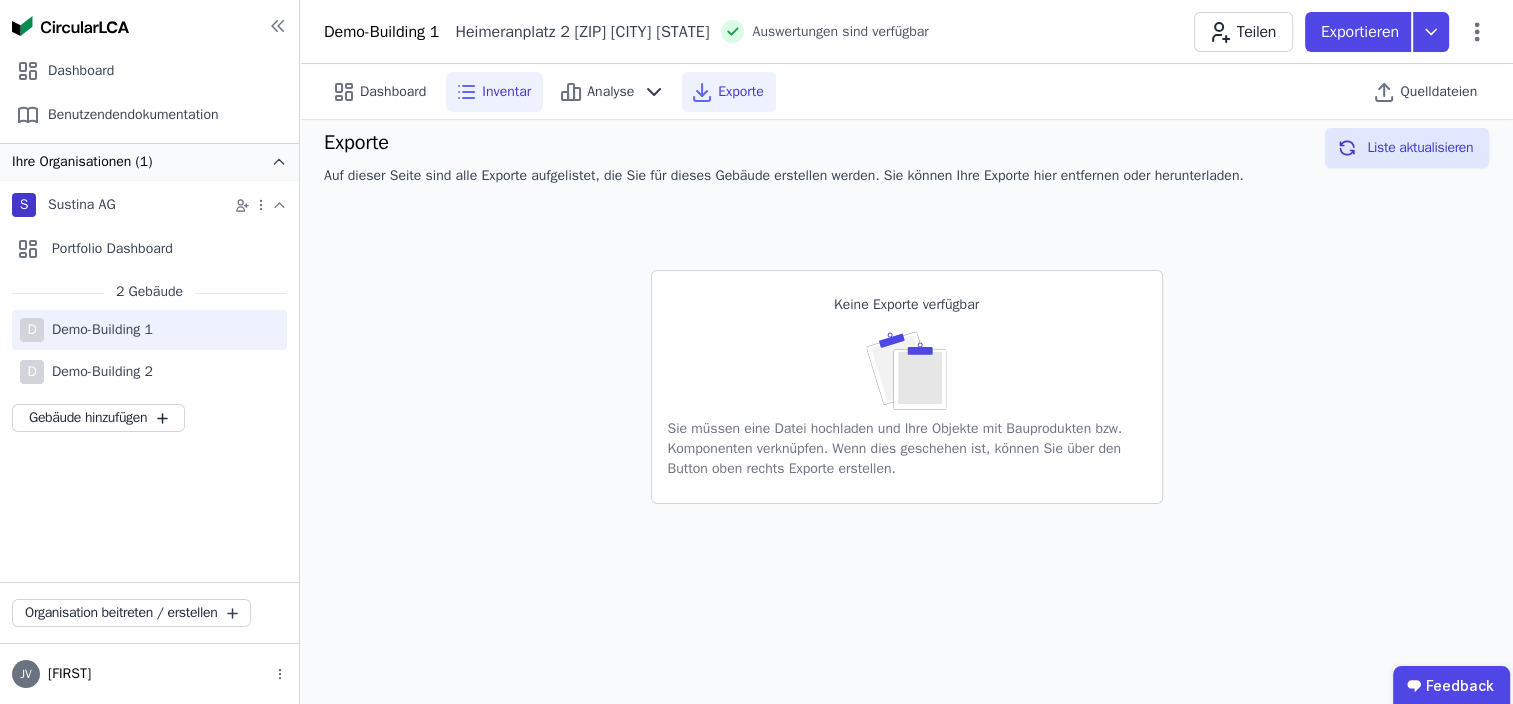 click on "Inventar" at bounding box center (506, 92) 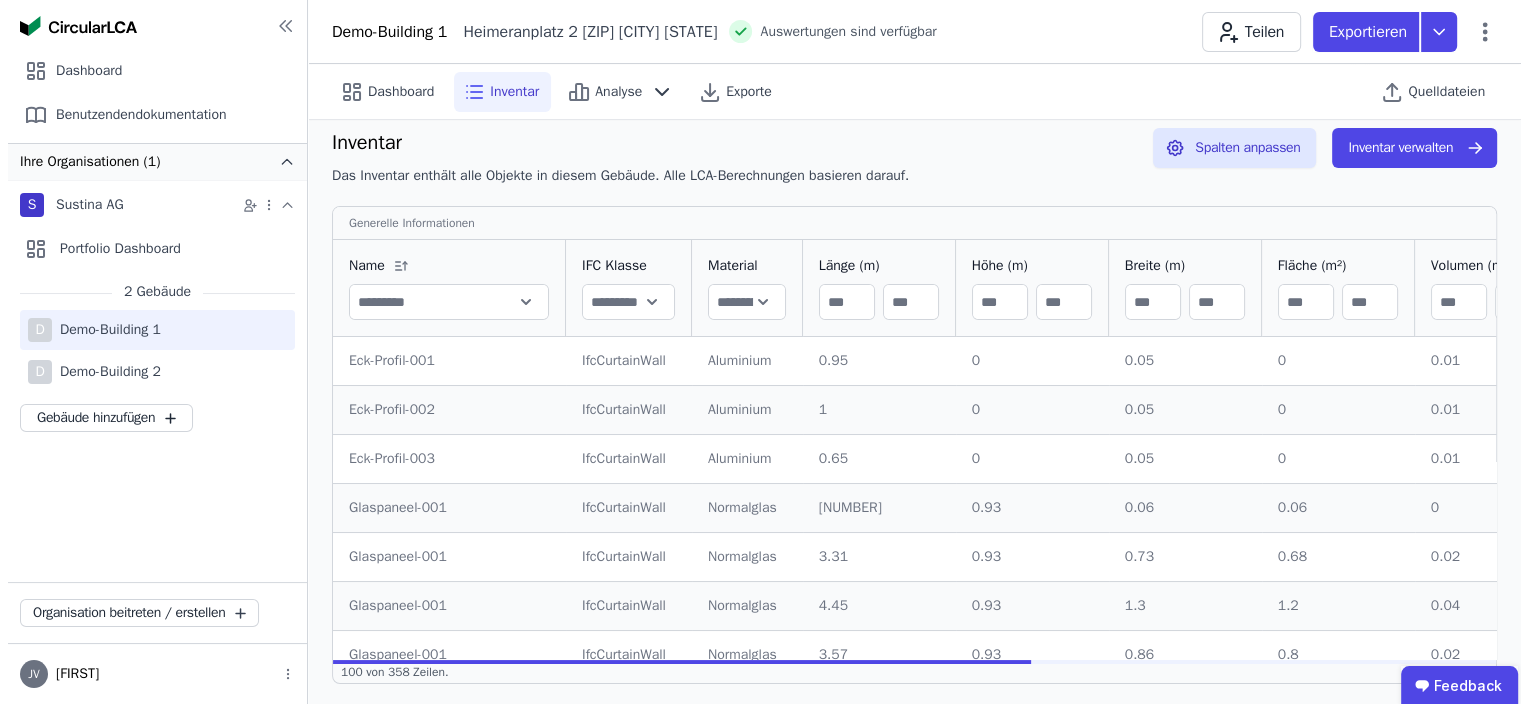 scroll, scrollTop: 20, scrollLeft: 0, axis: vertical 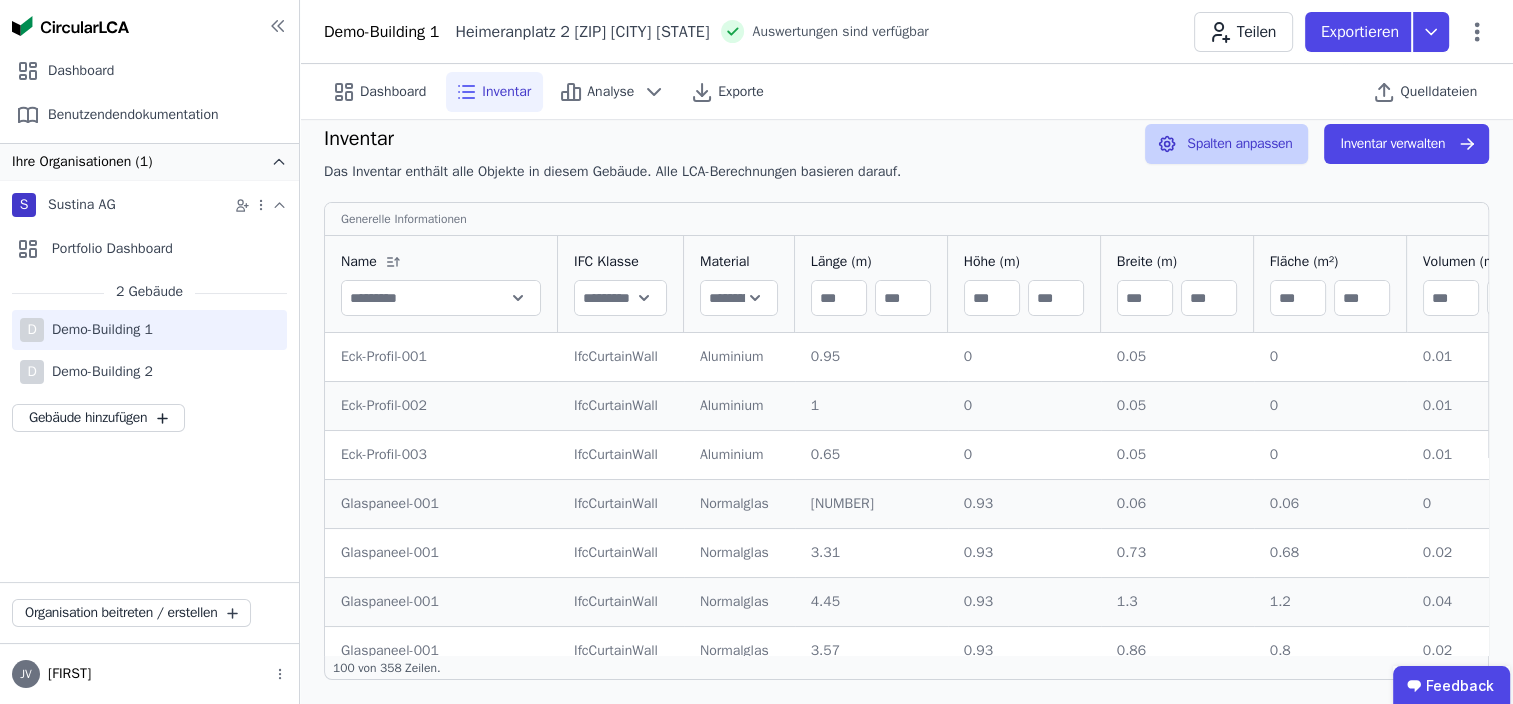 click 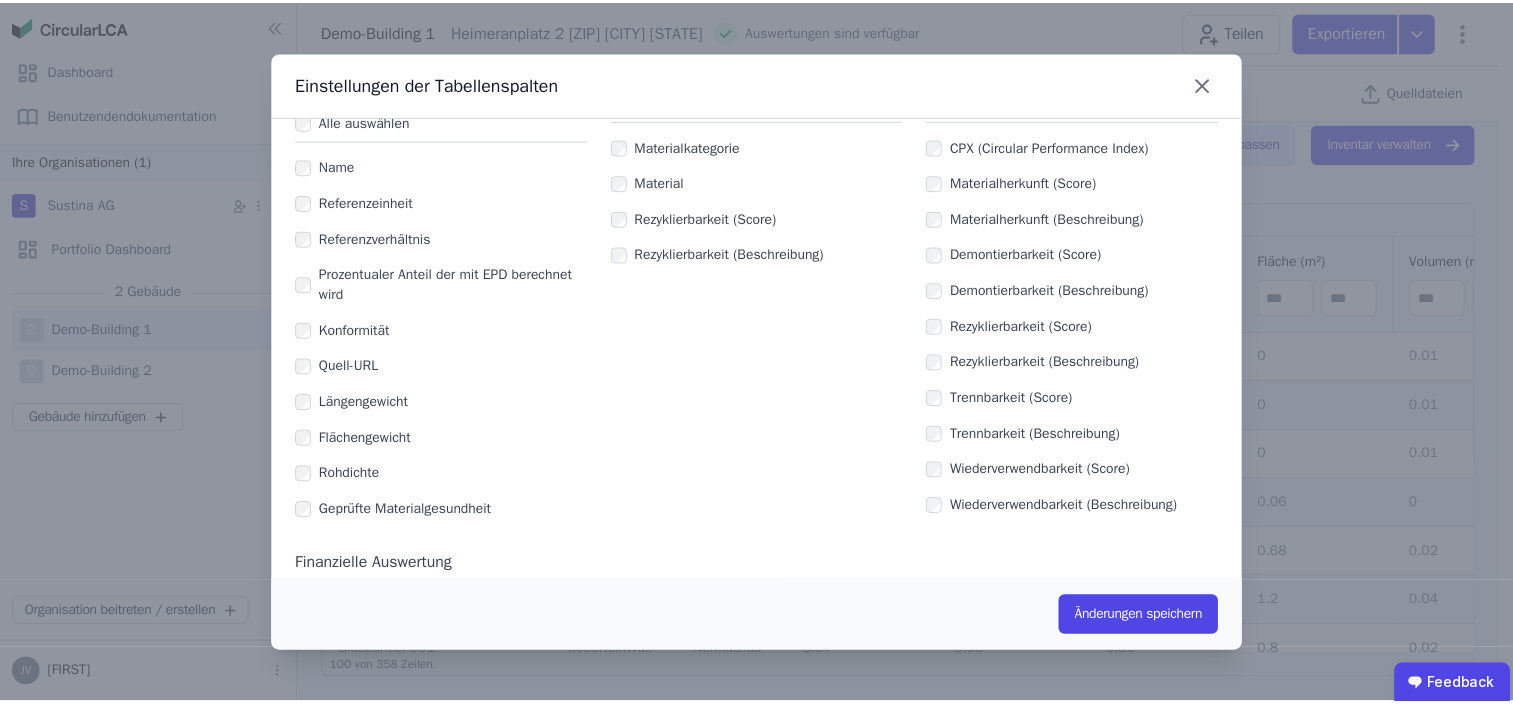 scroll, scrollTop: 1300, scrollLeft: 0, axis: vertical 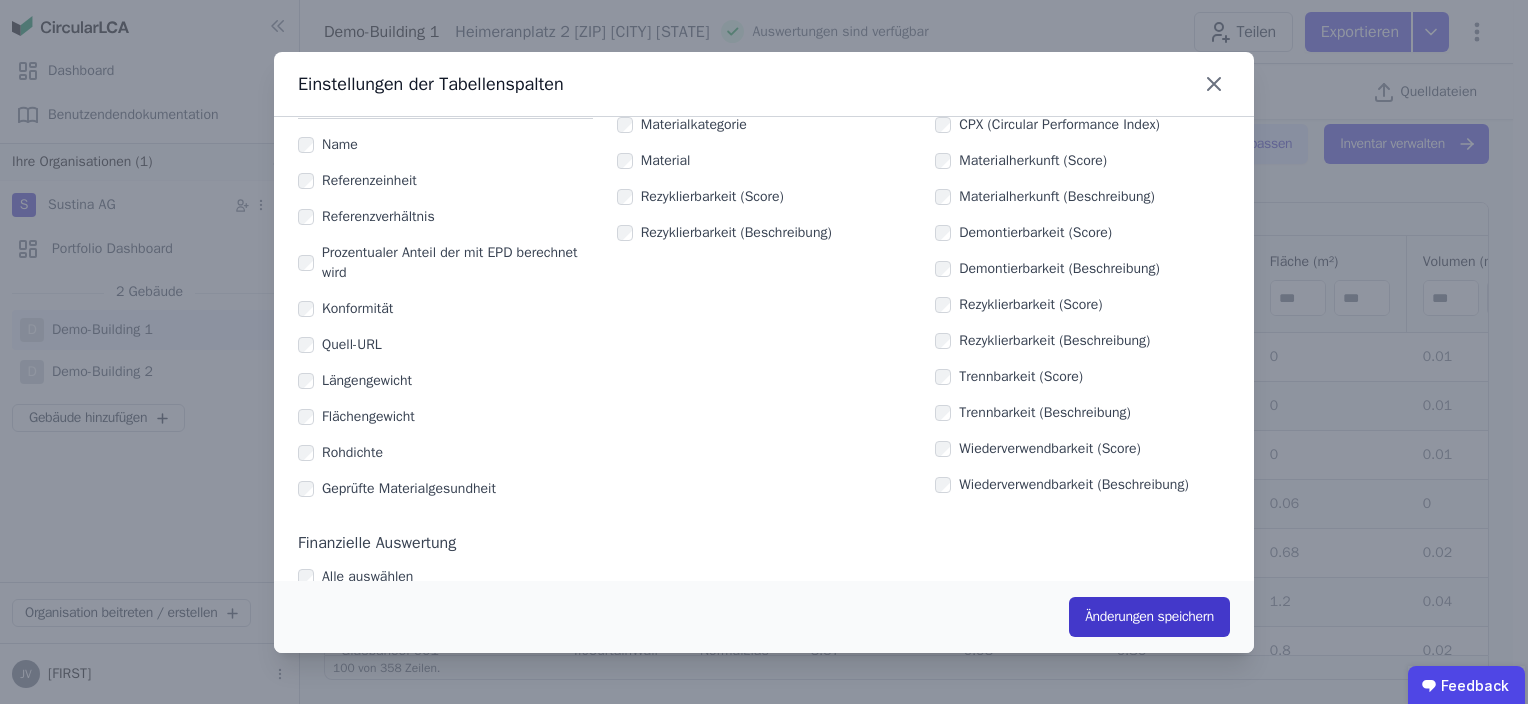click on "Änderungen speichern" at bounding box center [1149, 617] 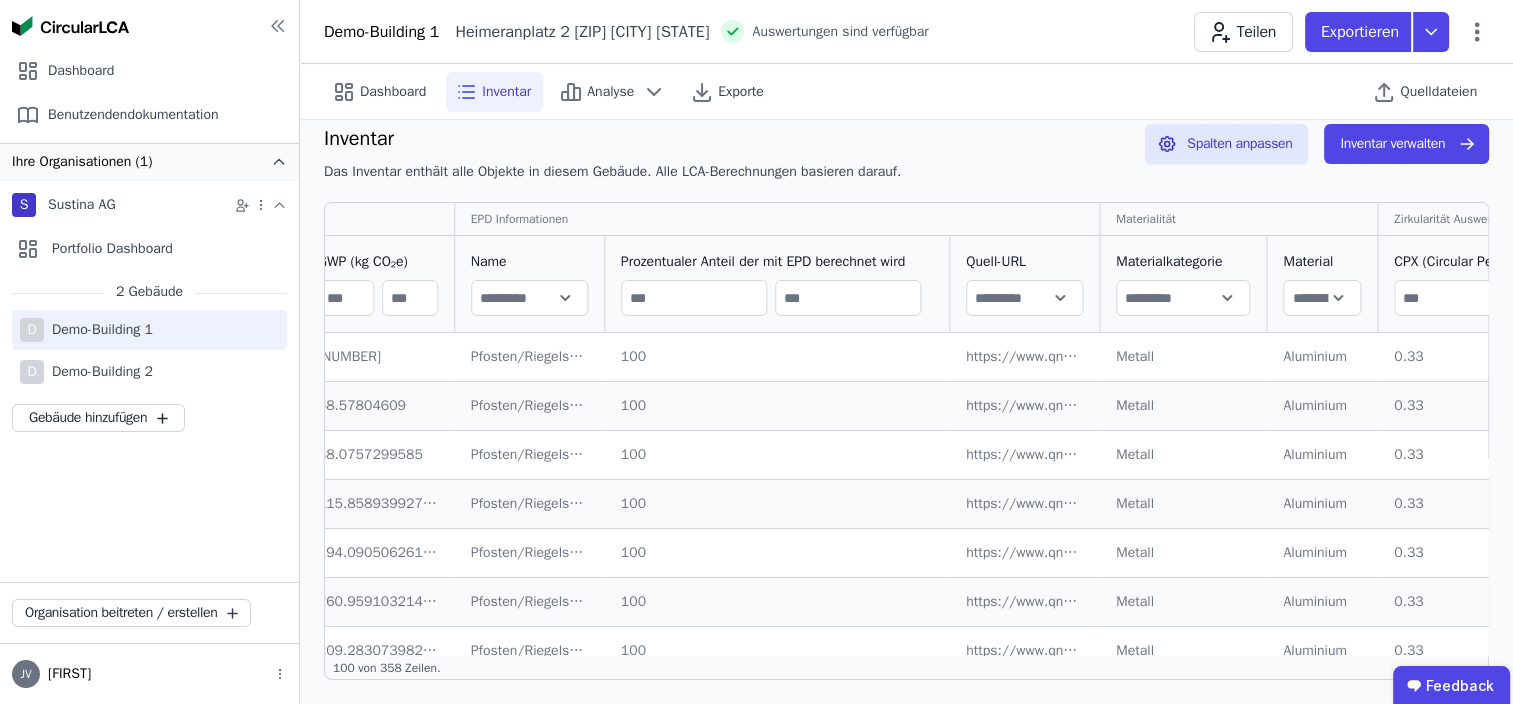 scroll, scrollTop: 0, scrollLeft: 2055, axis: horizontal 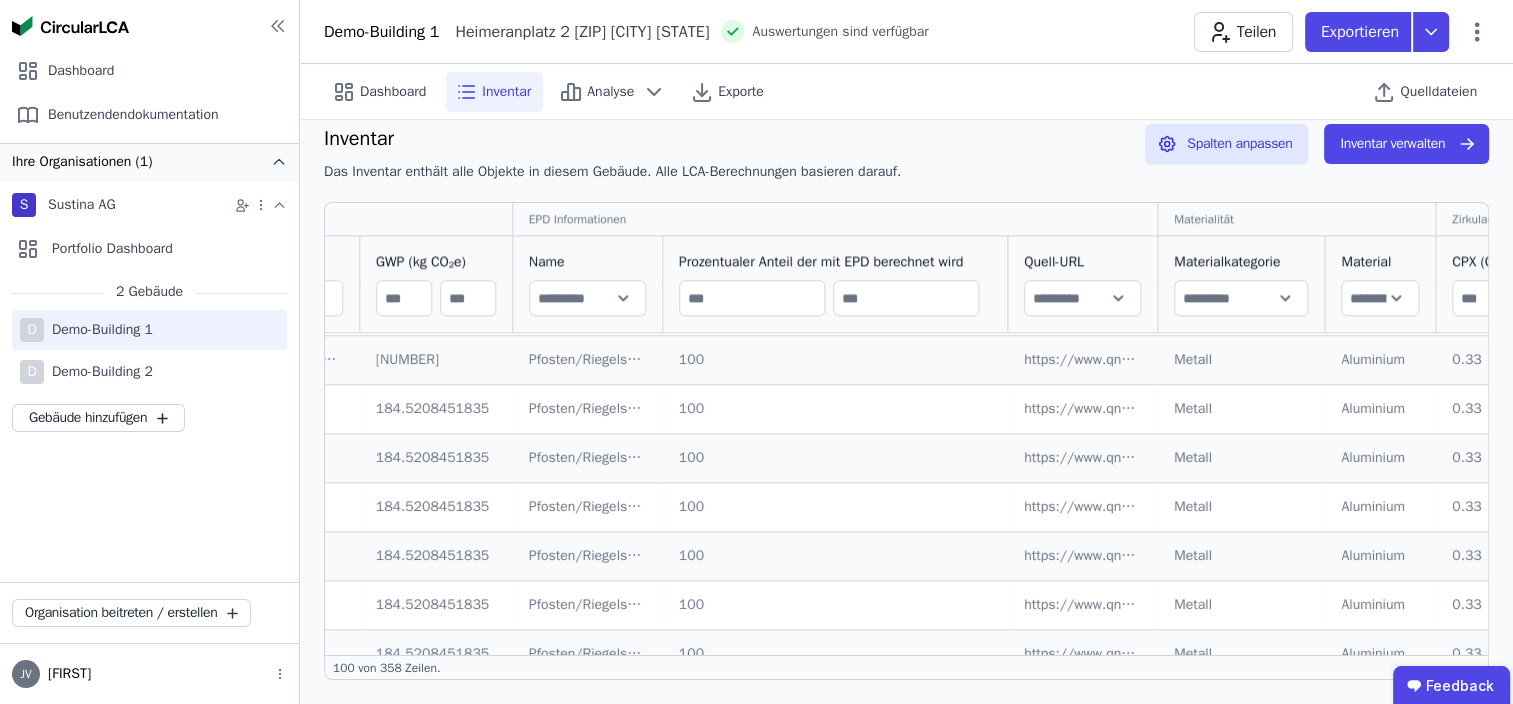 click at bounding box center (906, 298) 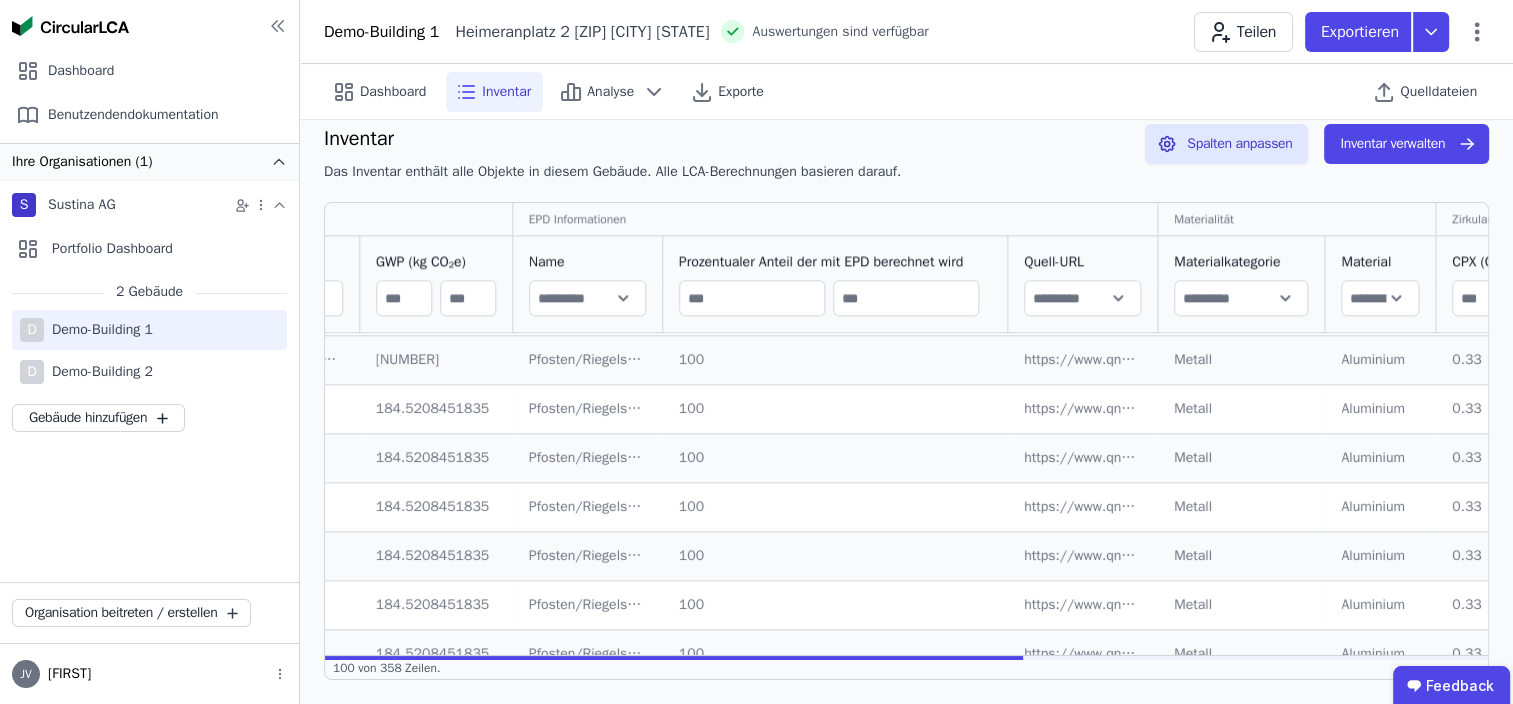 type on "**" 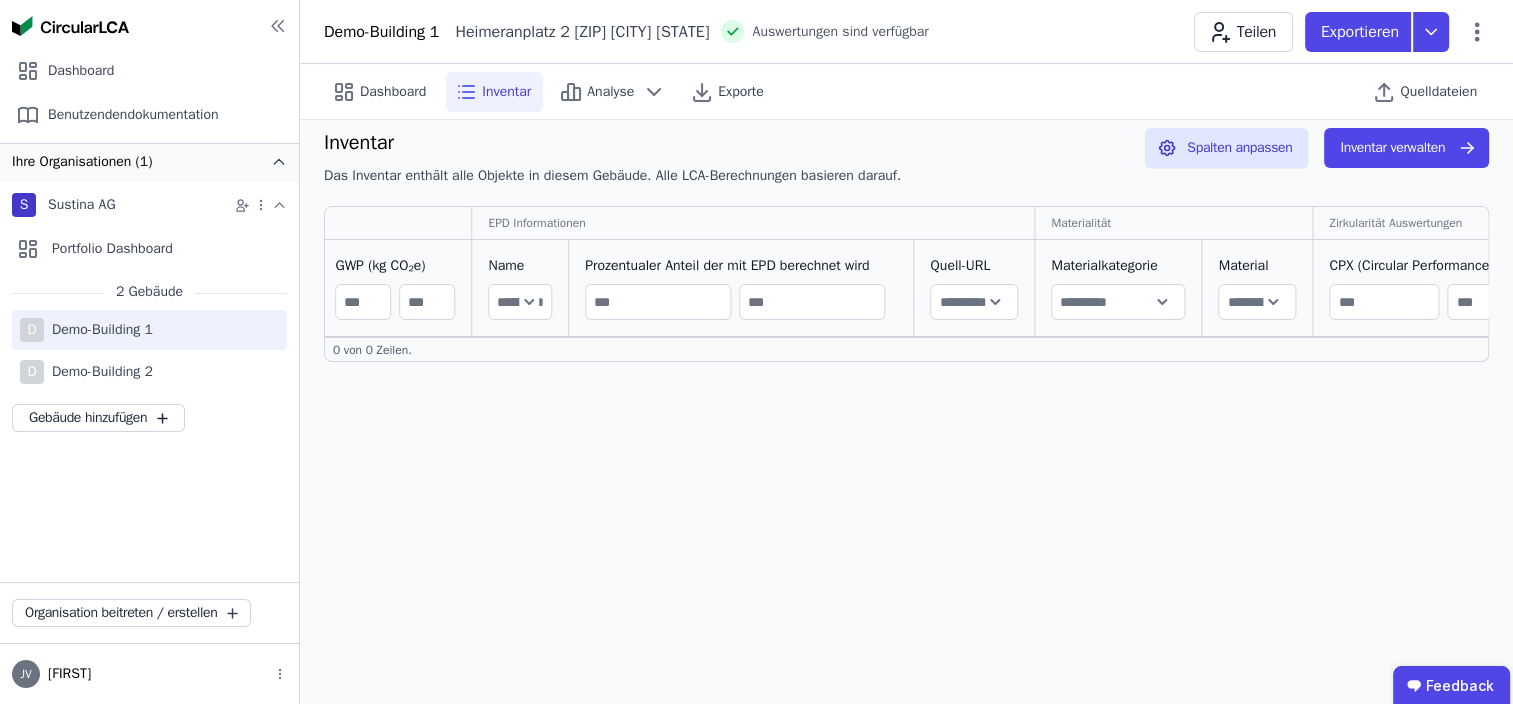 scroll, scrollTop: 0, scrollLeft: 2055, axis: horizontal 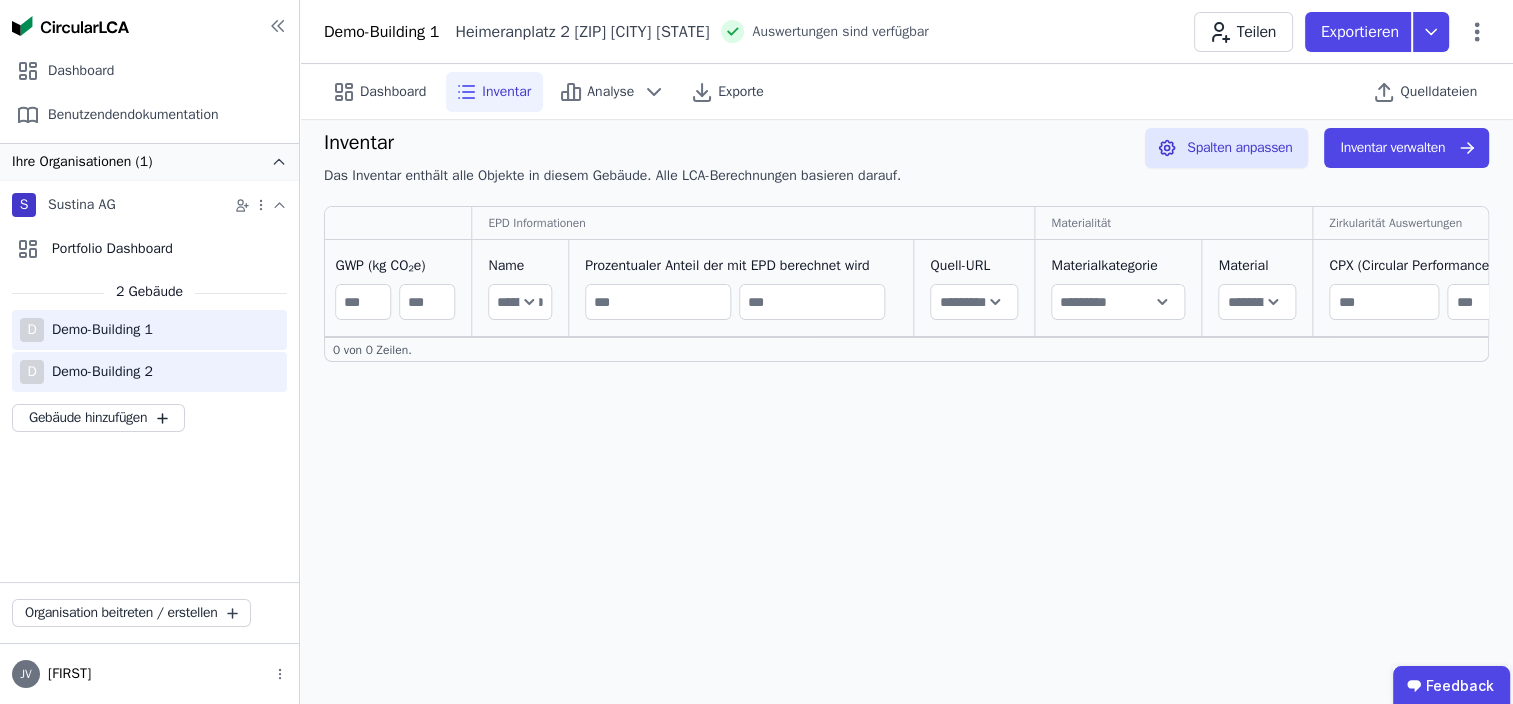 click on "D Demo-Building 2" at bounding box center (149, 372) 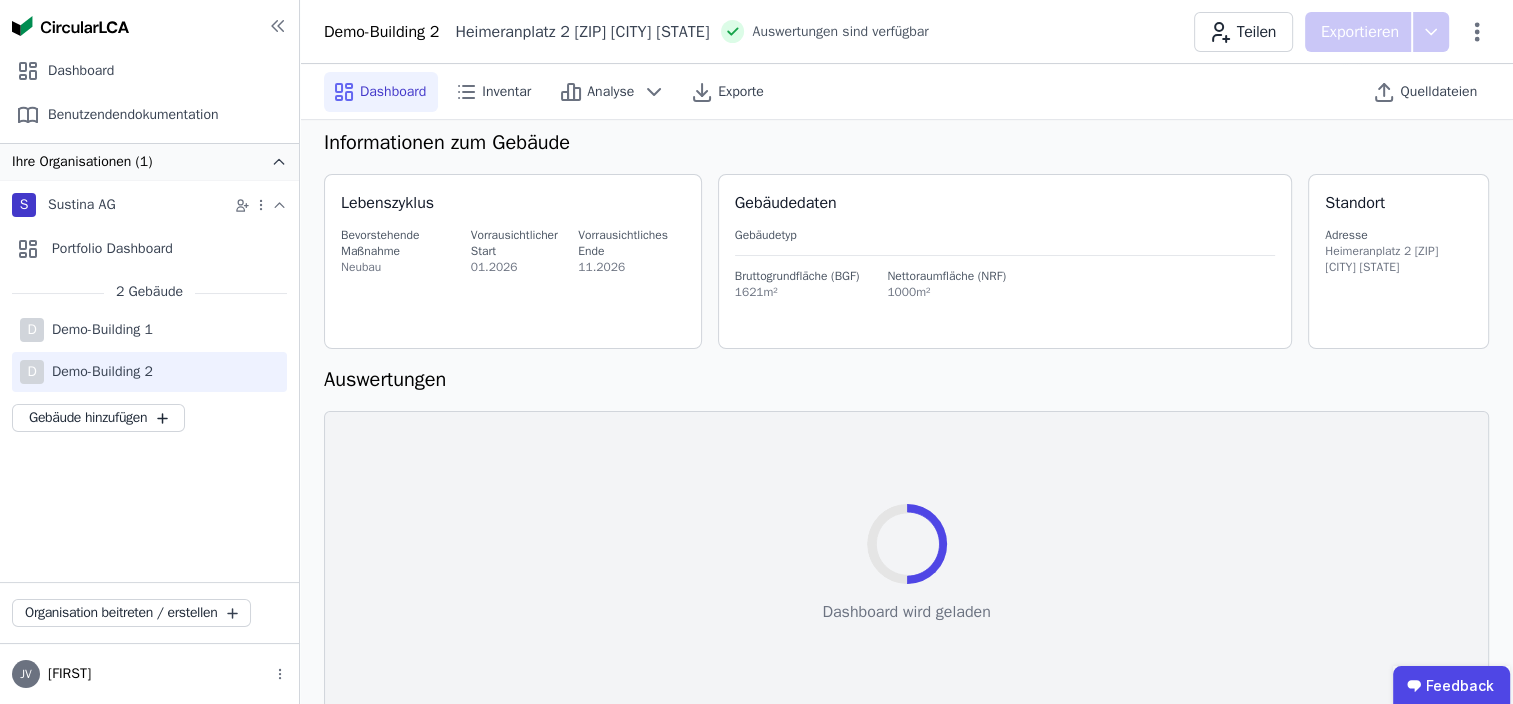 select on "*" 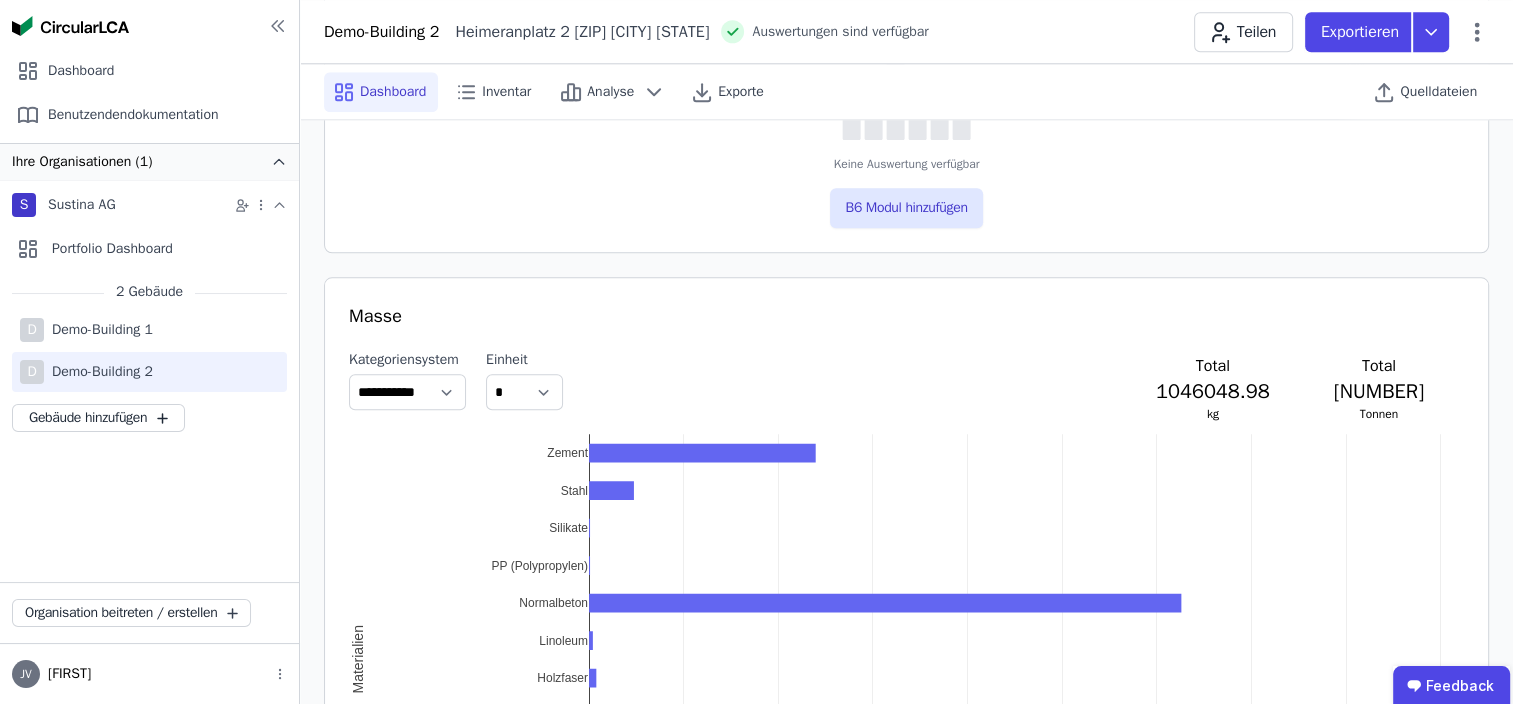 scroll, scrollTop: 1816, scrollLeft: 0, axis: vertical 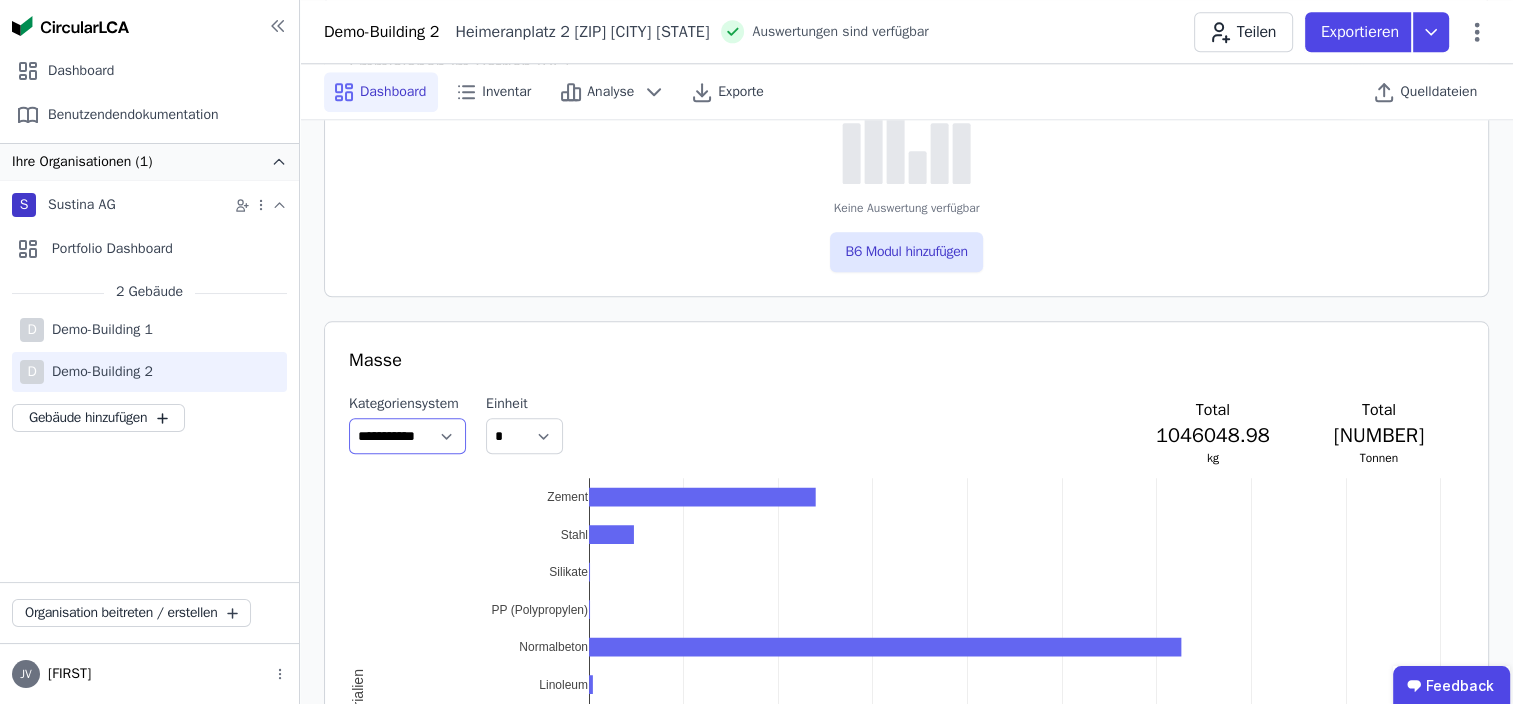 click on "**********" at bounding box center (407, 436) 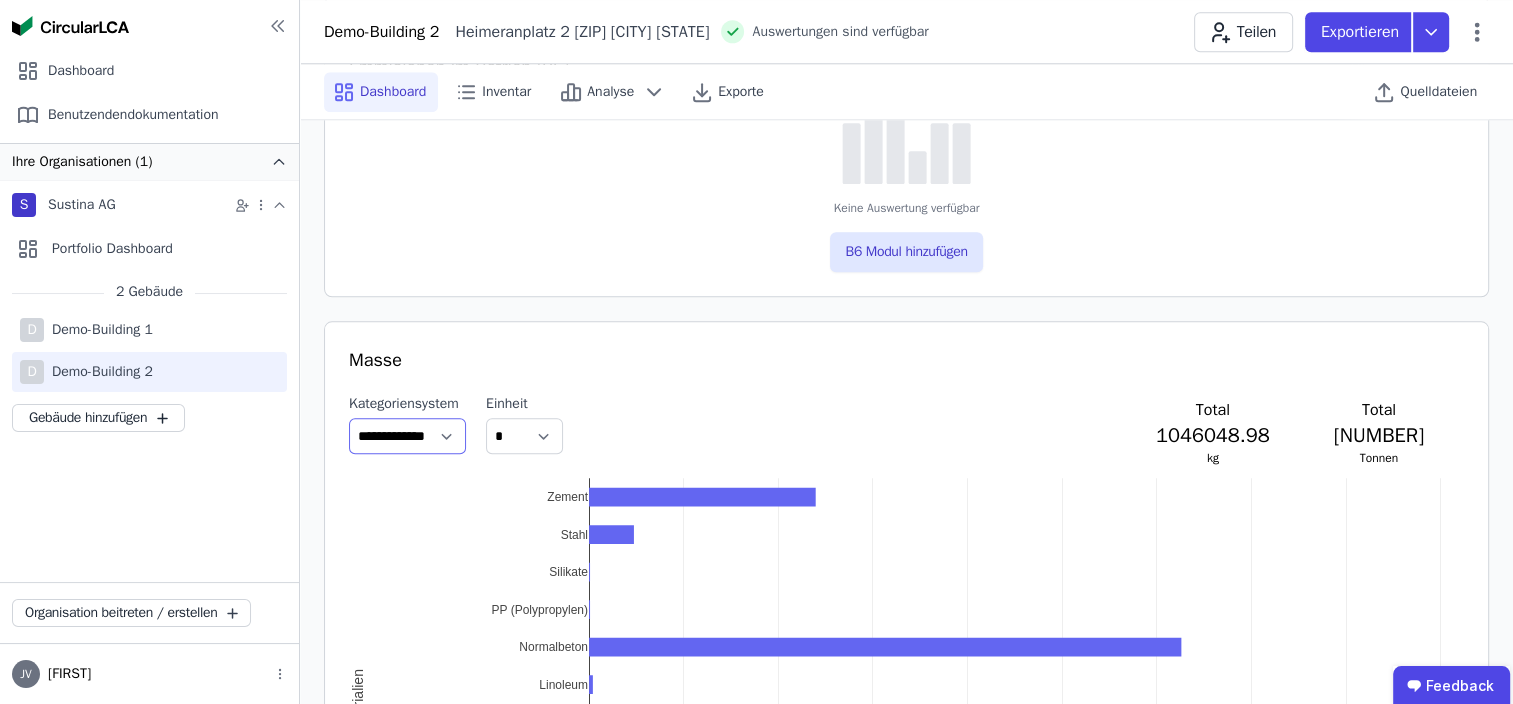 click on "**********" at bounding box center [407, 436] 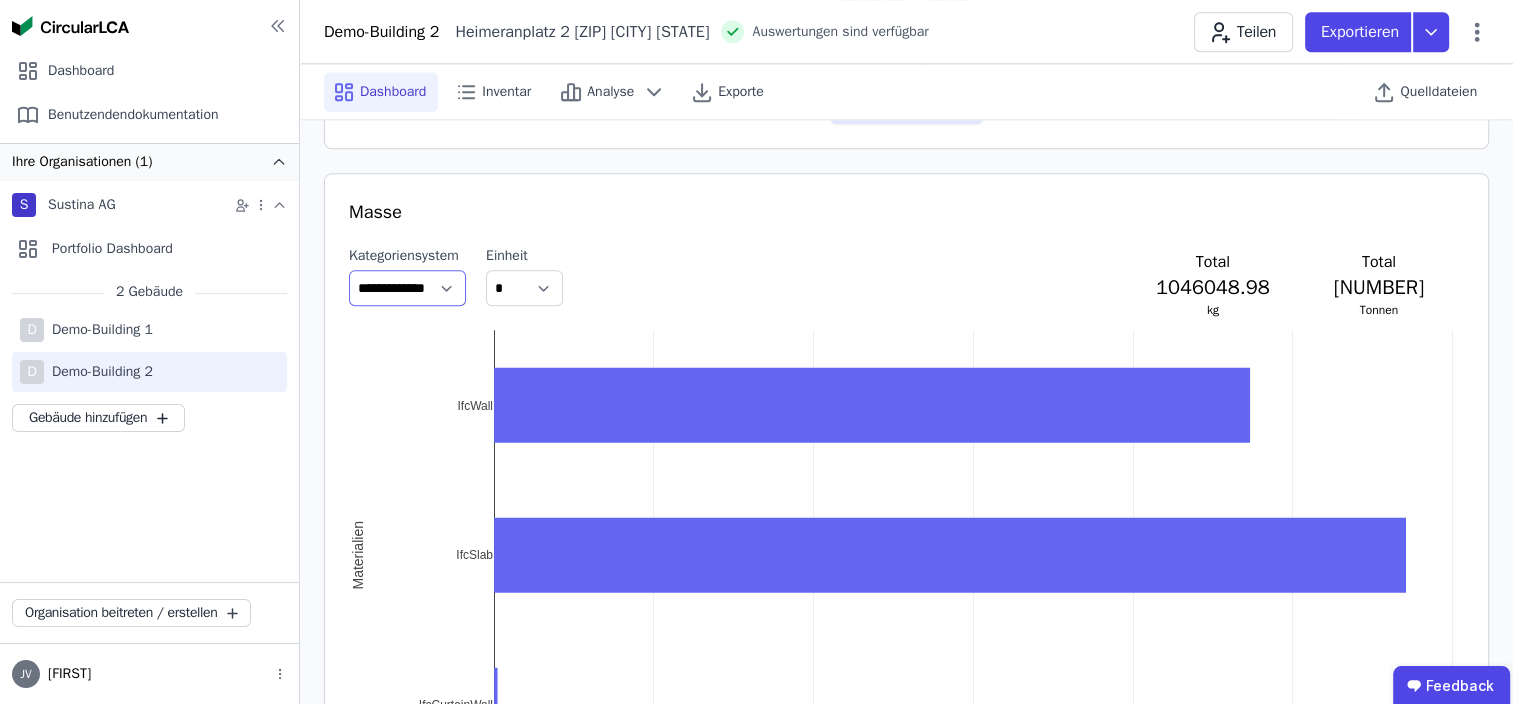 scroll, scrollTop: 1816, scrollLeft: 0, axis: vertical 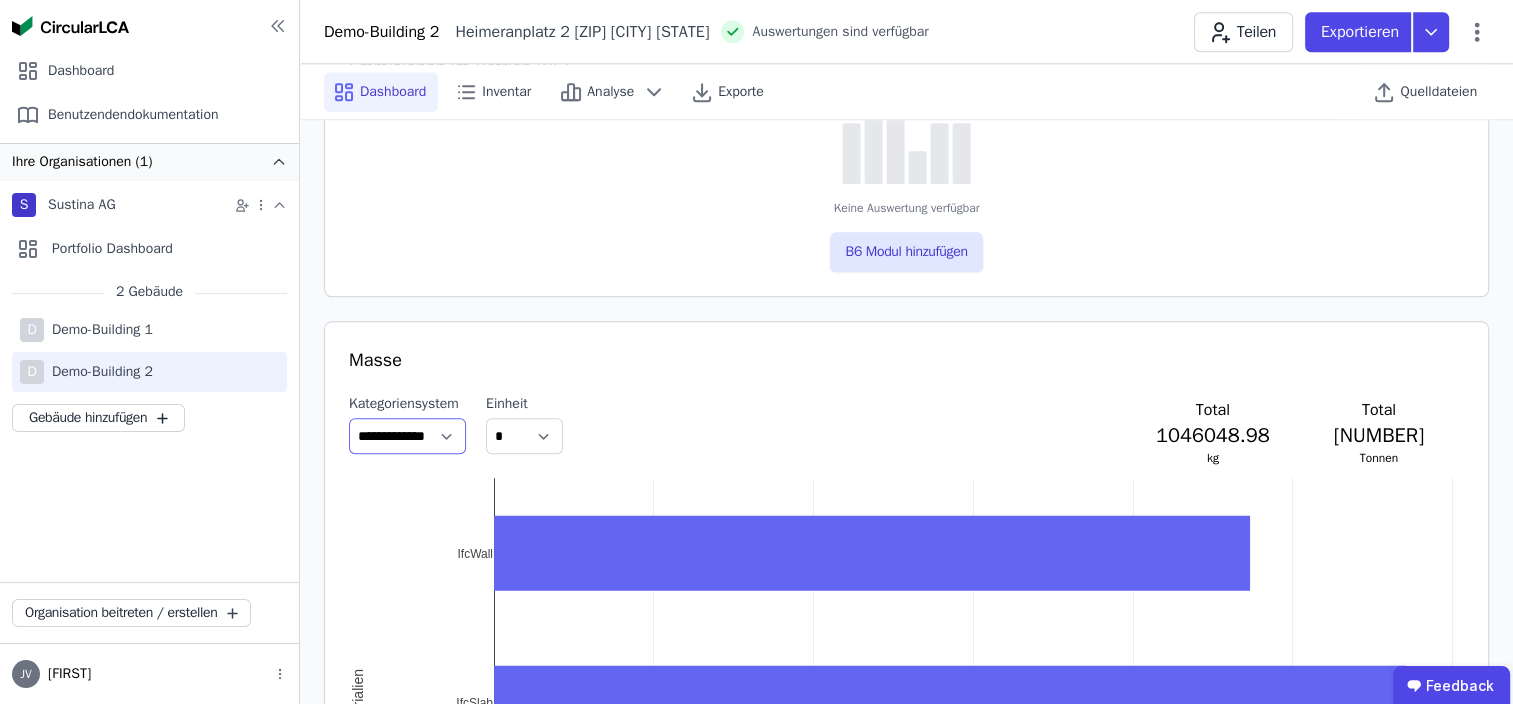 click on "**********" at bounding box center [407, 436] 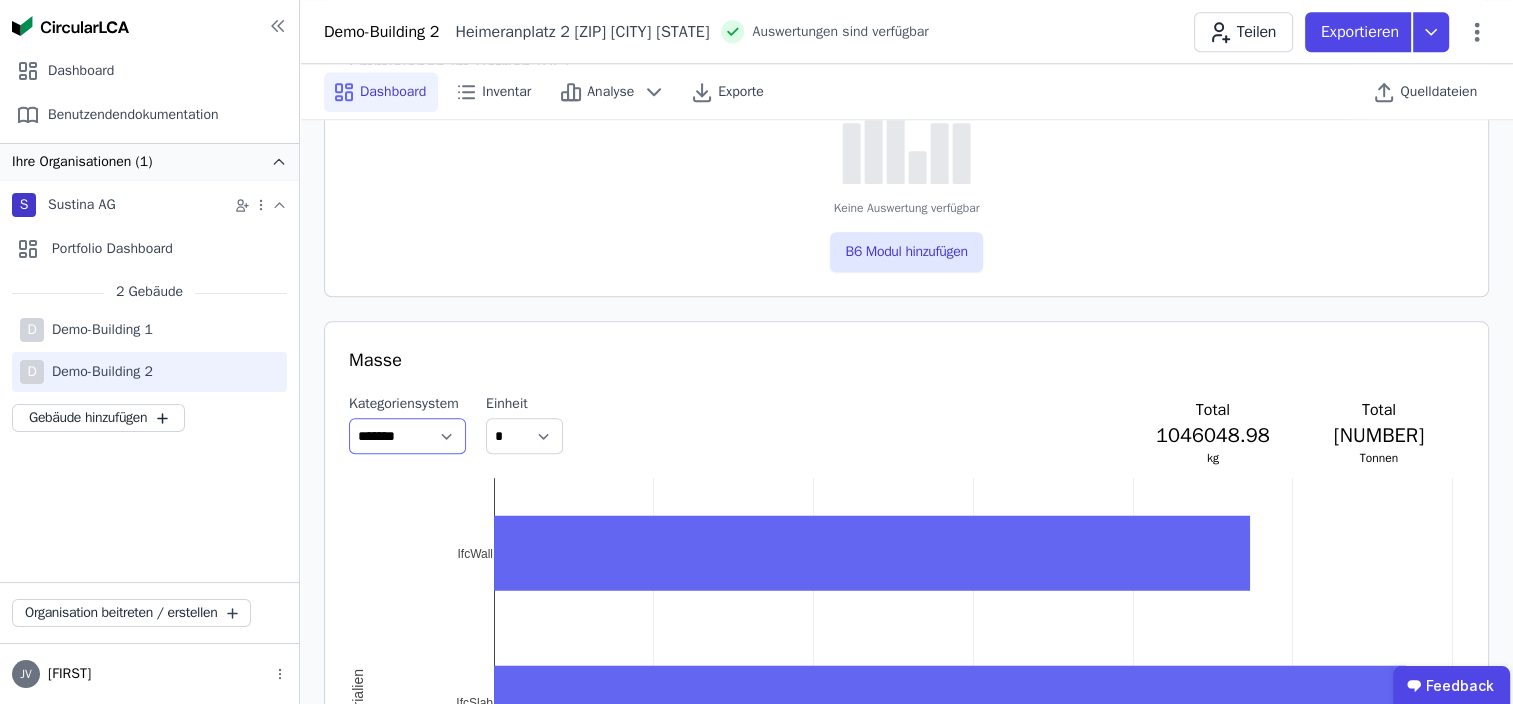 click on "**********" at bounding box center [407, 436] 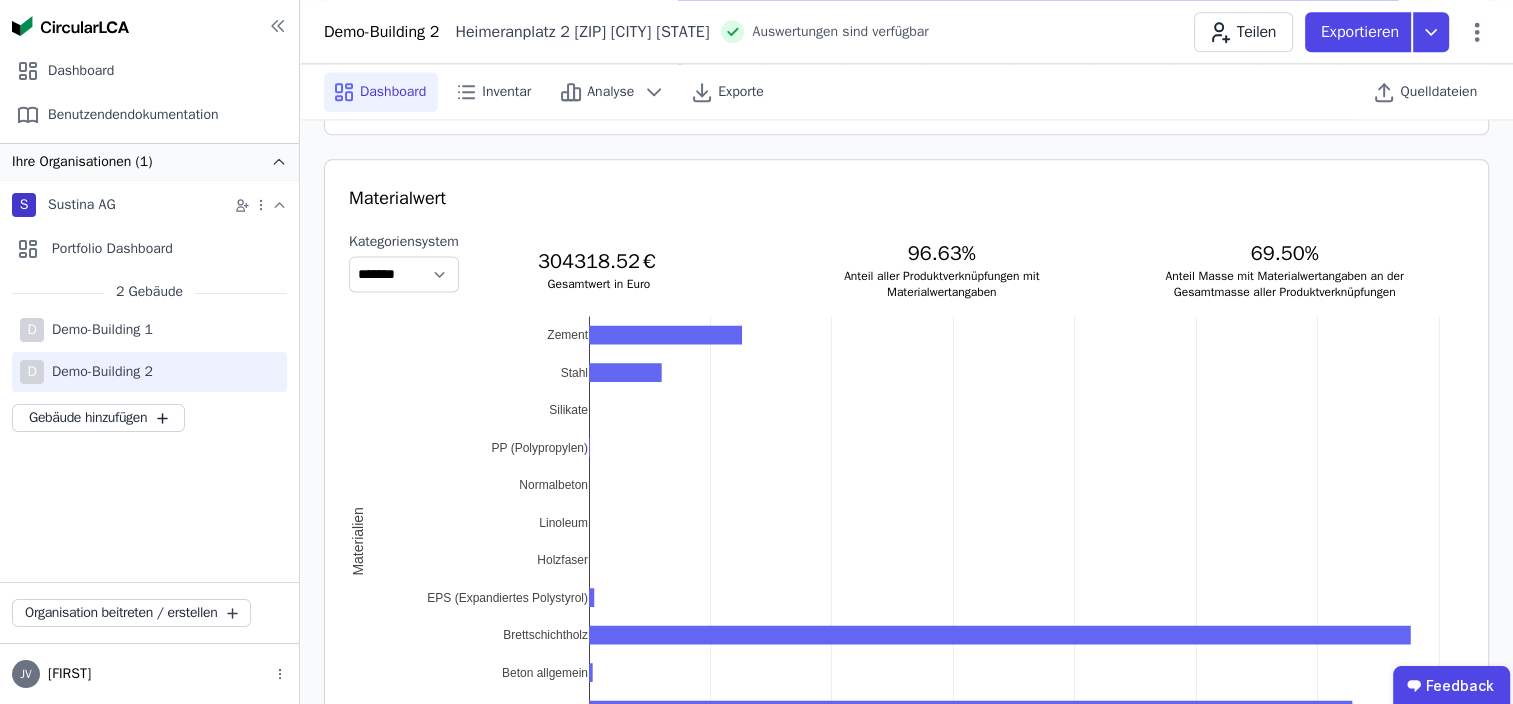scroll, scrollTop: 2676, scrollLeft: 0, axis: vertical 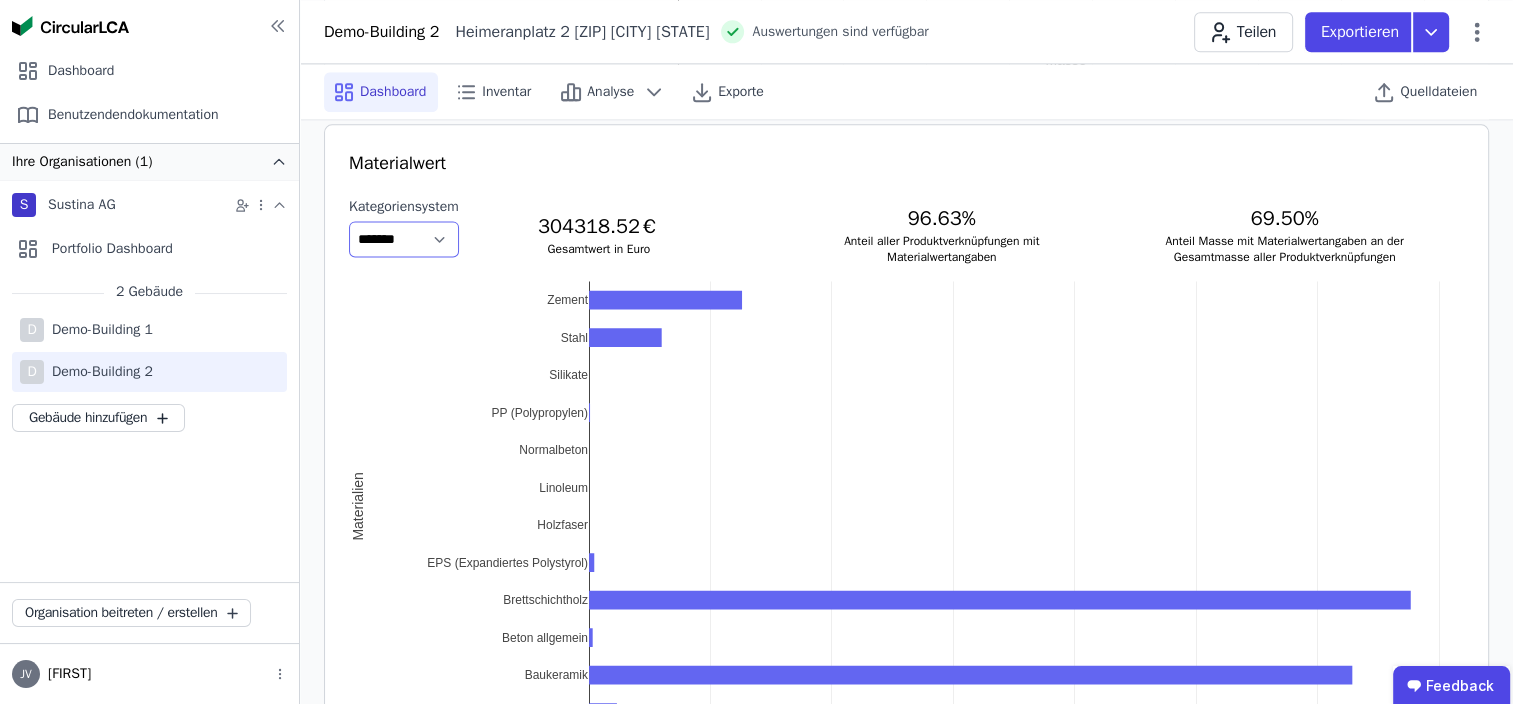 click on "**********" at bounding box center (404, 239) 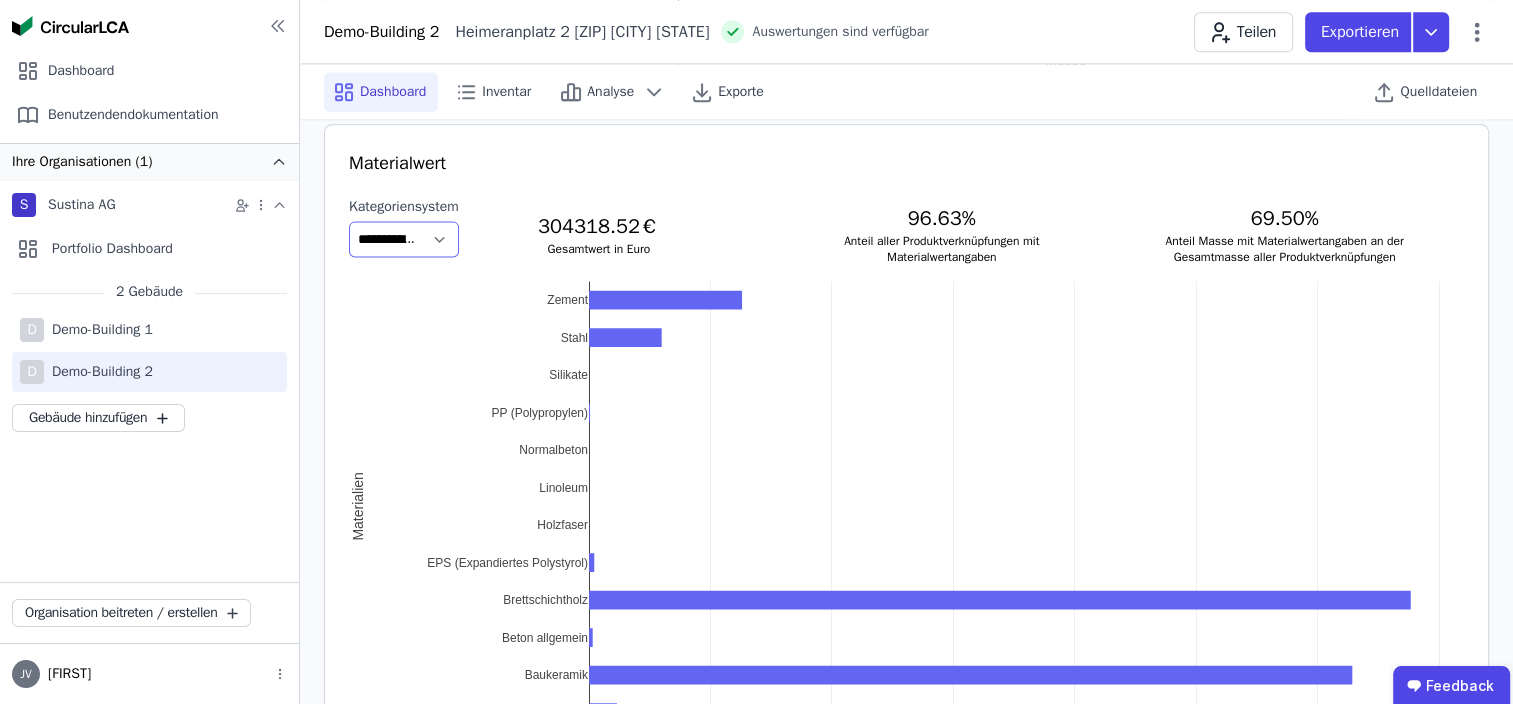 click on "**********" at bounding box center (404, 239) 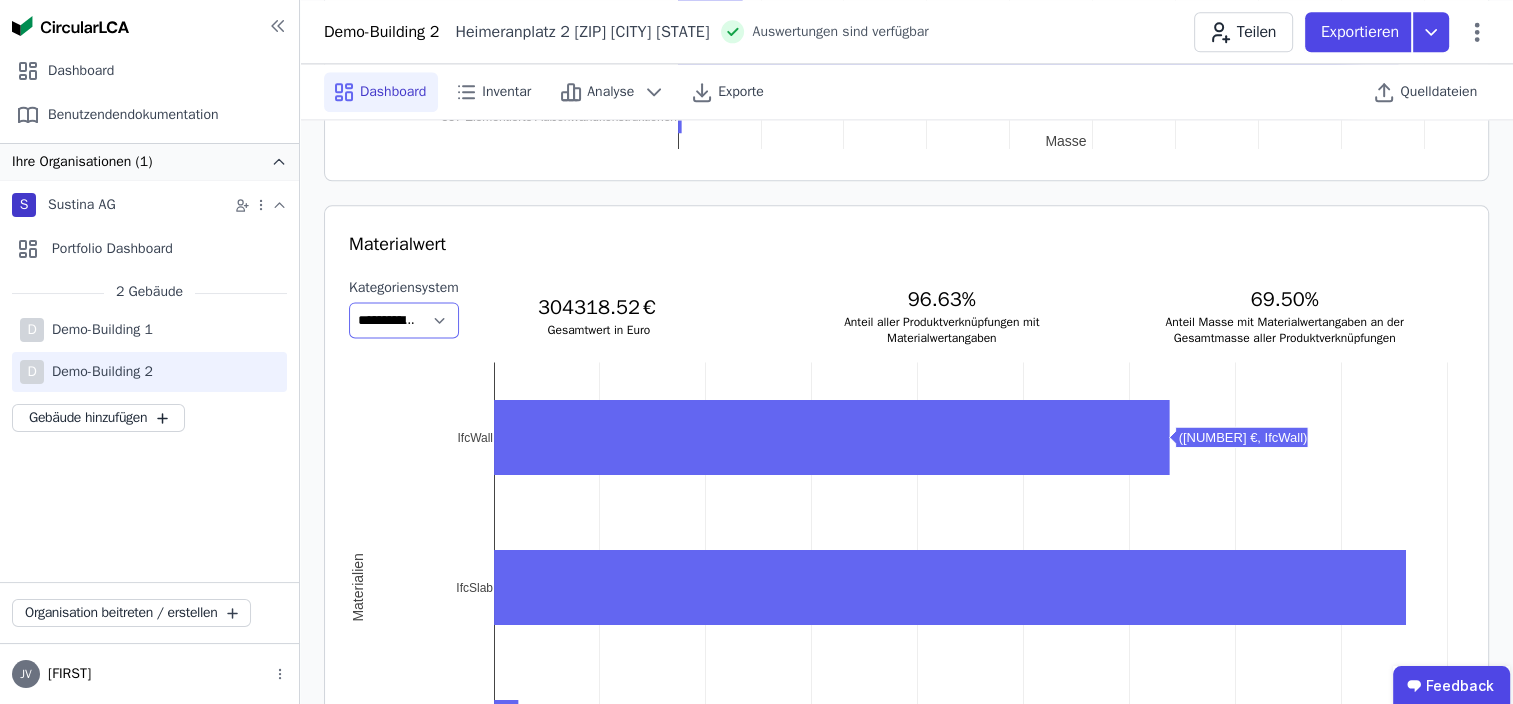 scroll, scrollTop: 2476, scrollLeft: 0, axis: vertical 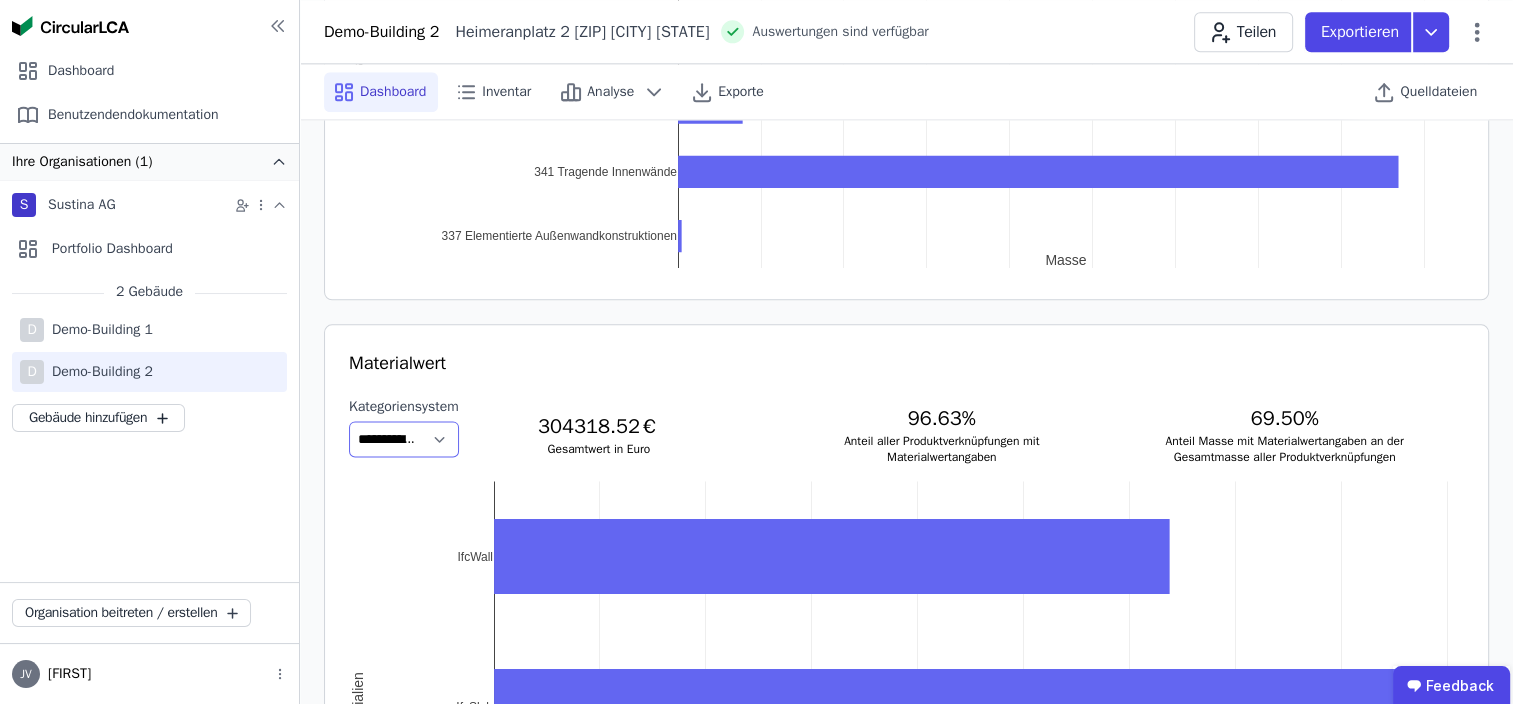 click on "**********" at bounding box center [404, 439] 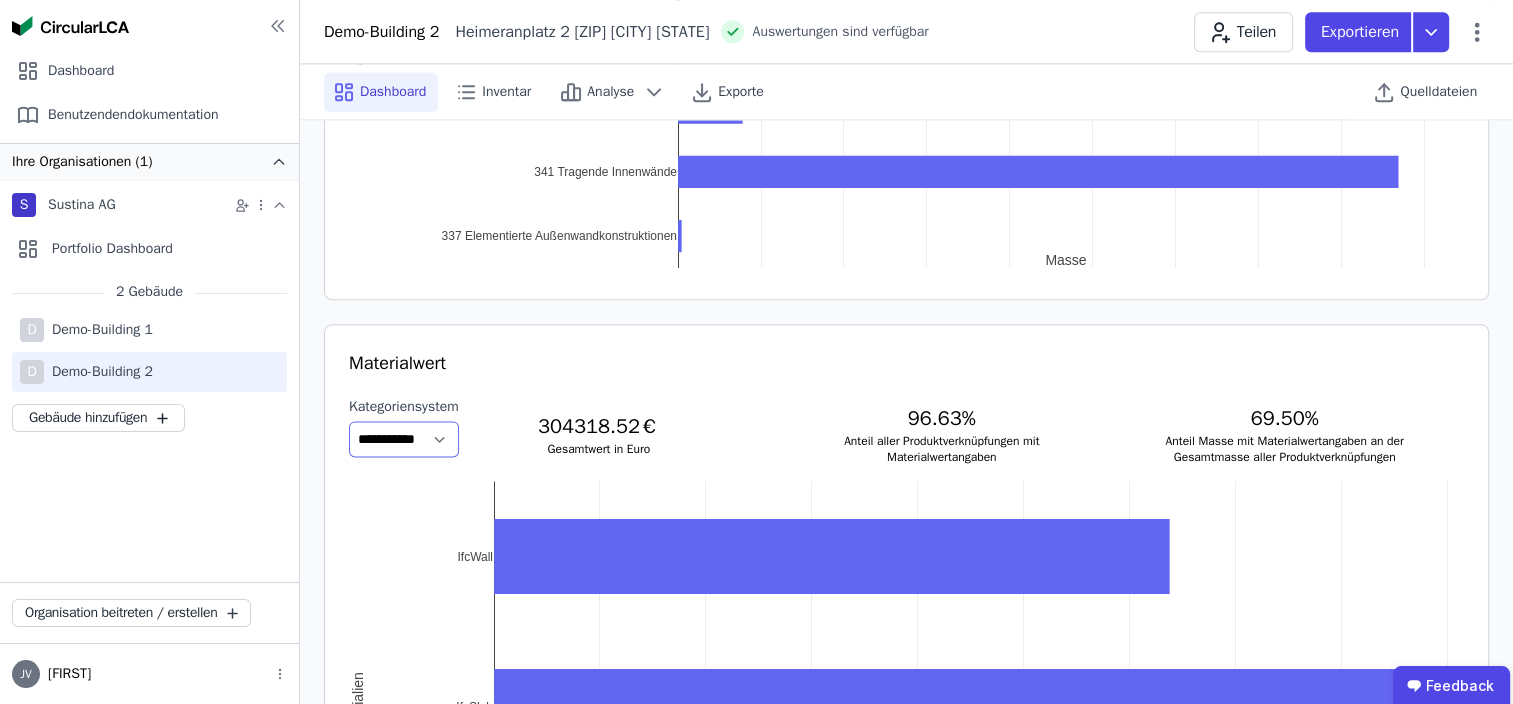 click on "**********" at bounding box center [404, 439] 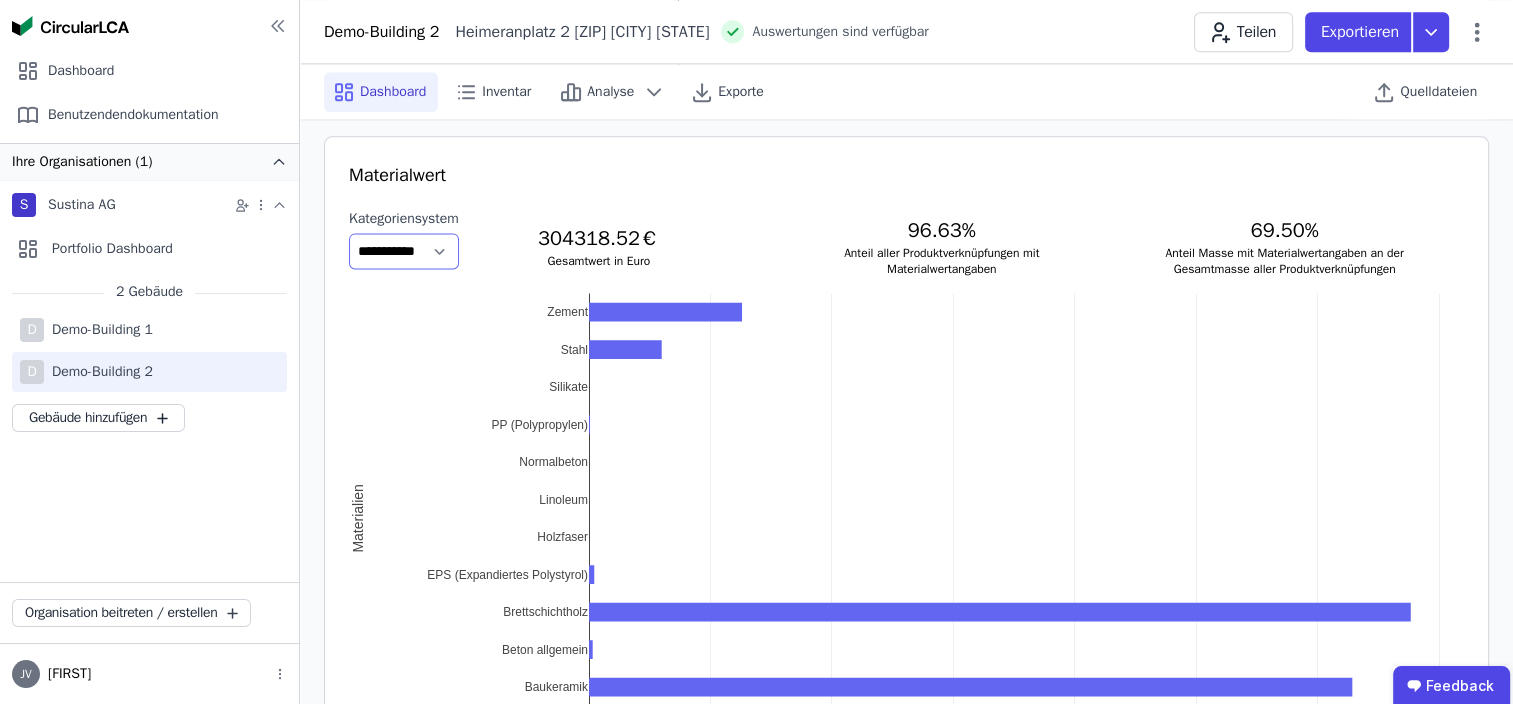 scroll, scrollTop: 2776, scrollLeft: 0, axis: vertical 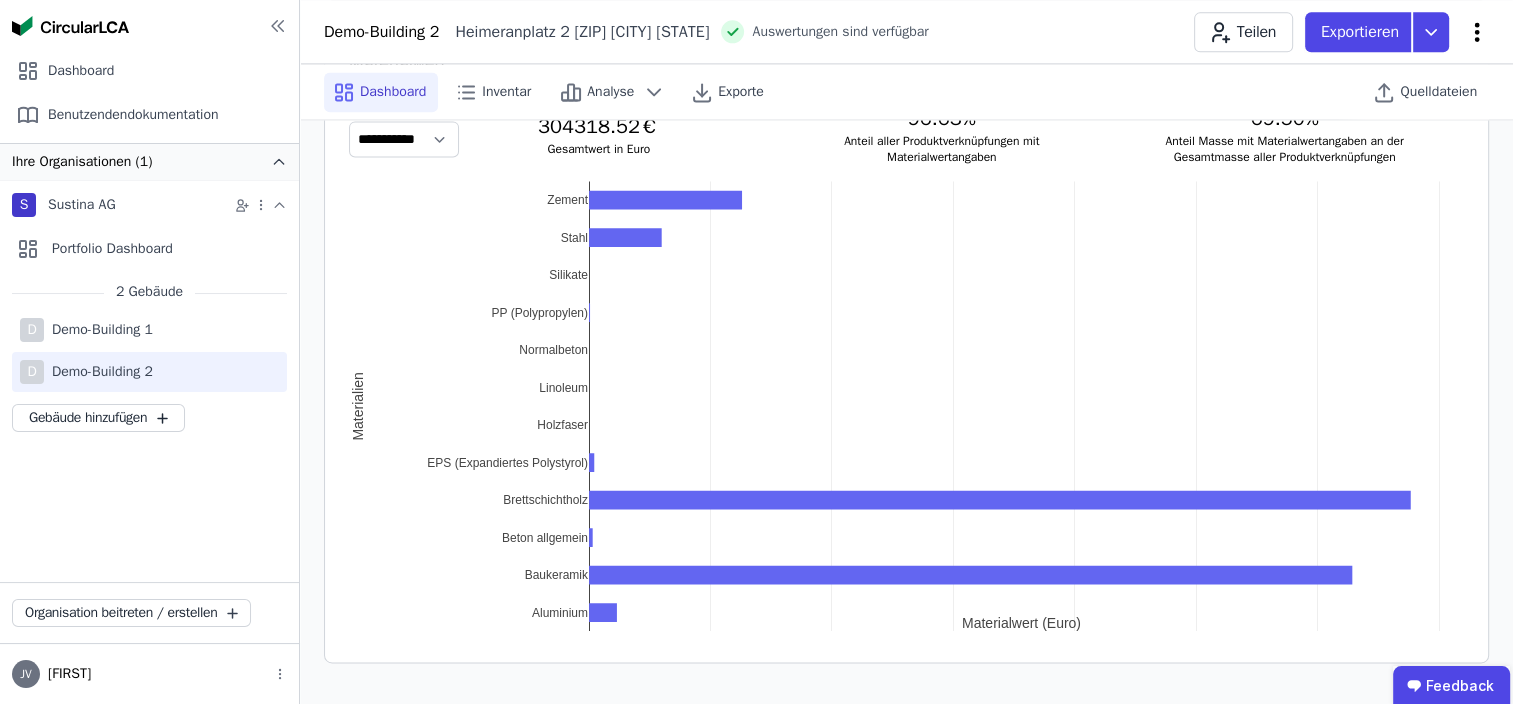 click 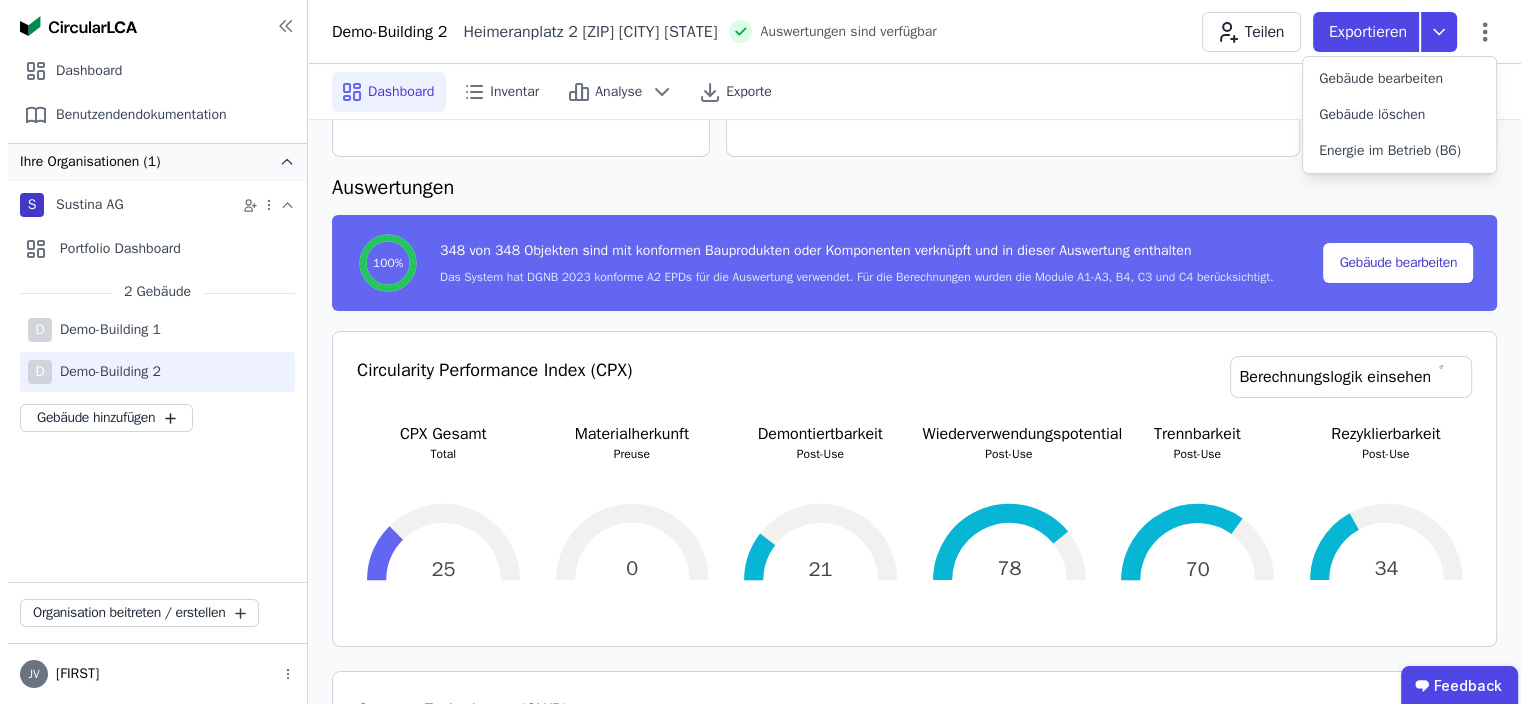 scroll, scrollTop: 0, scrollLeft: 0, axis: both 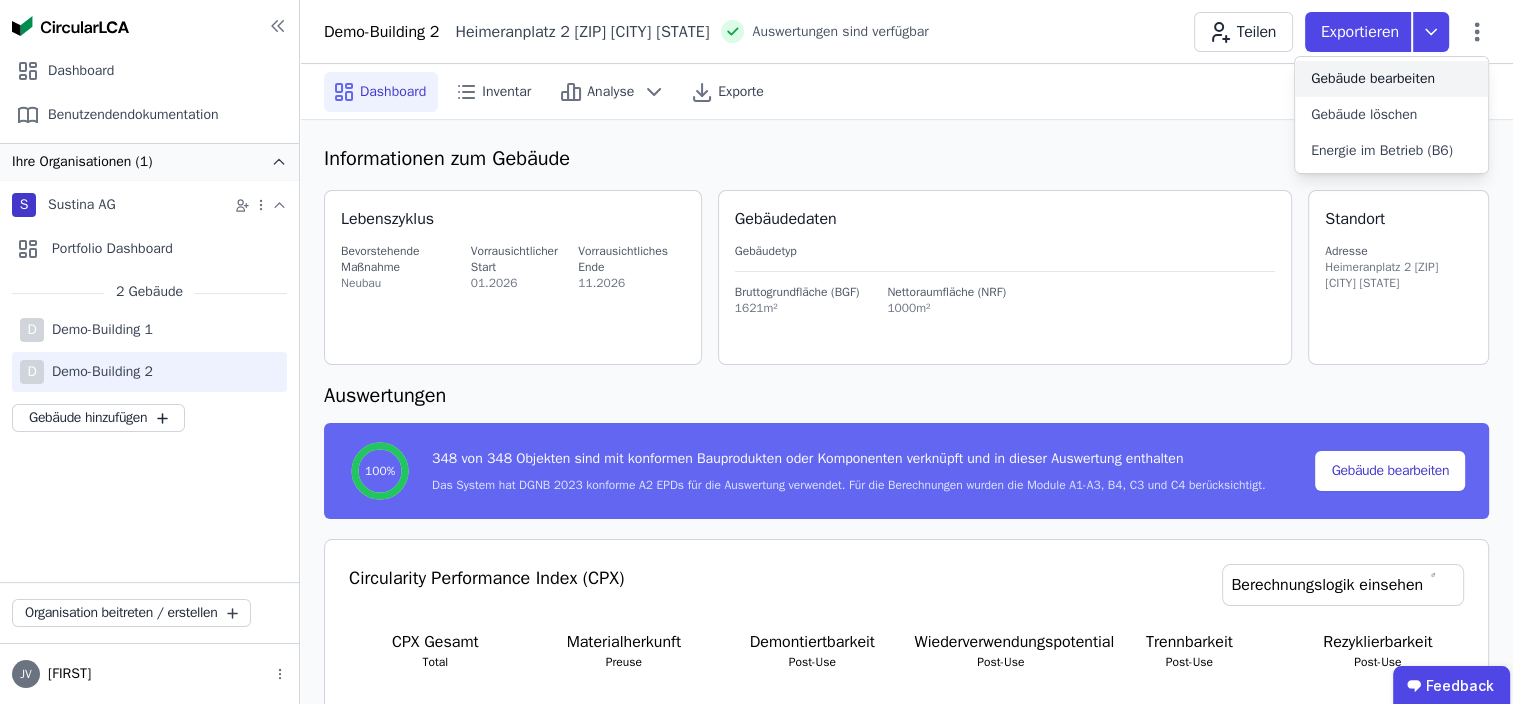 click on "Gebäude bearbeiten" at bounding box center (1373, 79) 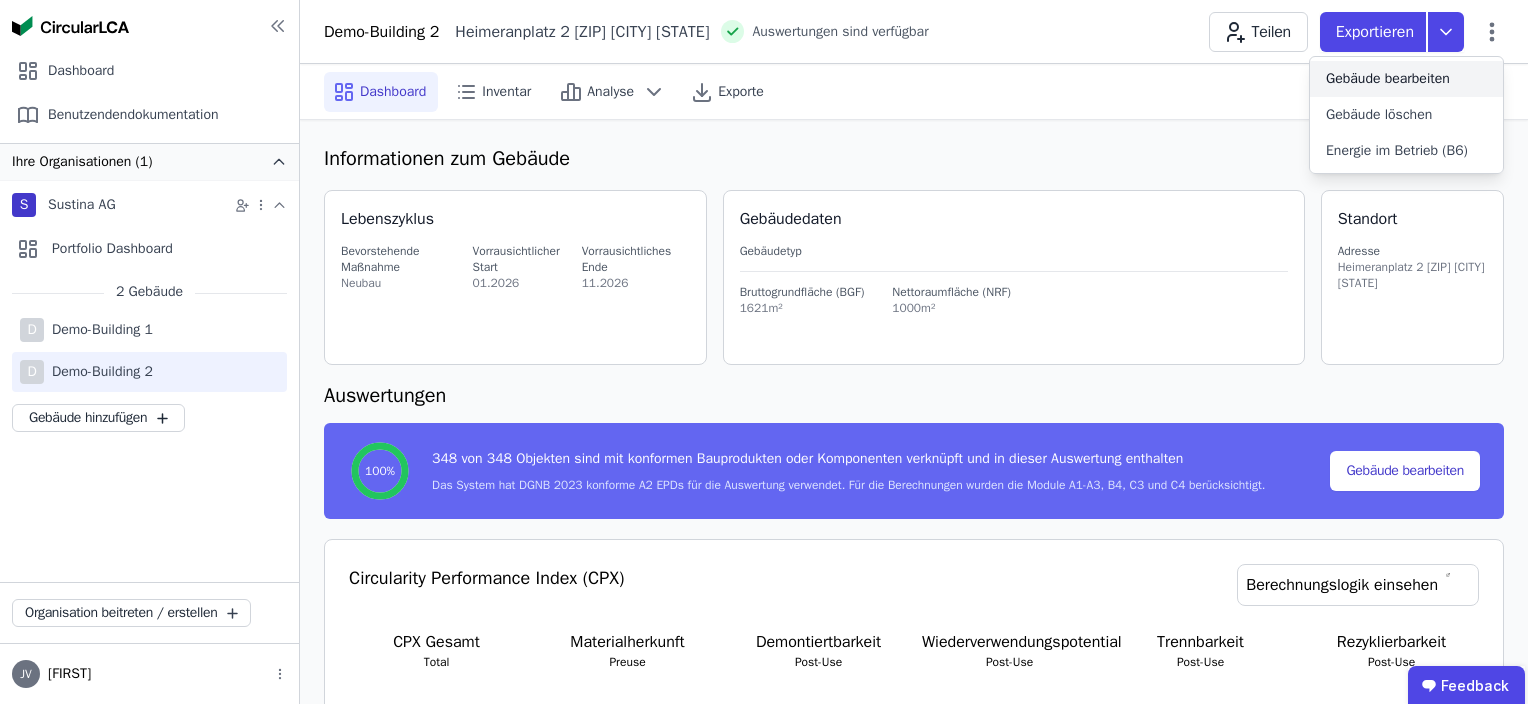 select on "*" 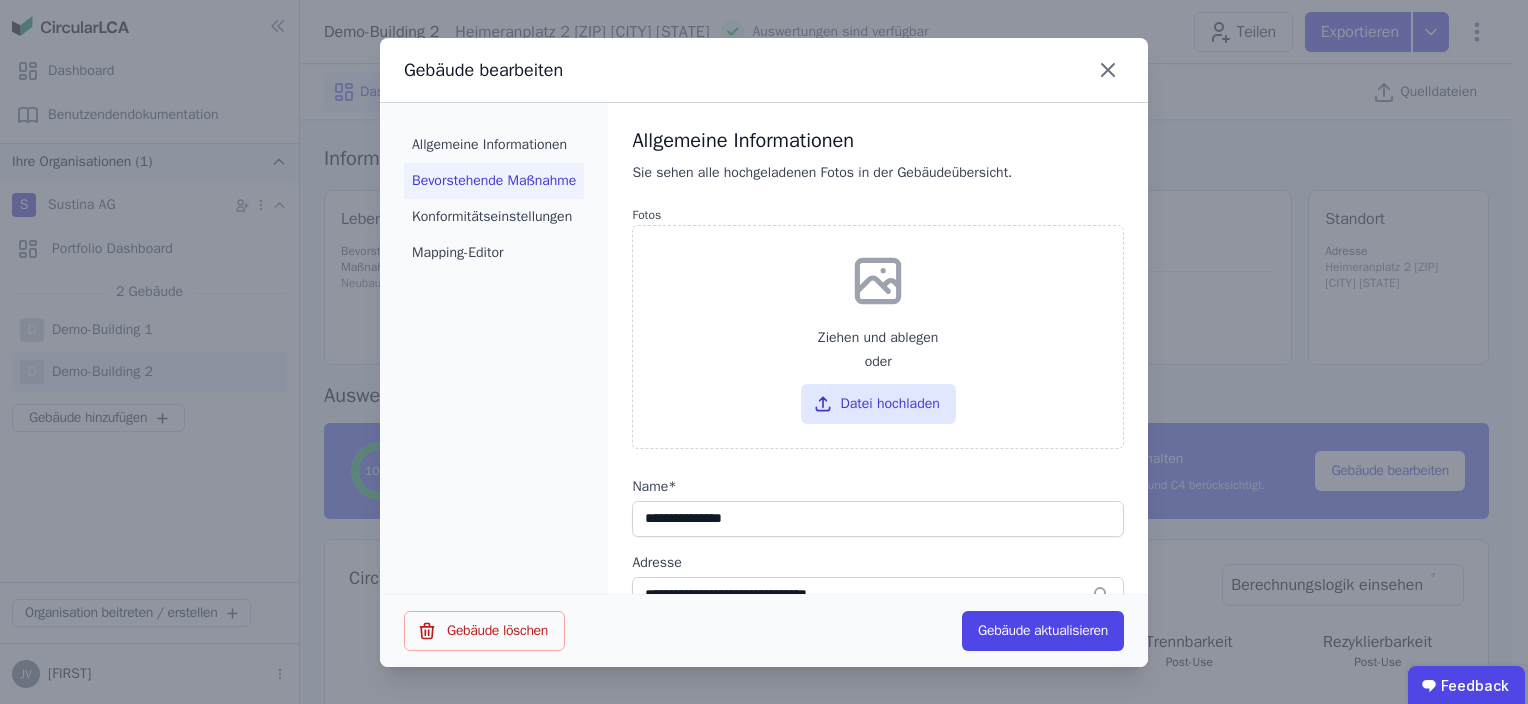 click on "Bevorstehende Maßnahme" at bounding box center [494, 181] 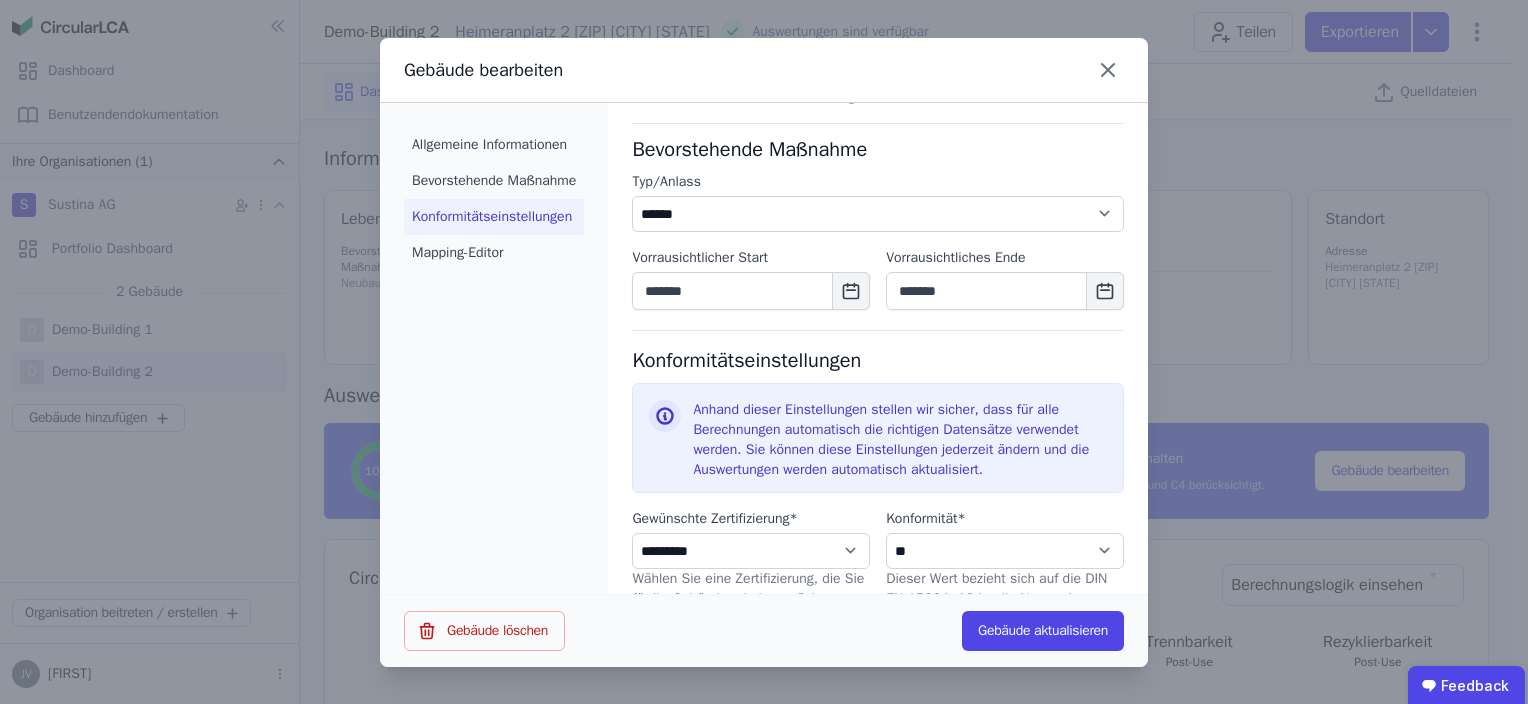scroll, scrollTop: 686, scrollLeft: 0, axis: vertical 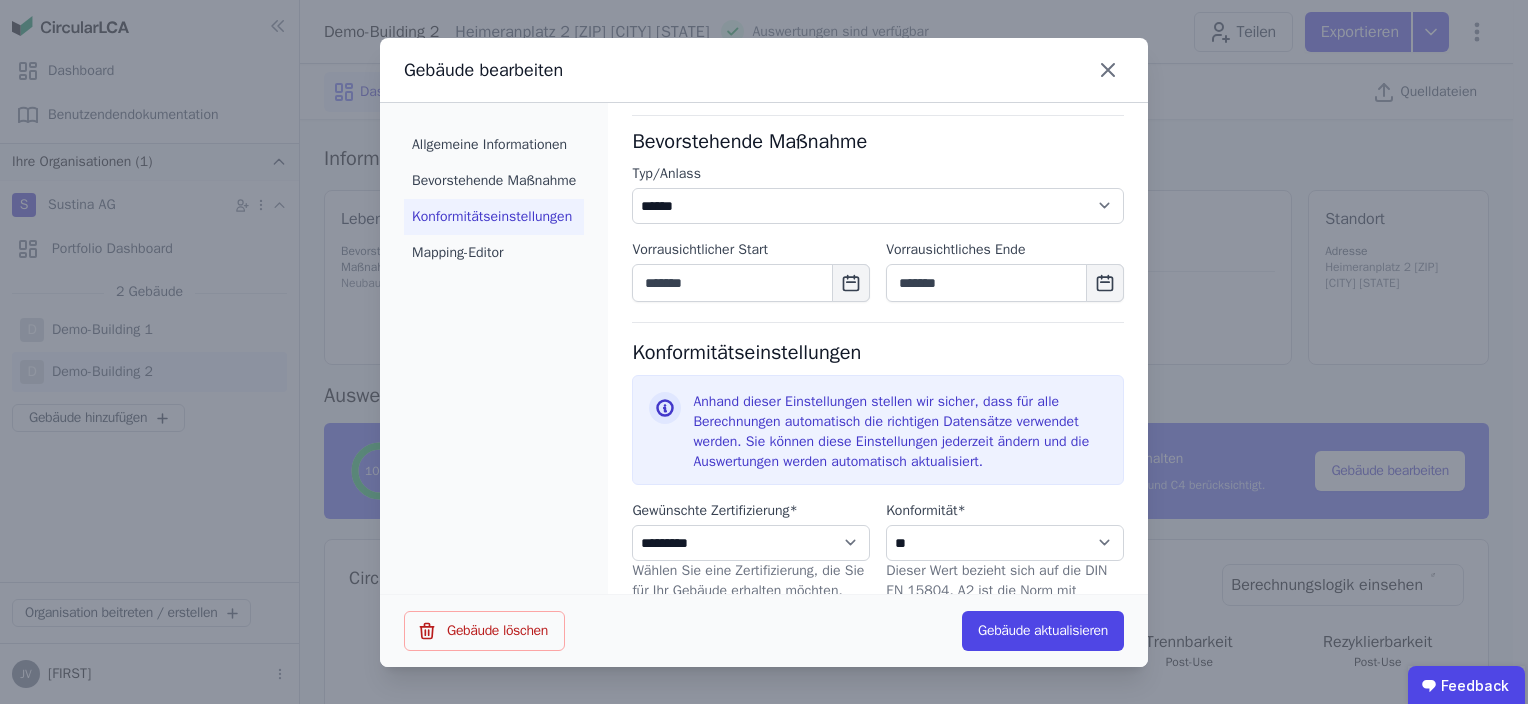 click on "Konformitätseinstellungen" at bounding box center [494, 217] 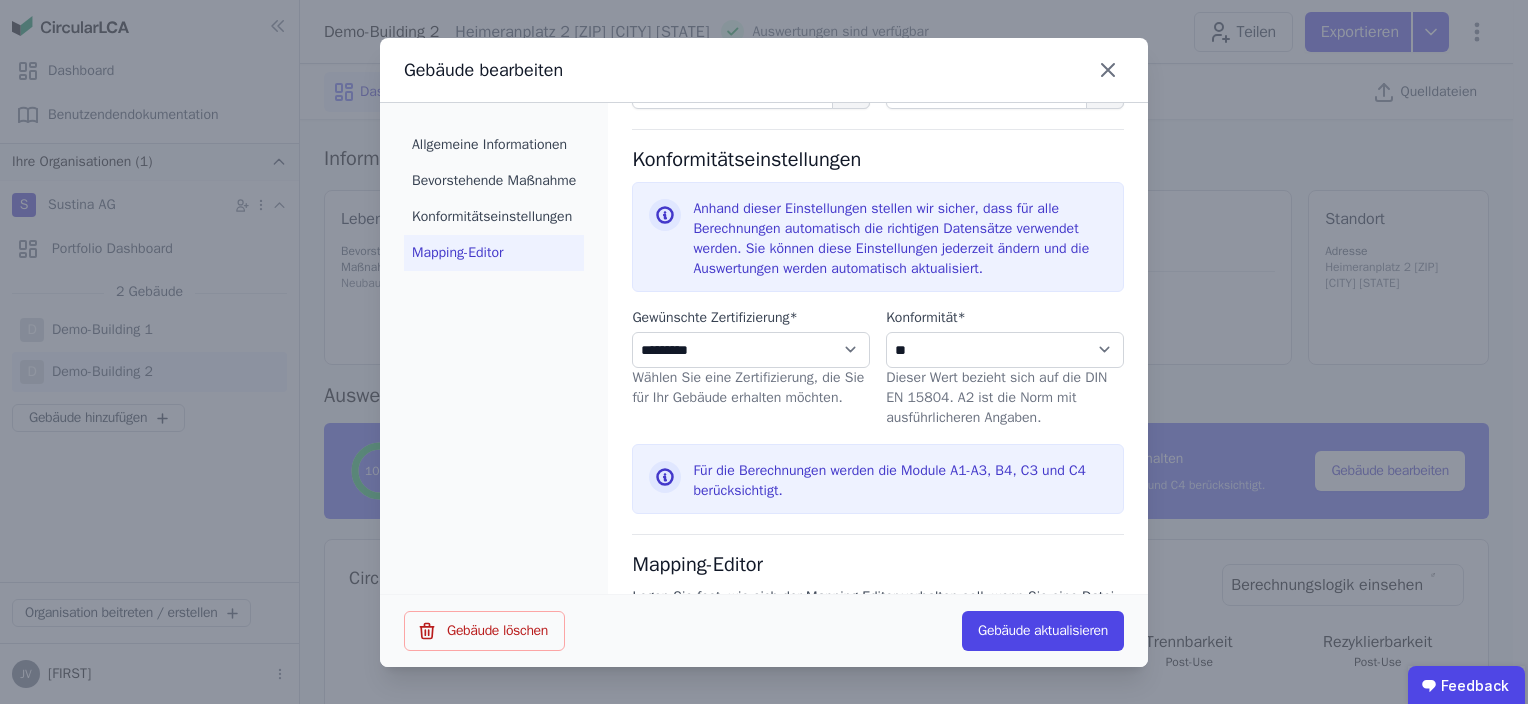 click on "Mapping-Editor" at bounding box center [494, 253] 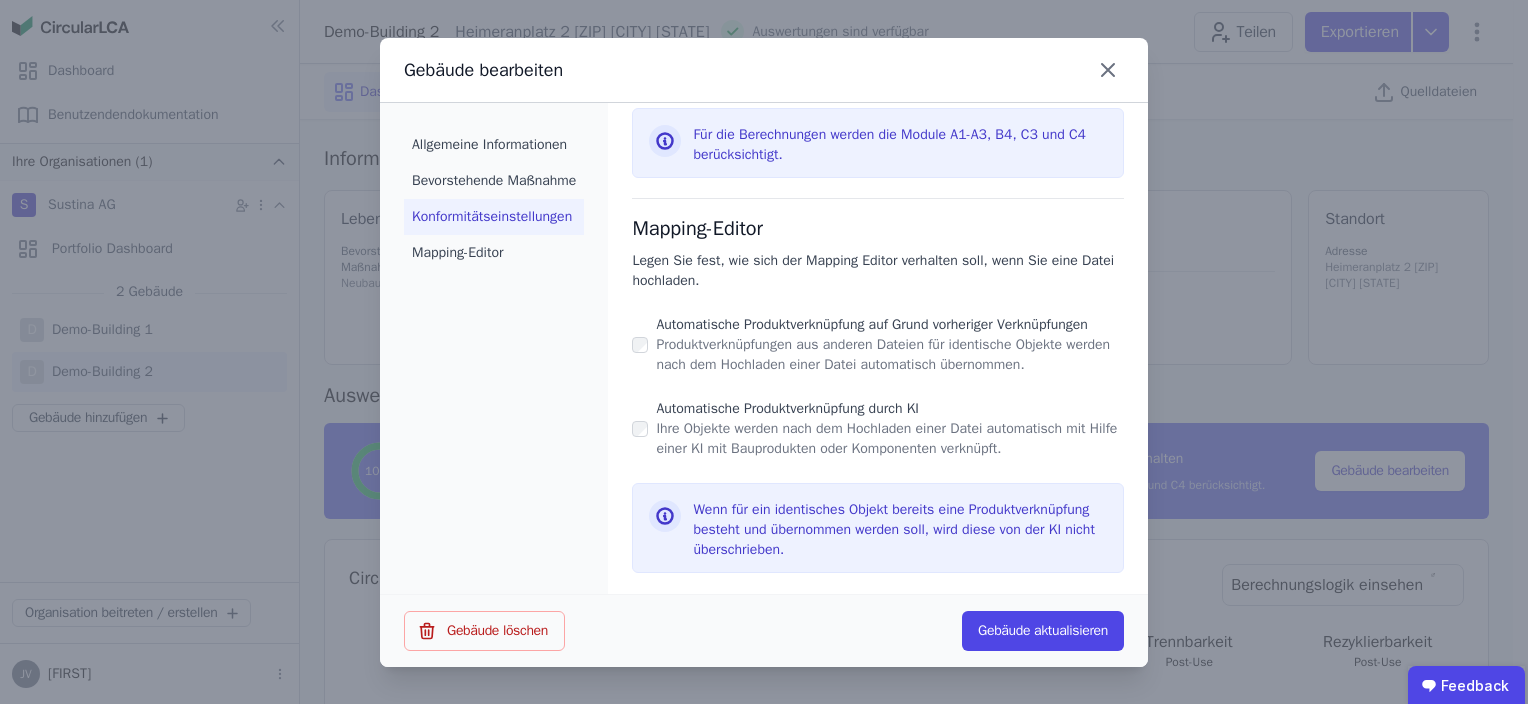 click on "Konformitätseinstellungen" at bounding box center (494, 217) 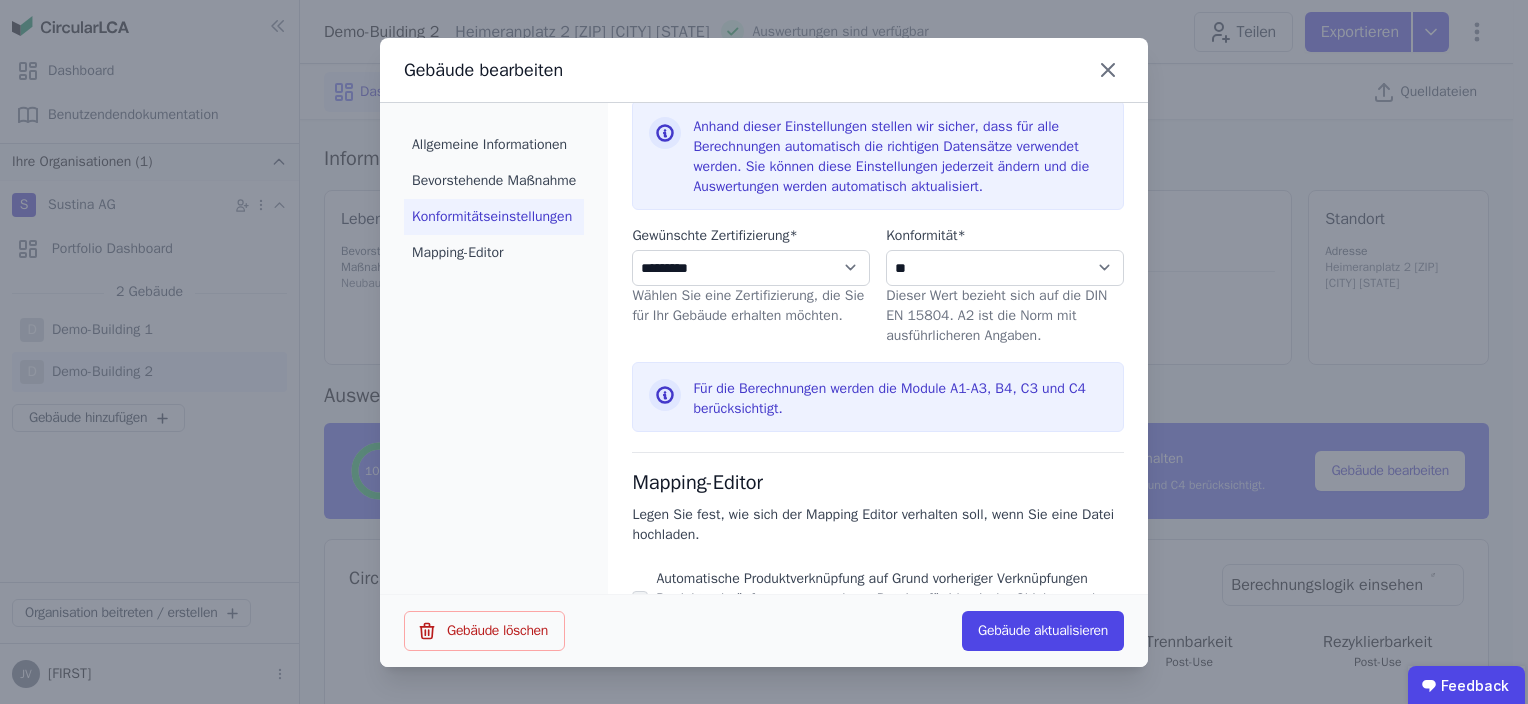 scroll, scrollTop: 879, scrollLeft: 0, axis: vertical 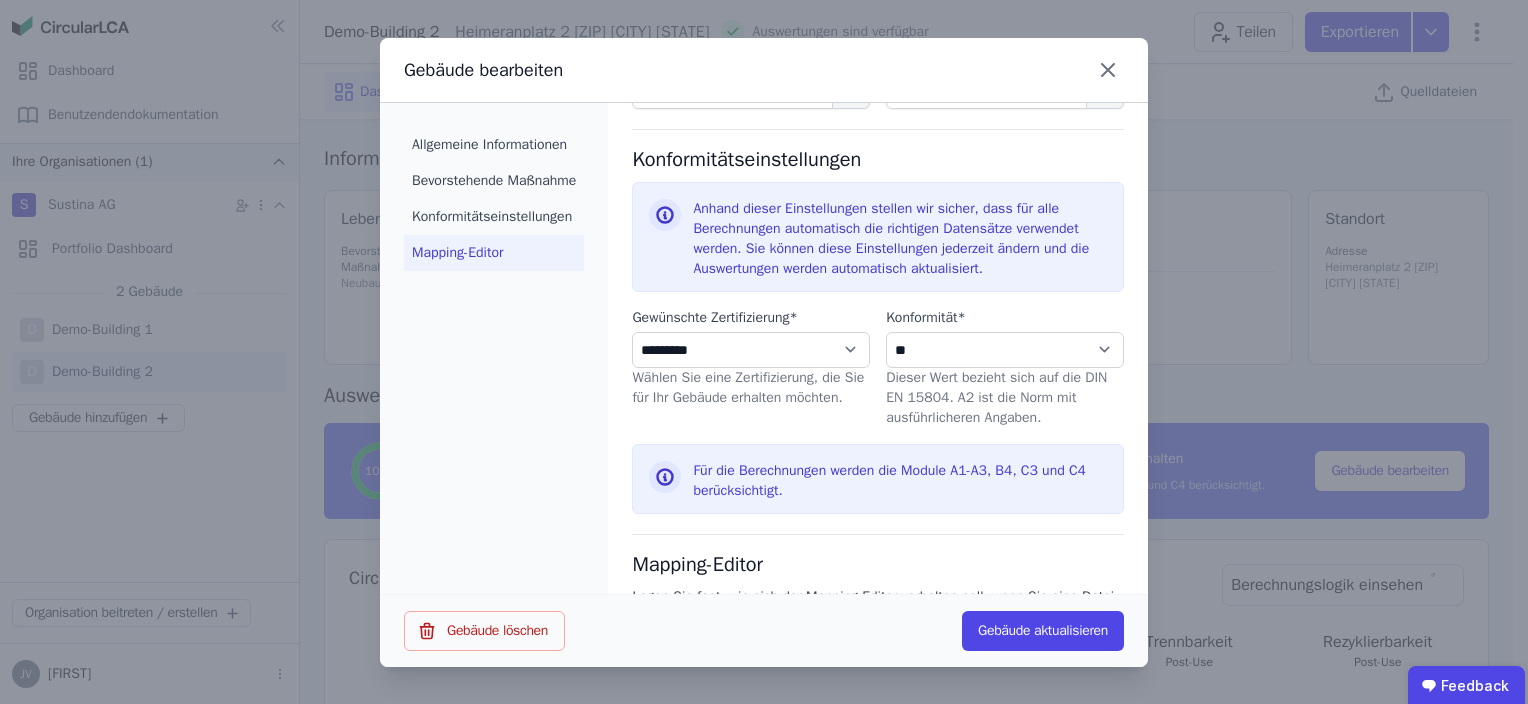 click on "Mapping-Editor" at bounding box center [494, 253] 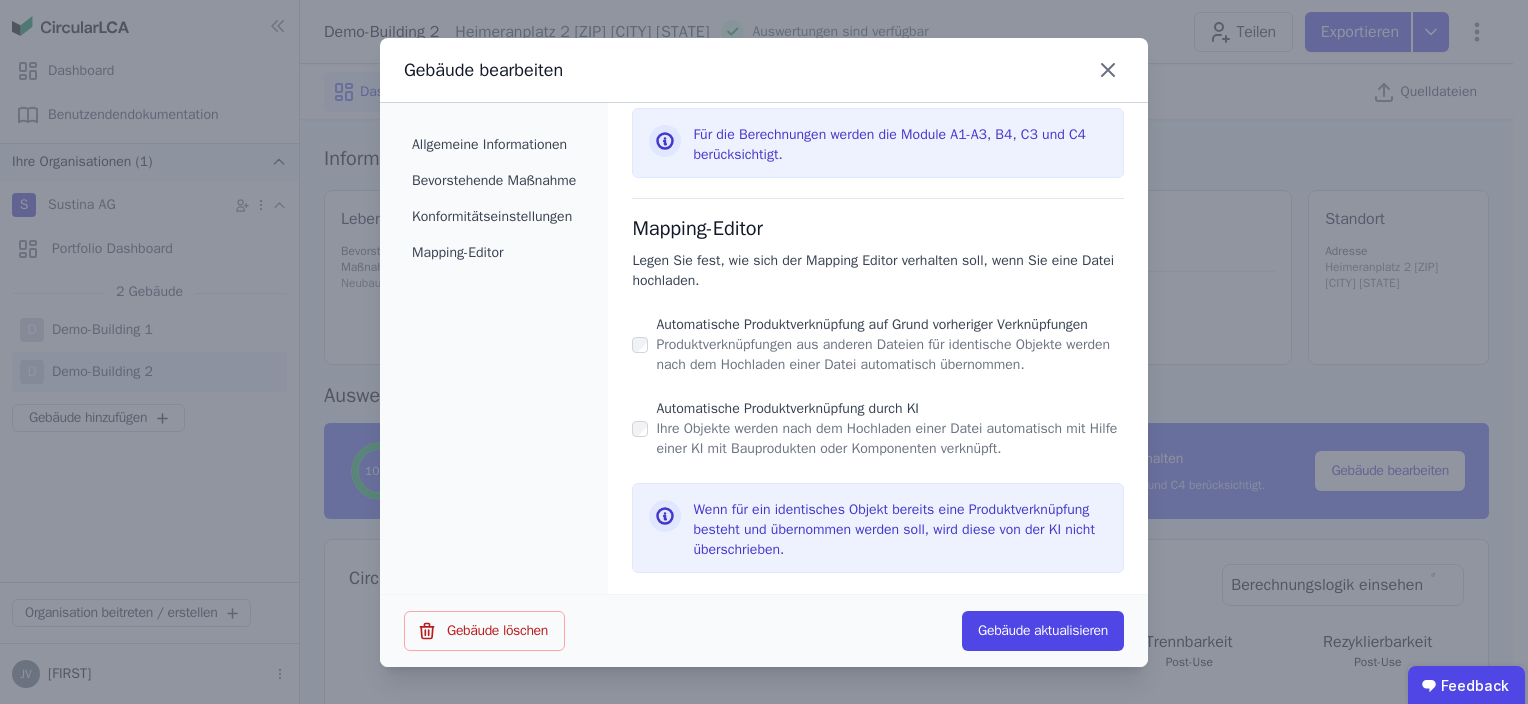 scroll, scrollTop: 1232, scrollLeft: 0, axis: vertical 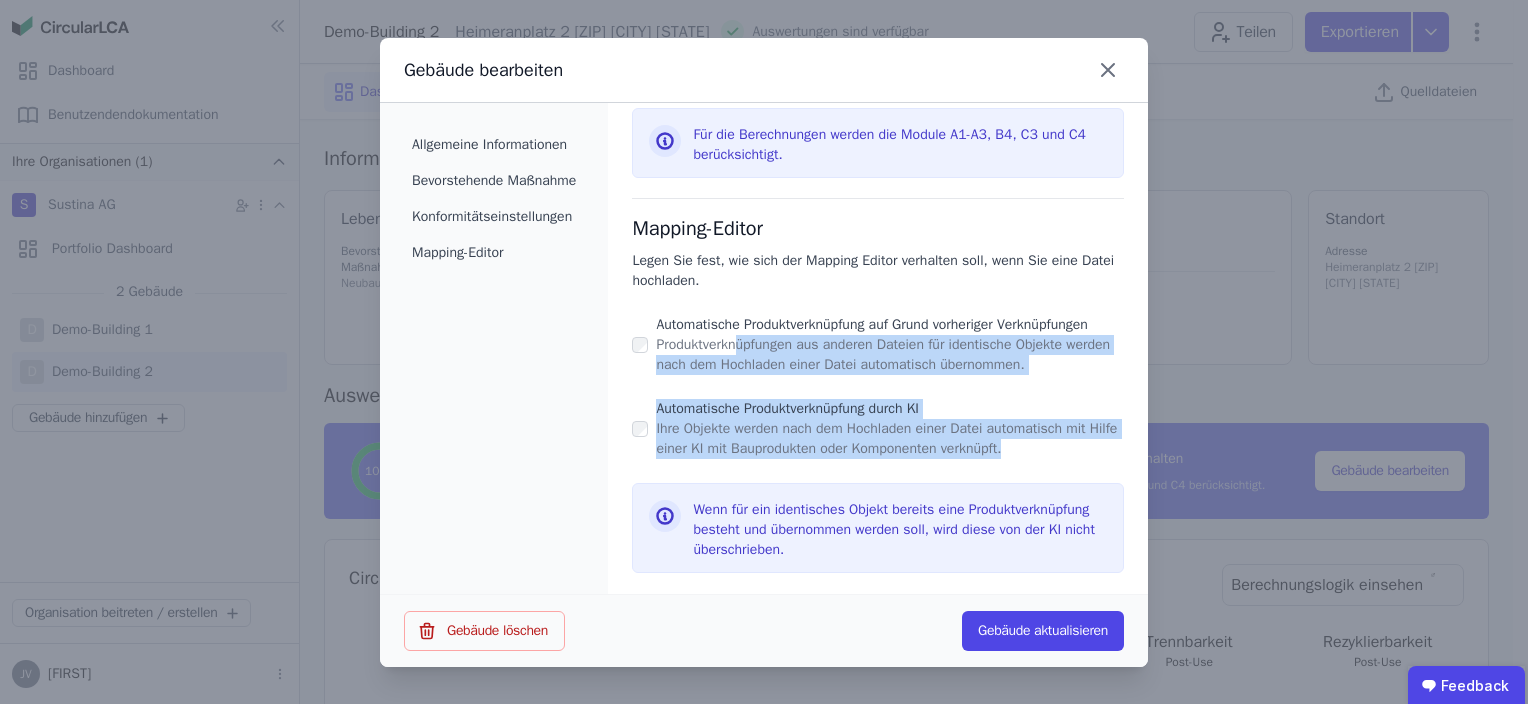 drag, startPoint x: 745, startPoint y: 348, endPoint x: 1092, endPoint y: 446, distance: 360.57315 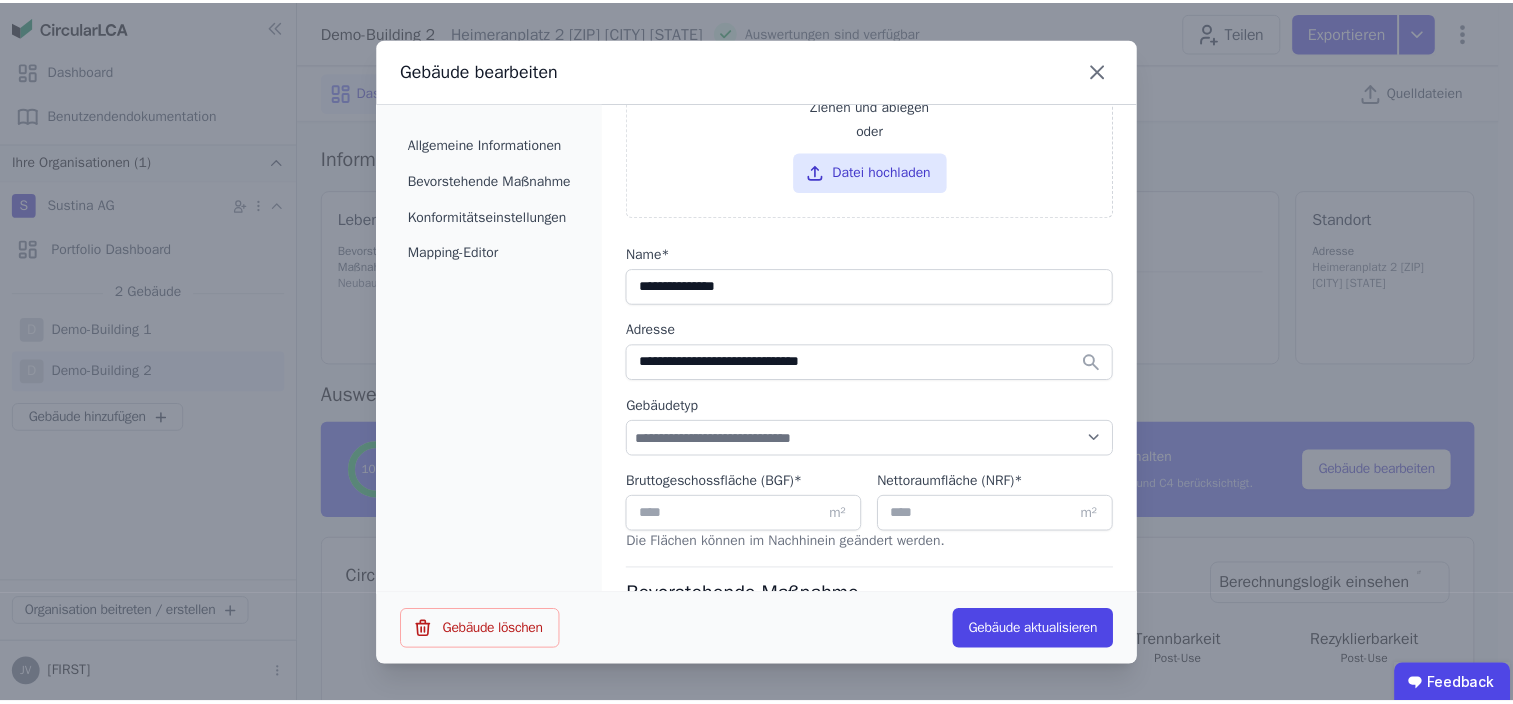 scroll, scrollTop: 0, scrollLeft: 0, axis: both 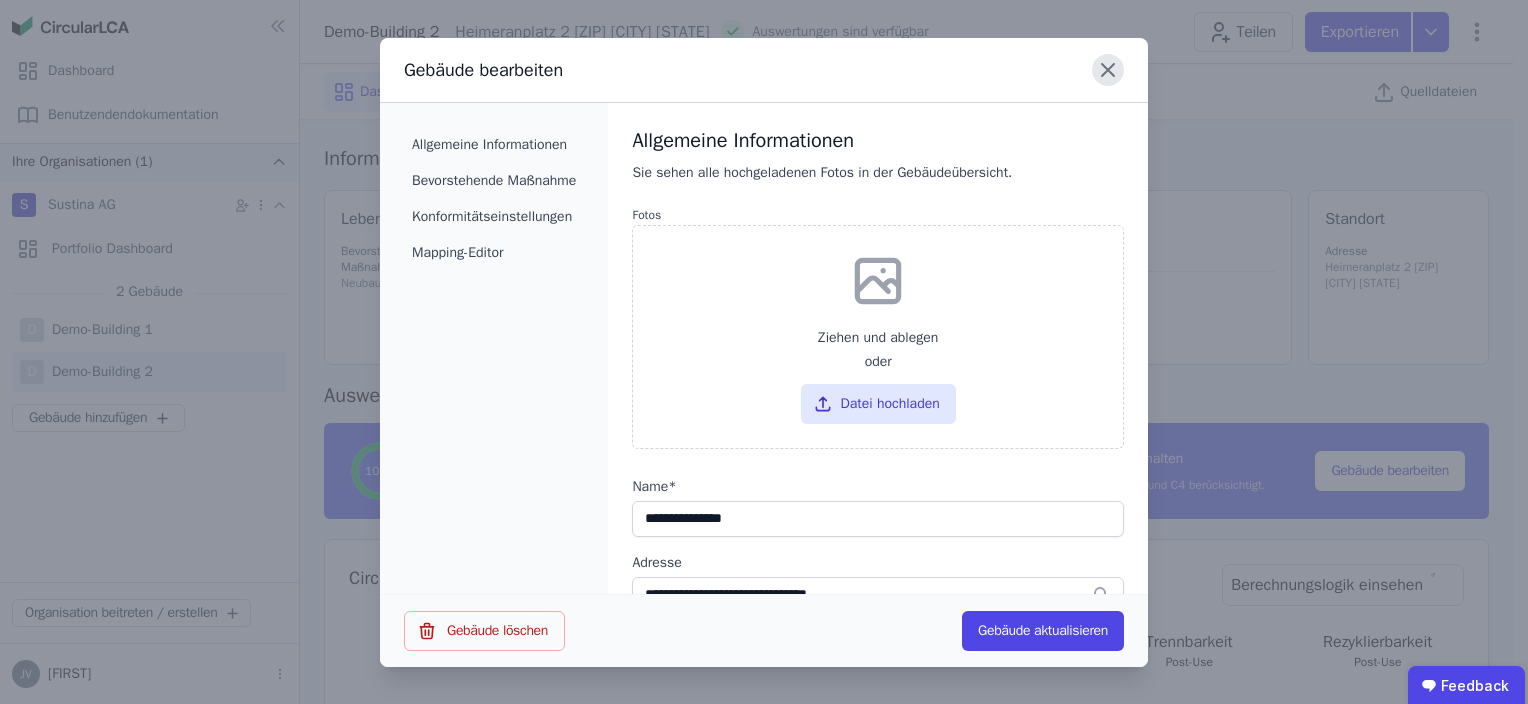 click 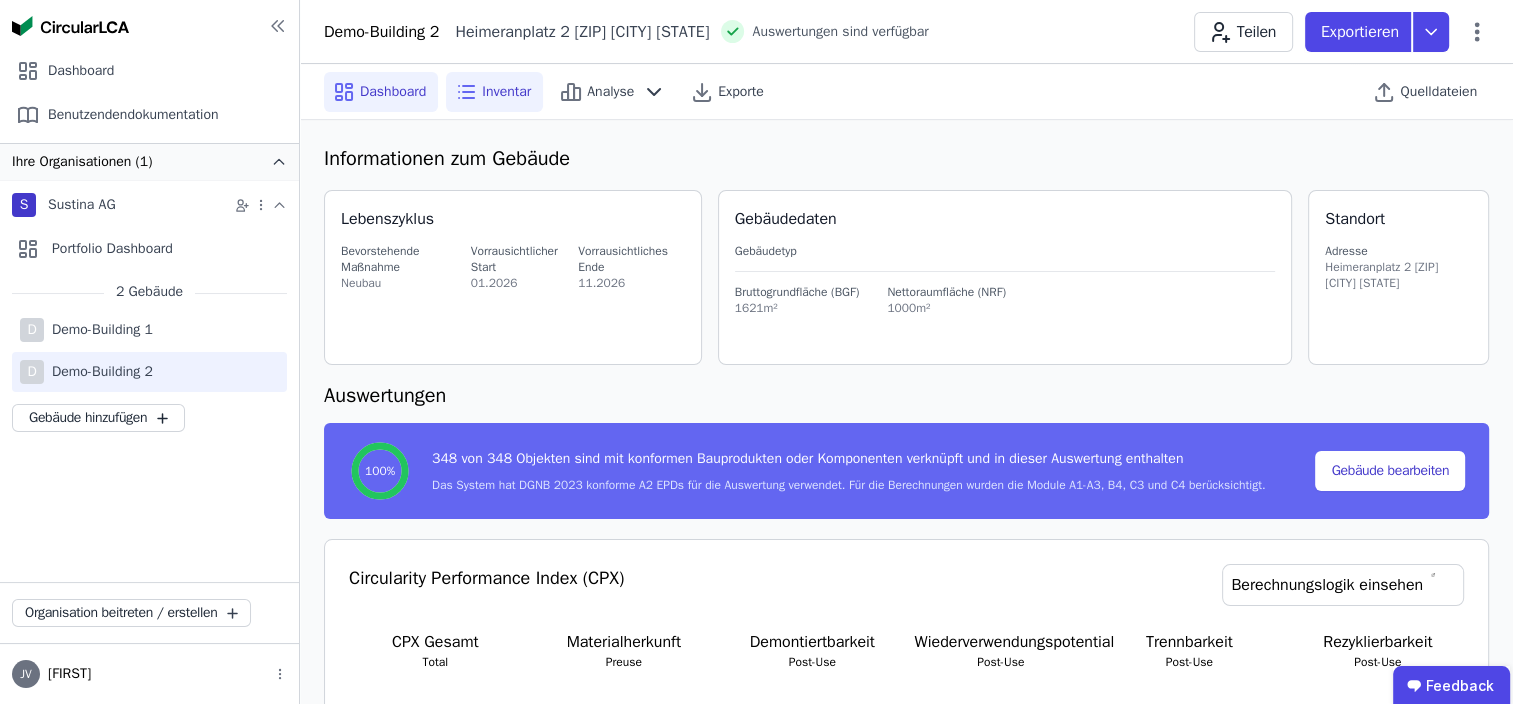 click 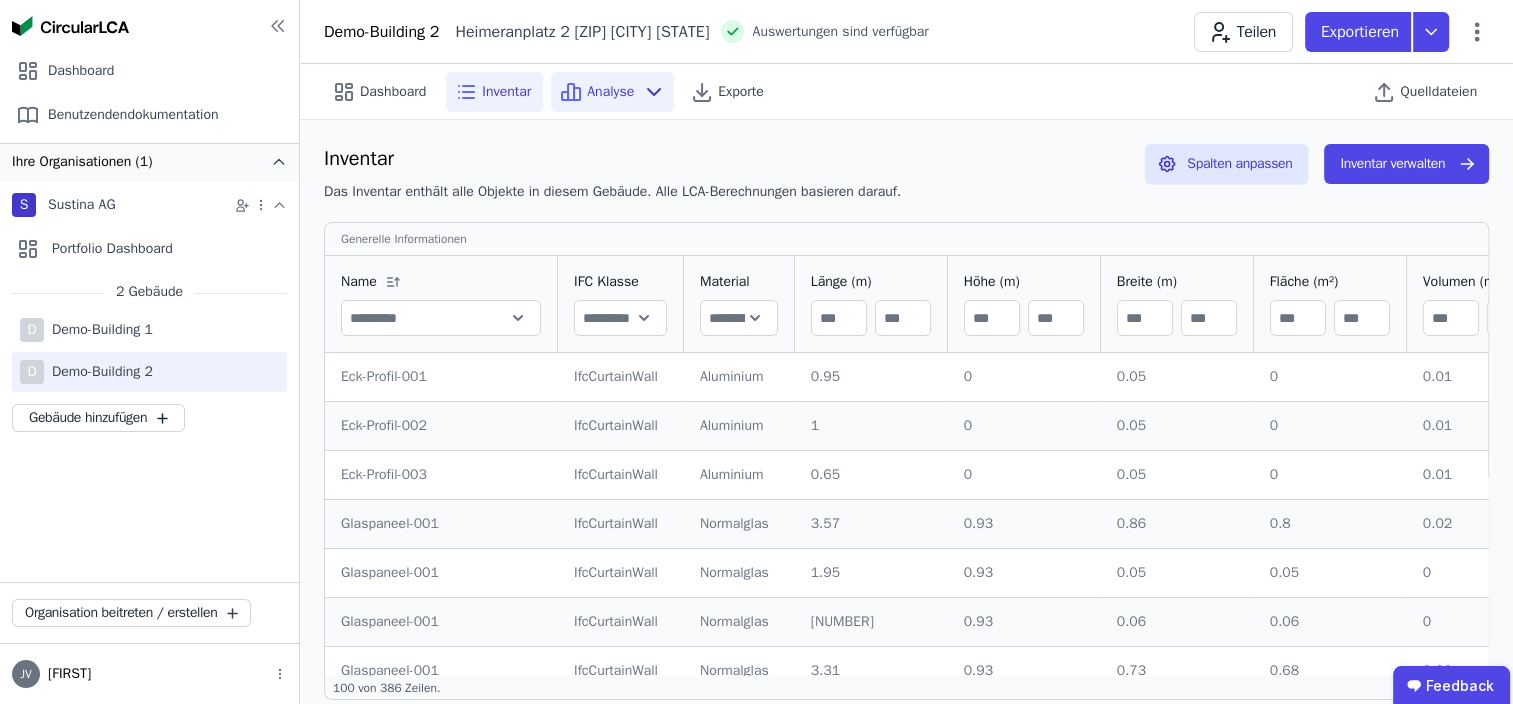 click on "Analyse" at bounding box center [610, 92] 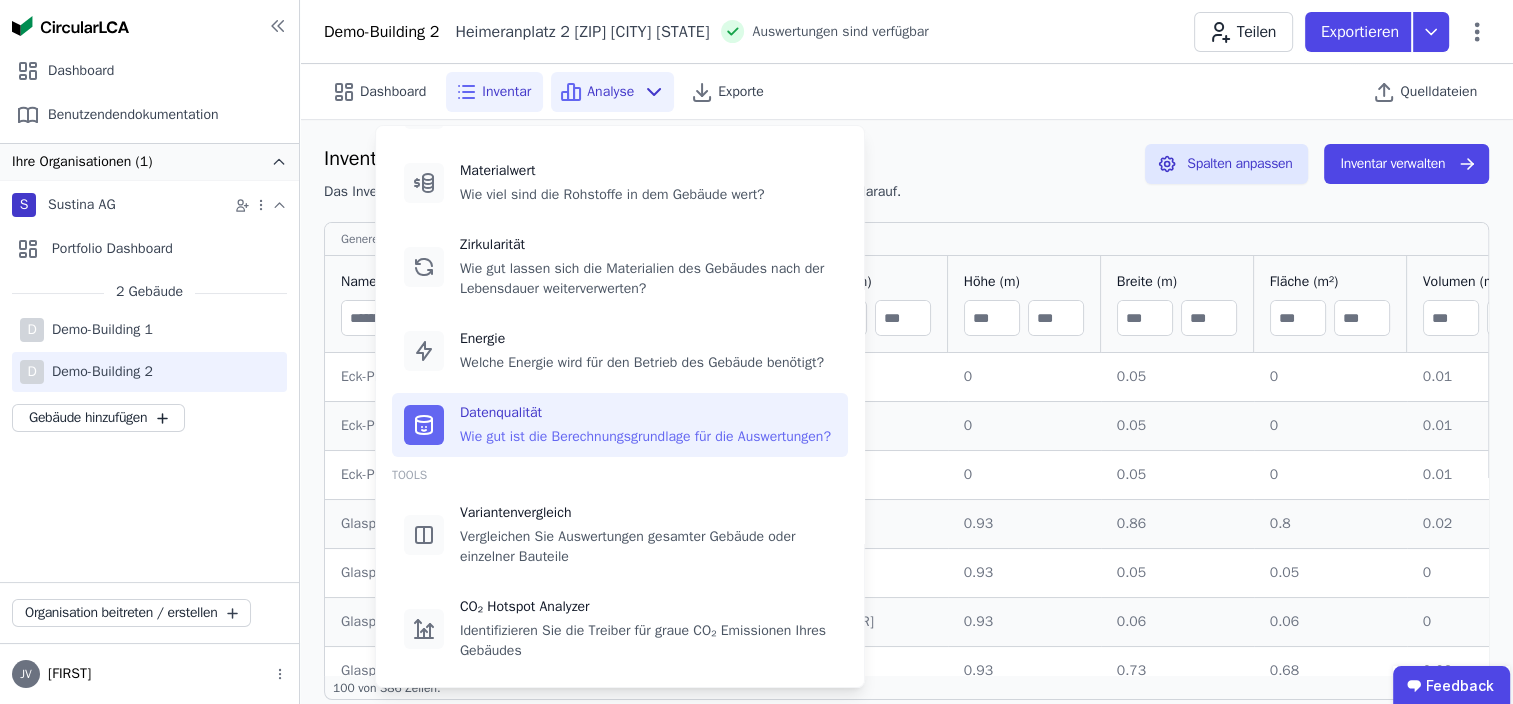 scroll, scrollTop: 130, scrollLeft: 0, axis: vertical 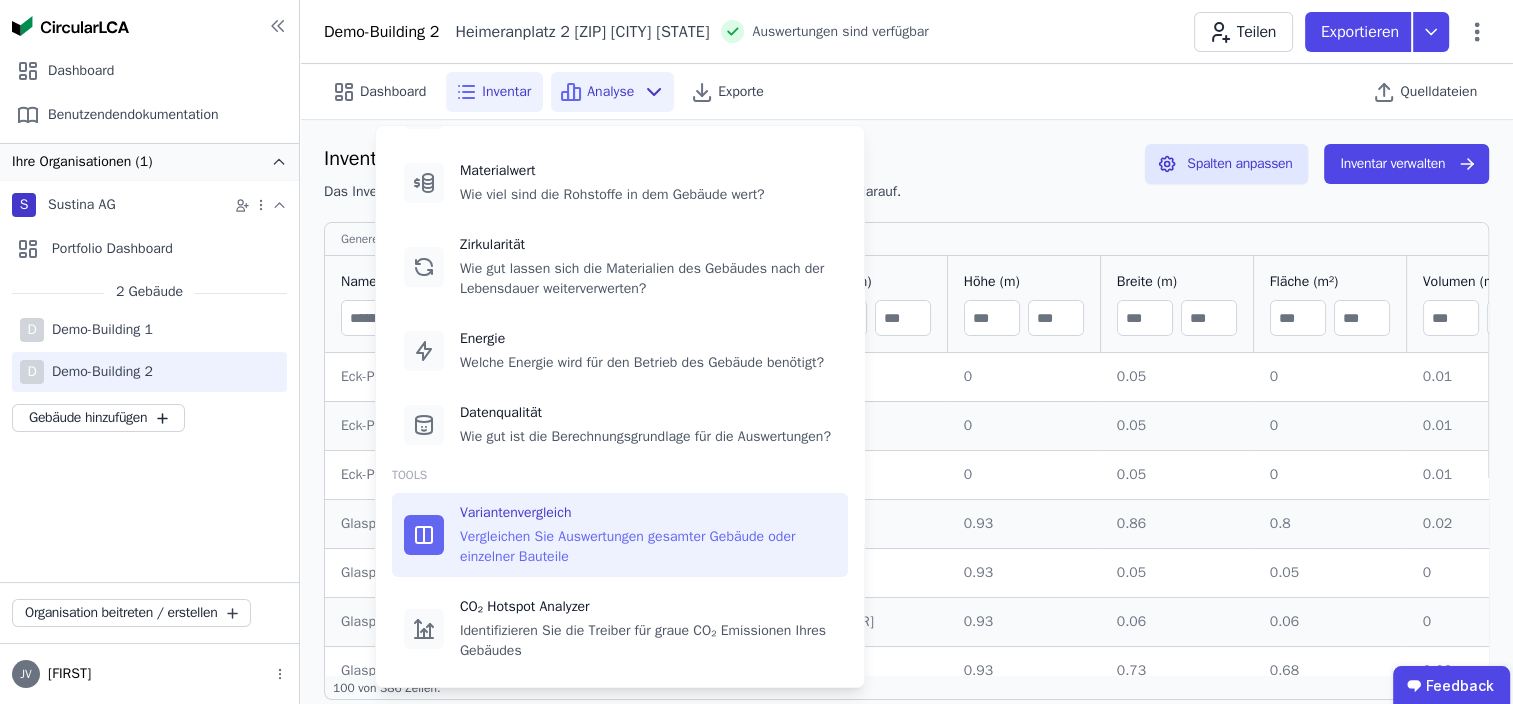 click on "Vergleichen Sie Auswertungen gesamter Gebäude oder einzelner Bauteile" at bounding box center [648, 547] 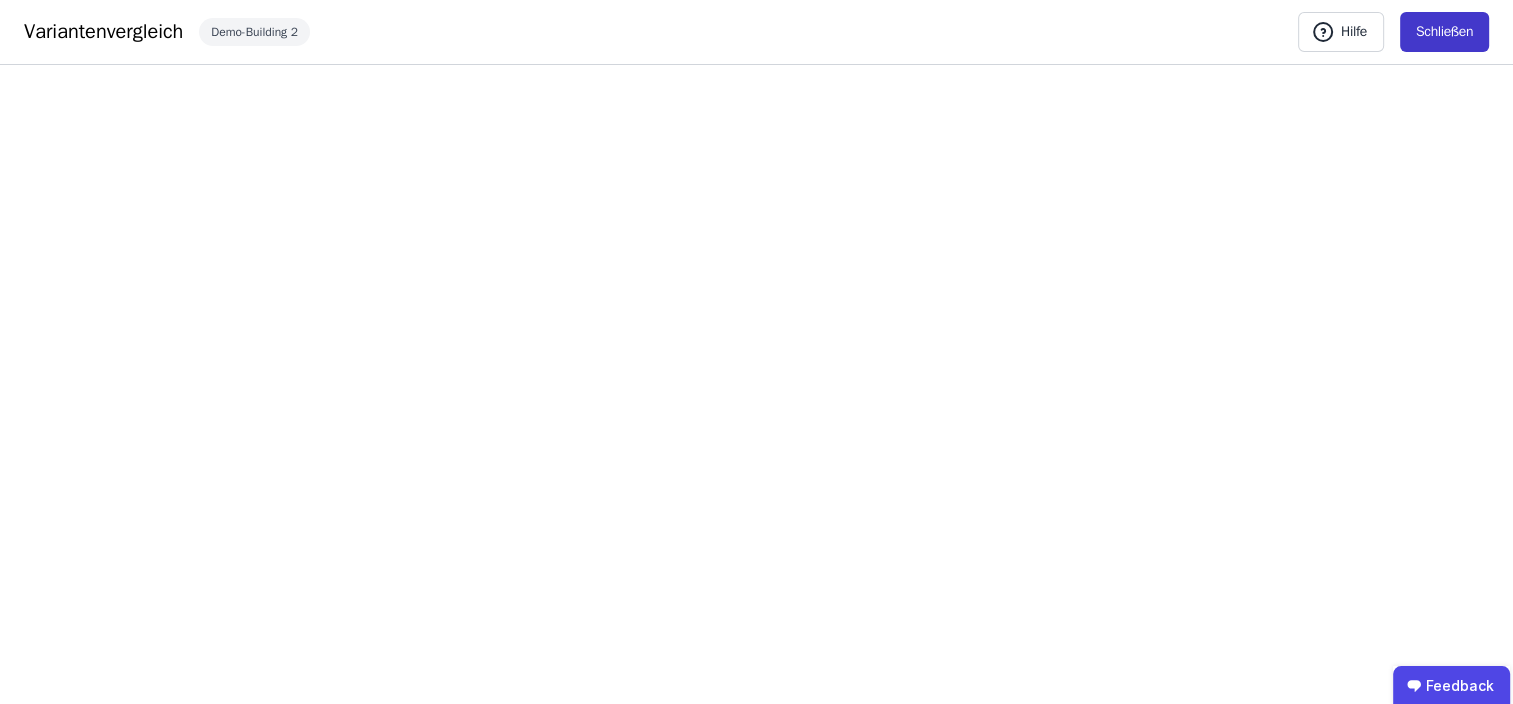 click on "Schließen" at bounding box center (1444, 32) 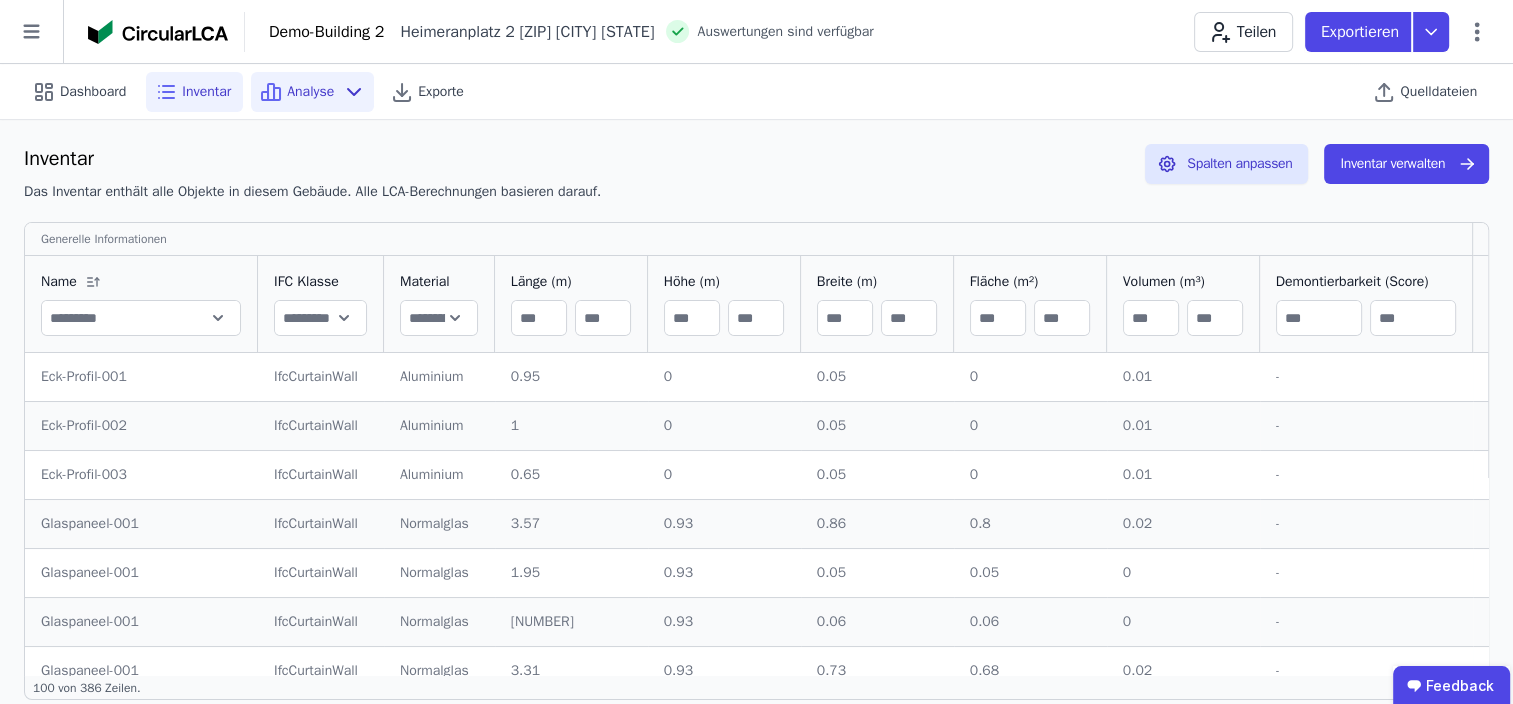 click on "Analyse" at bounding box center [310, 92] 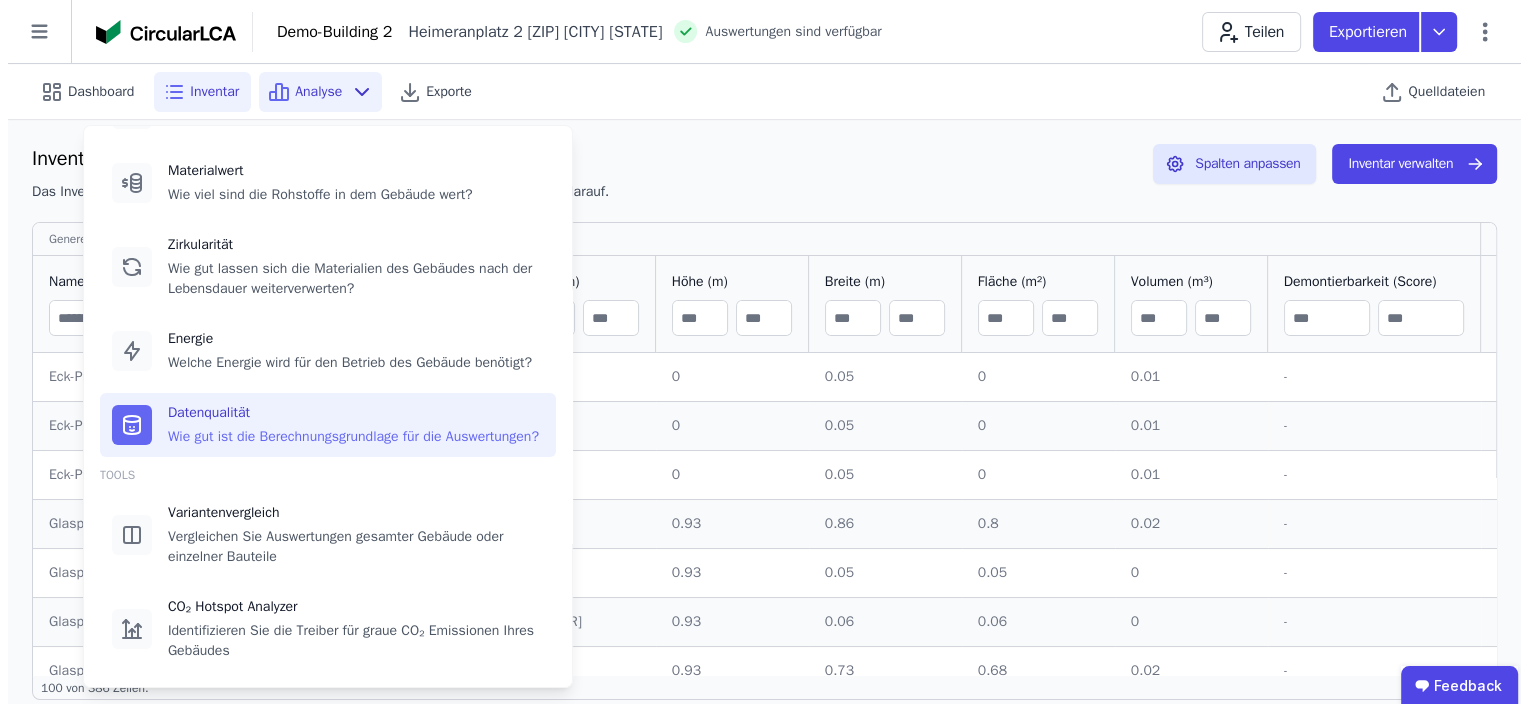 scroll, scrollTop: 130, scrollLeft: 0, axis: vertical 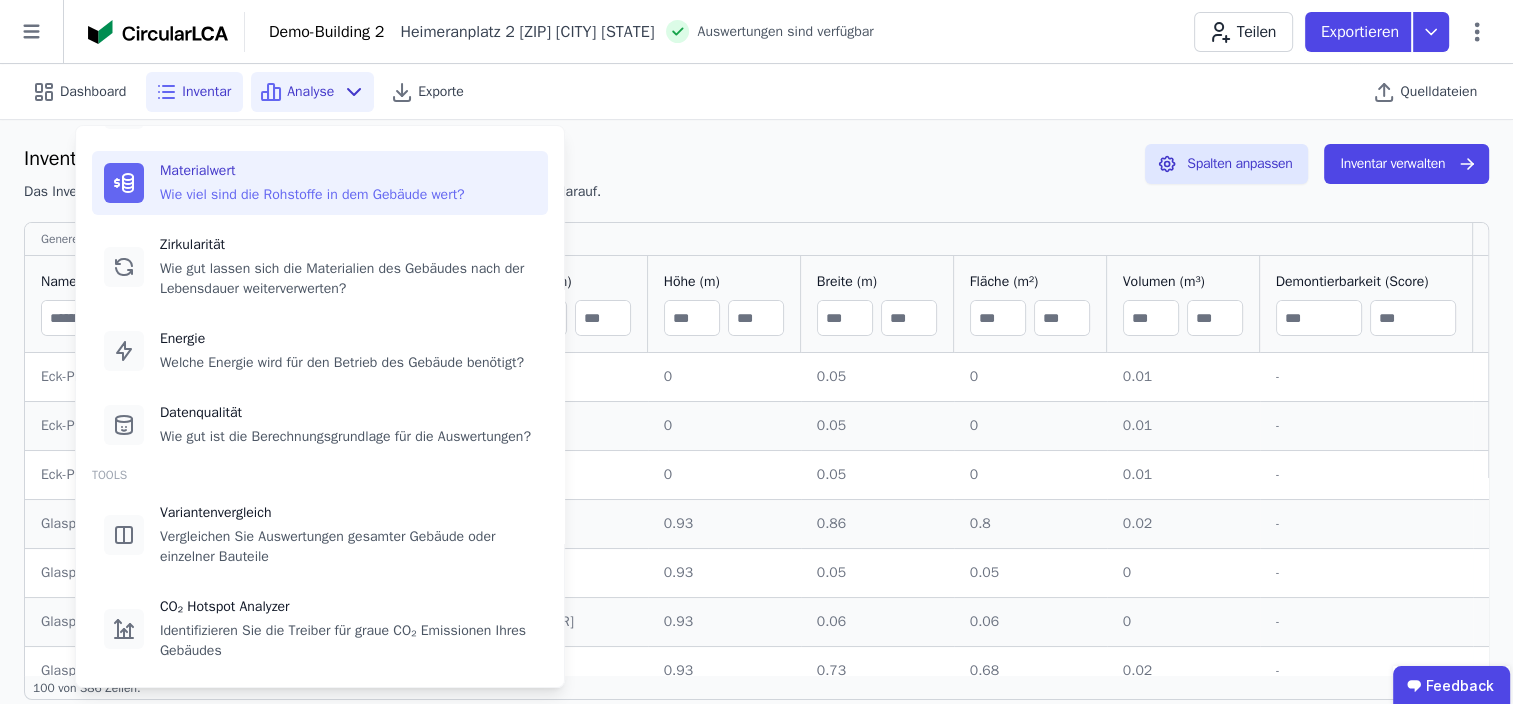 click on "Materialwert Wie viel sind die Rohstoffe in dem Gebäude wert?" at bounding box center (320, 183) 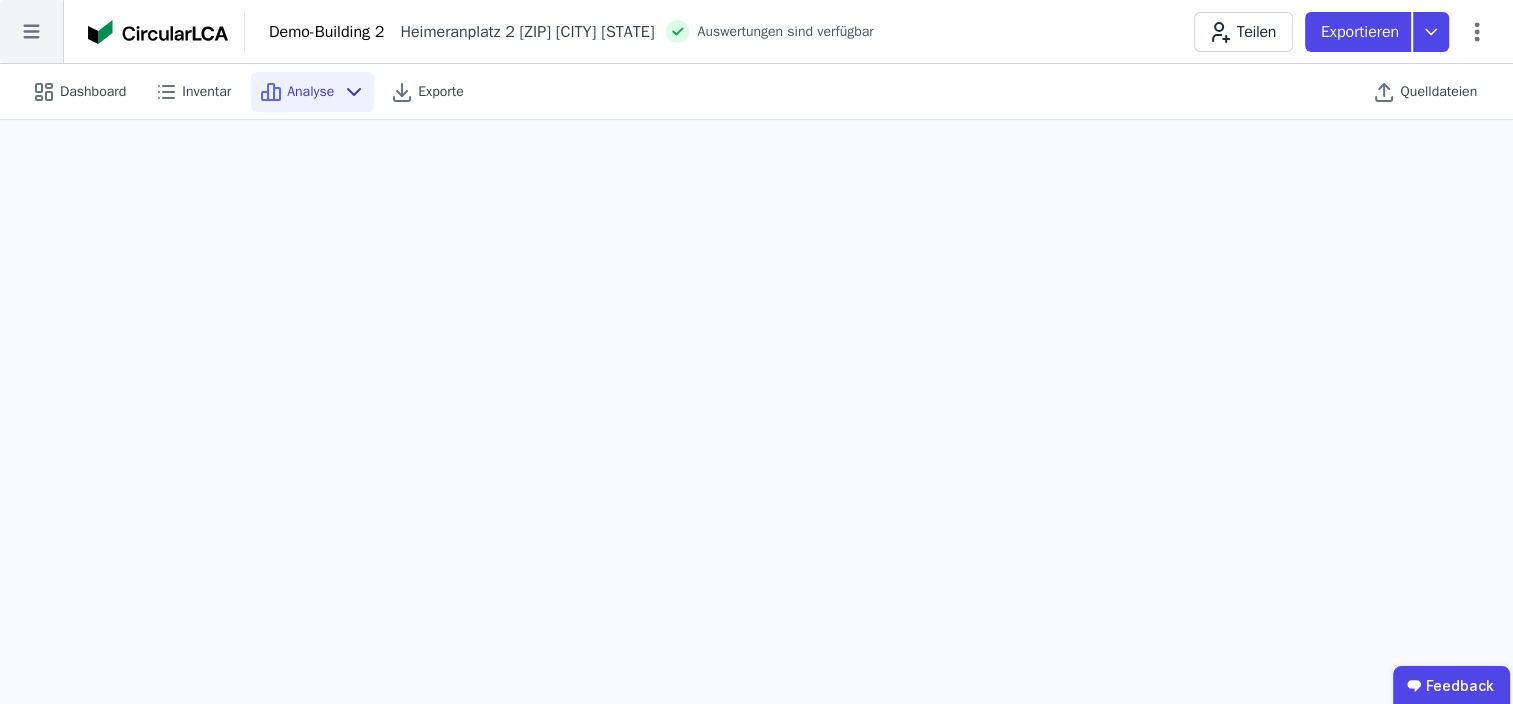 click 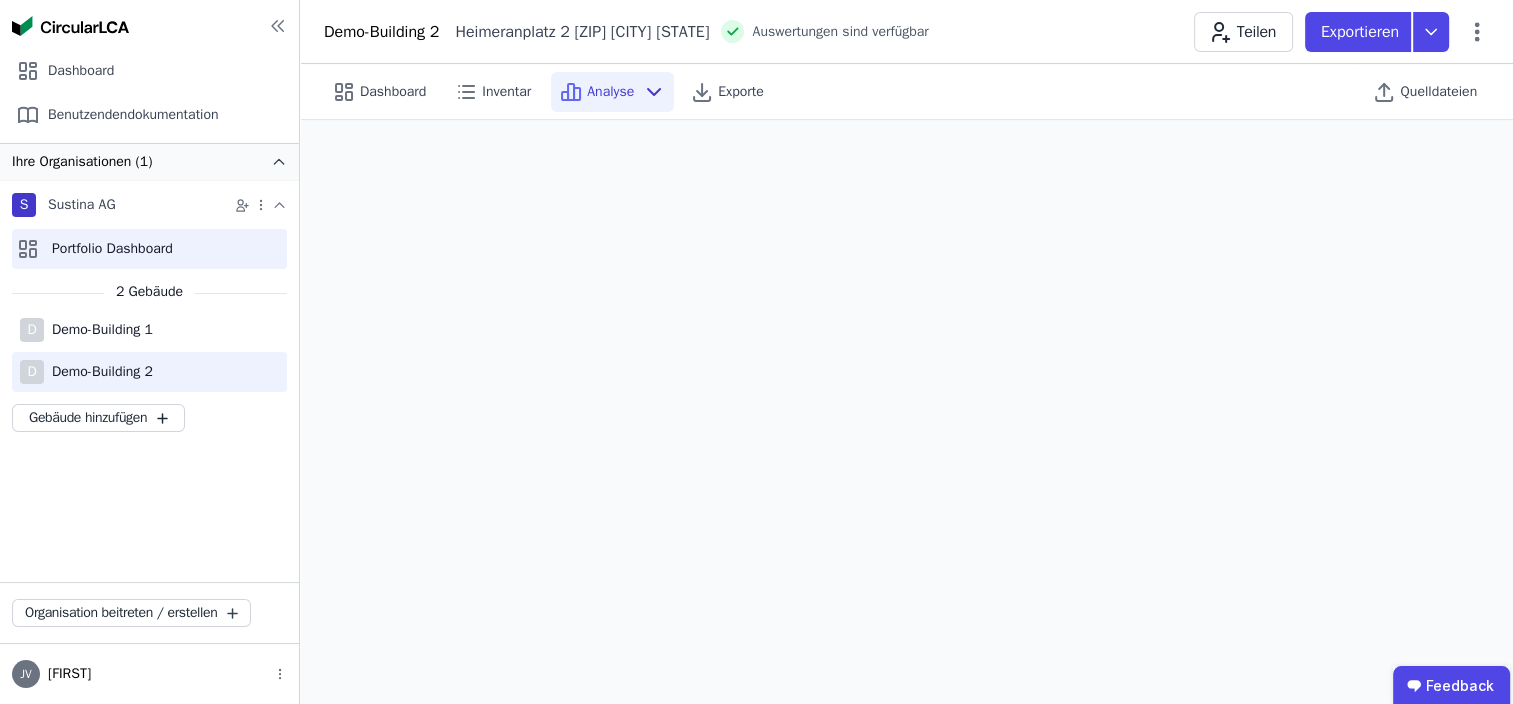 click on "Portfolio Dashboard" at bounding box center (149, 249) 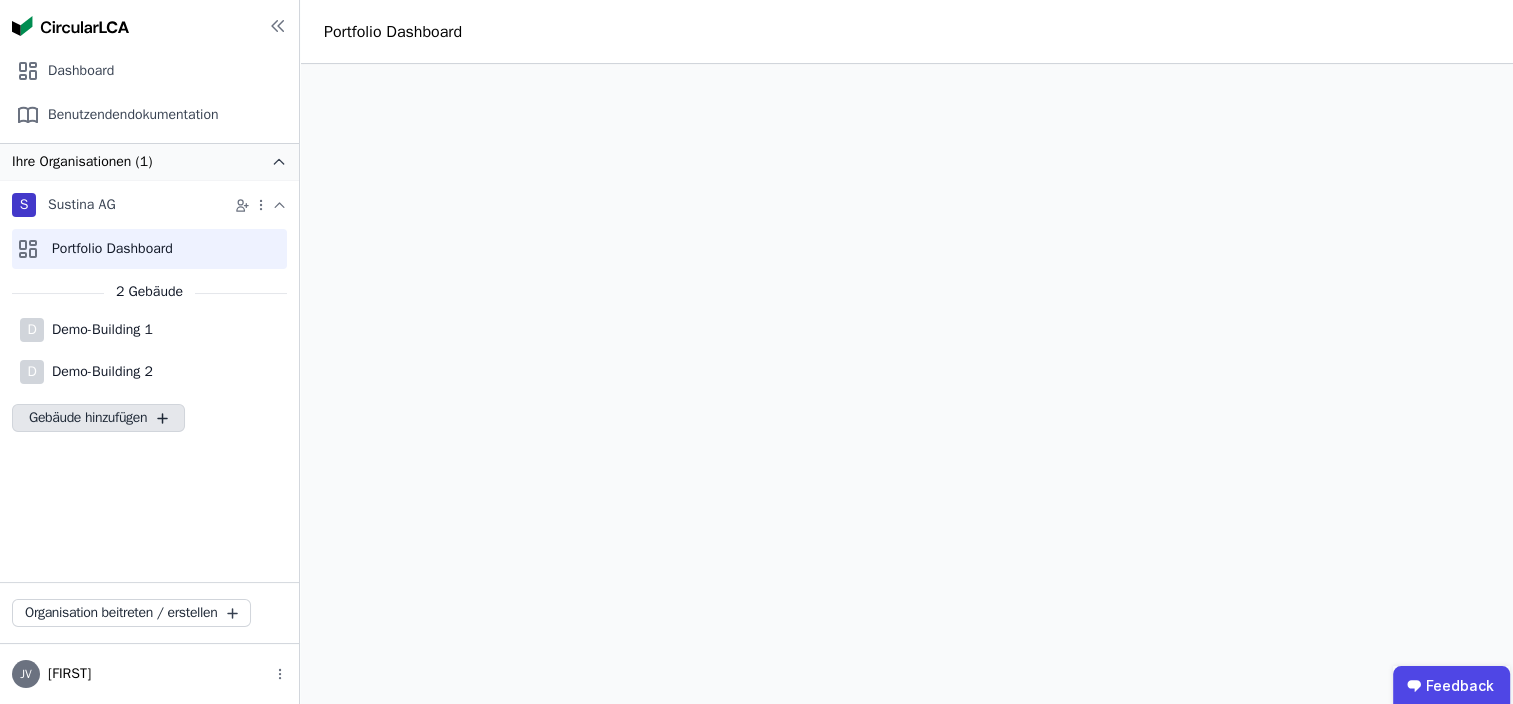 click on "Gebäude hinzufügen" at bounding box center [98, 418] 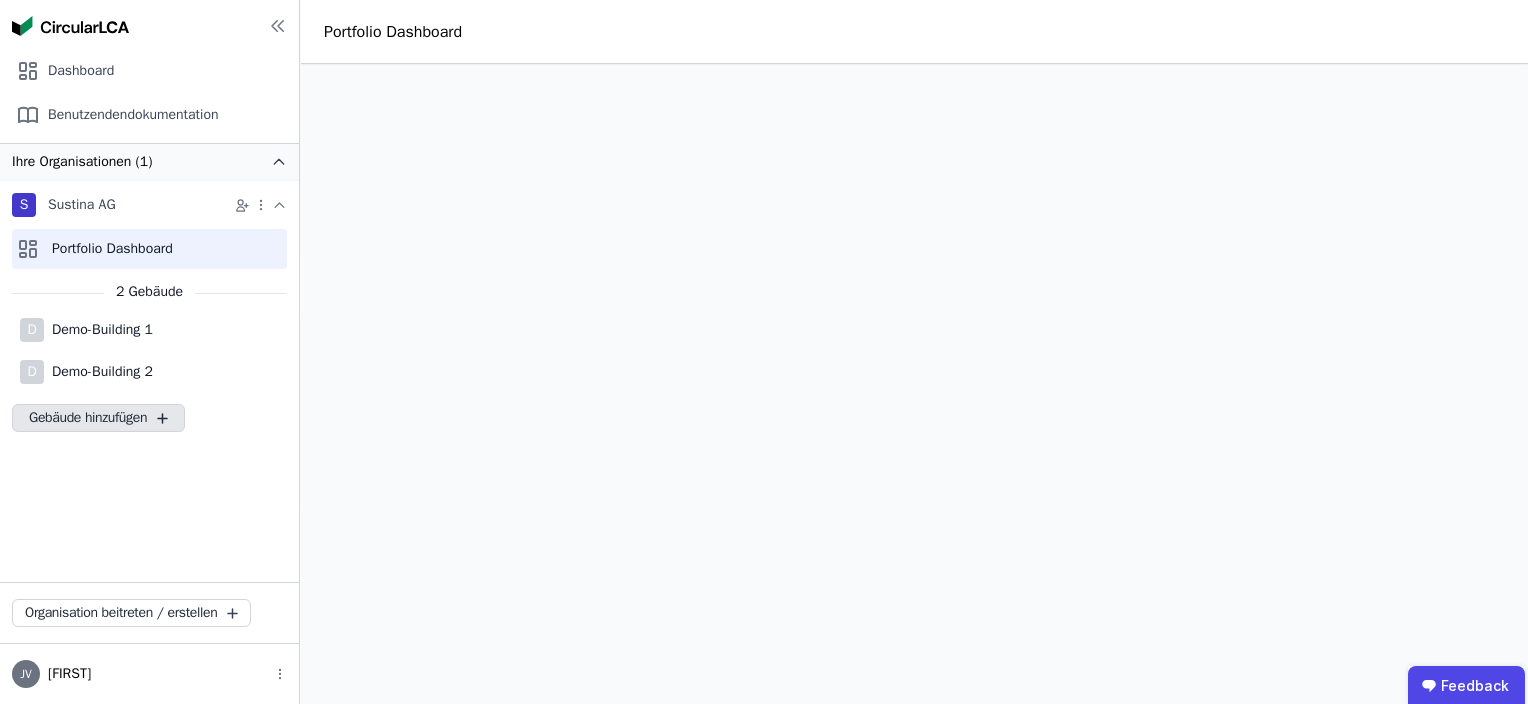 select on "*" 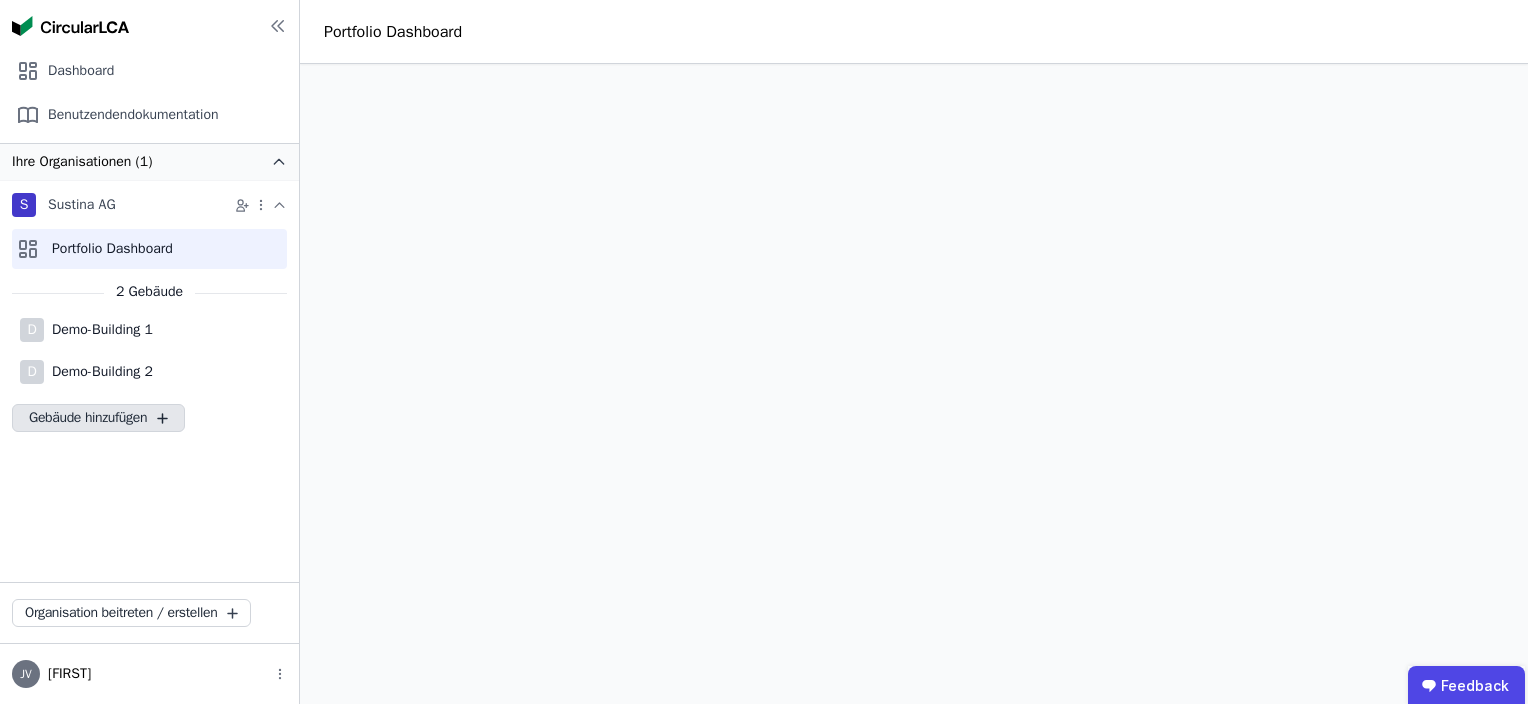 select on "**********" 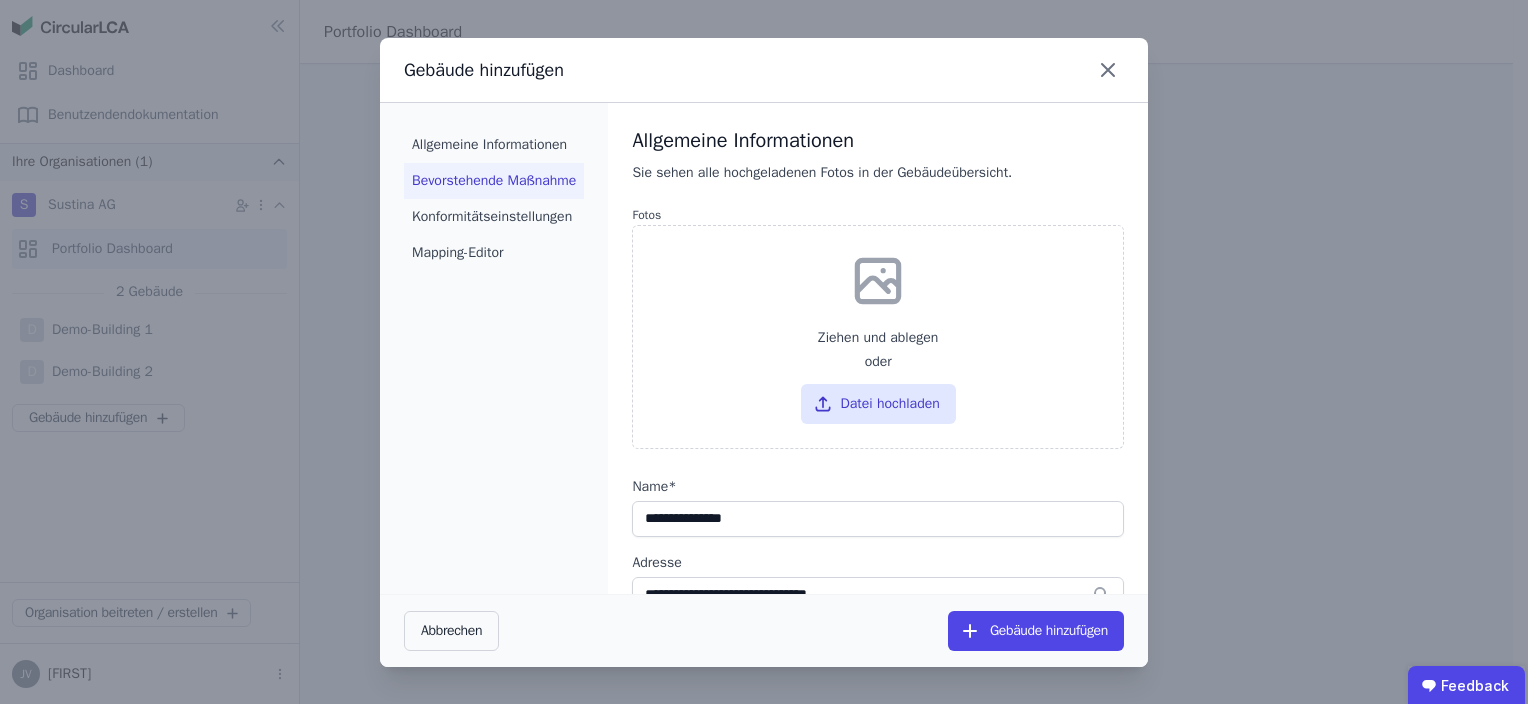 click on "Bevorstehende Maßnahme" at bounding box center (494, 181) 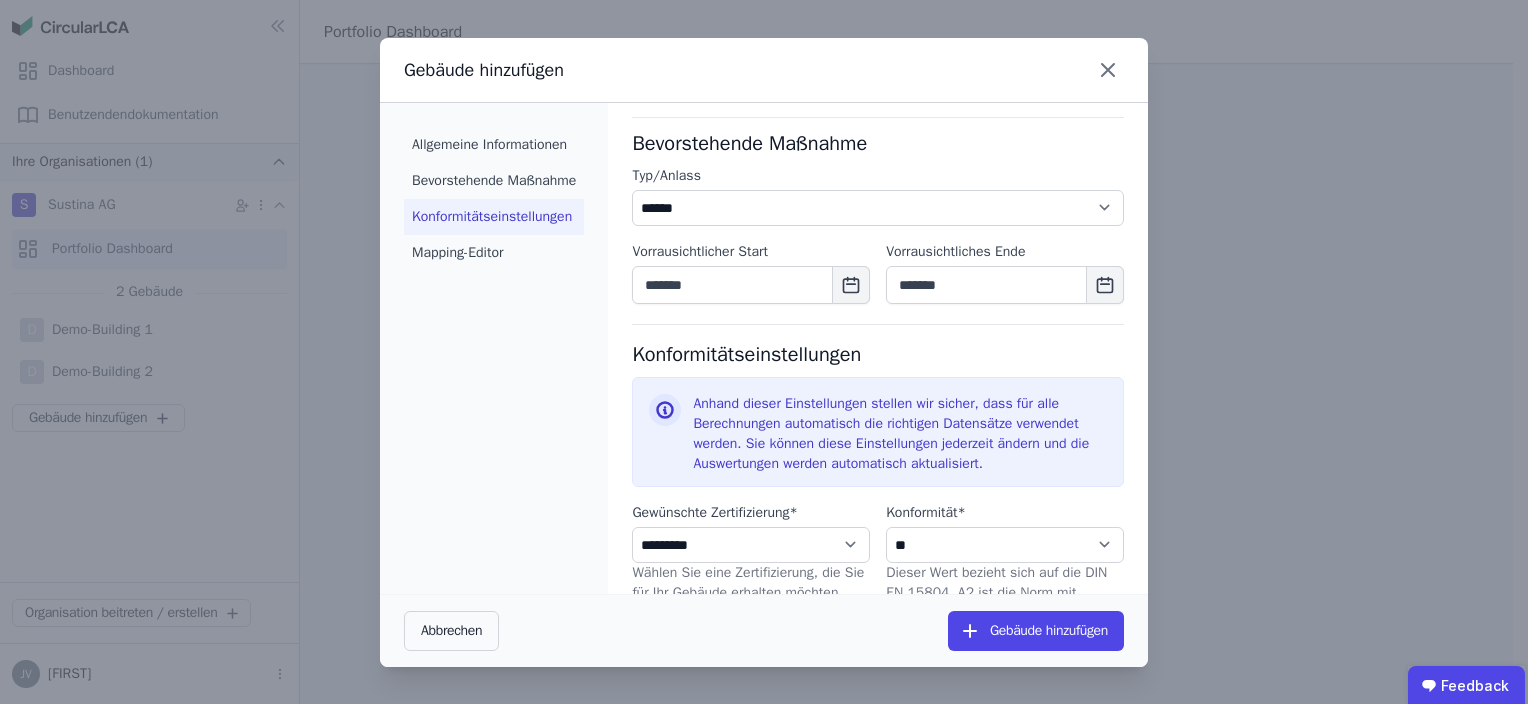 scroll, scrollTop: 686, scrollLeft: 0, axis: vertical 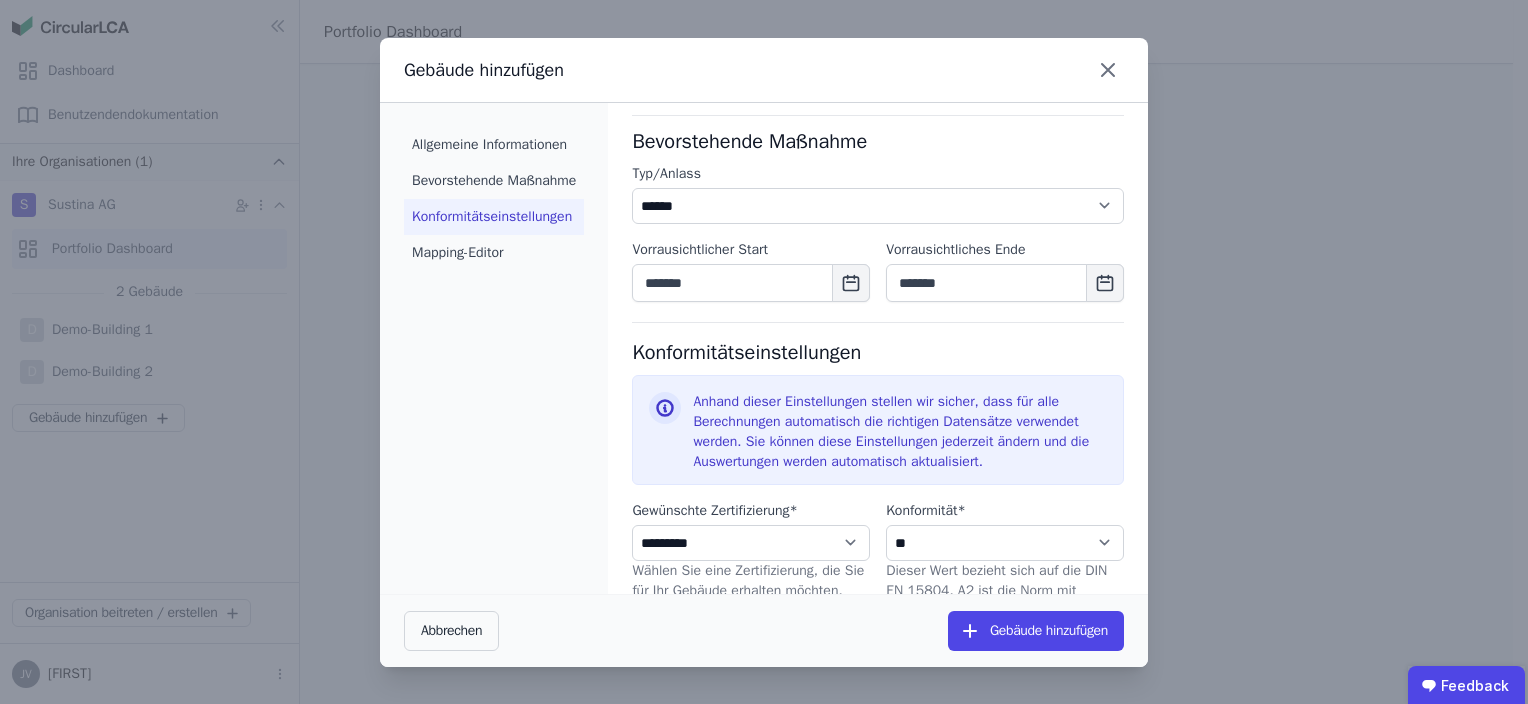click on "Konformitätseinstellungen" at bounding box center [494, 217] 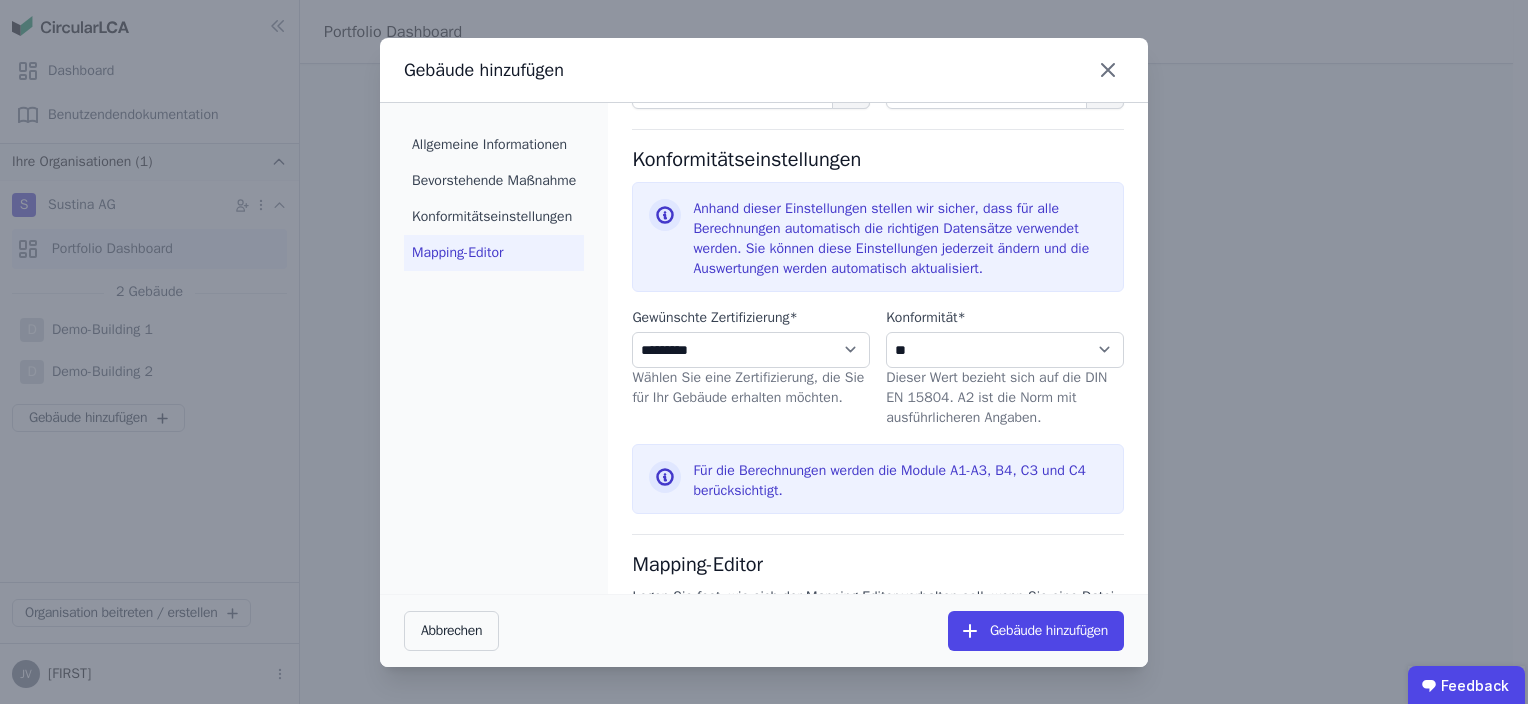click on "Mapping-Editor" at bounding box center [494, 253] 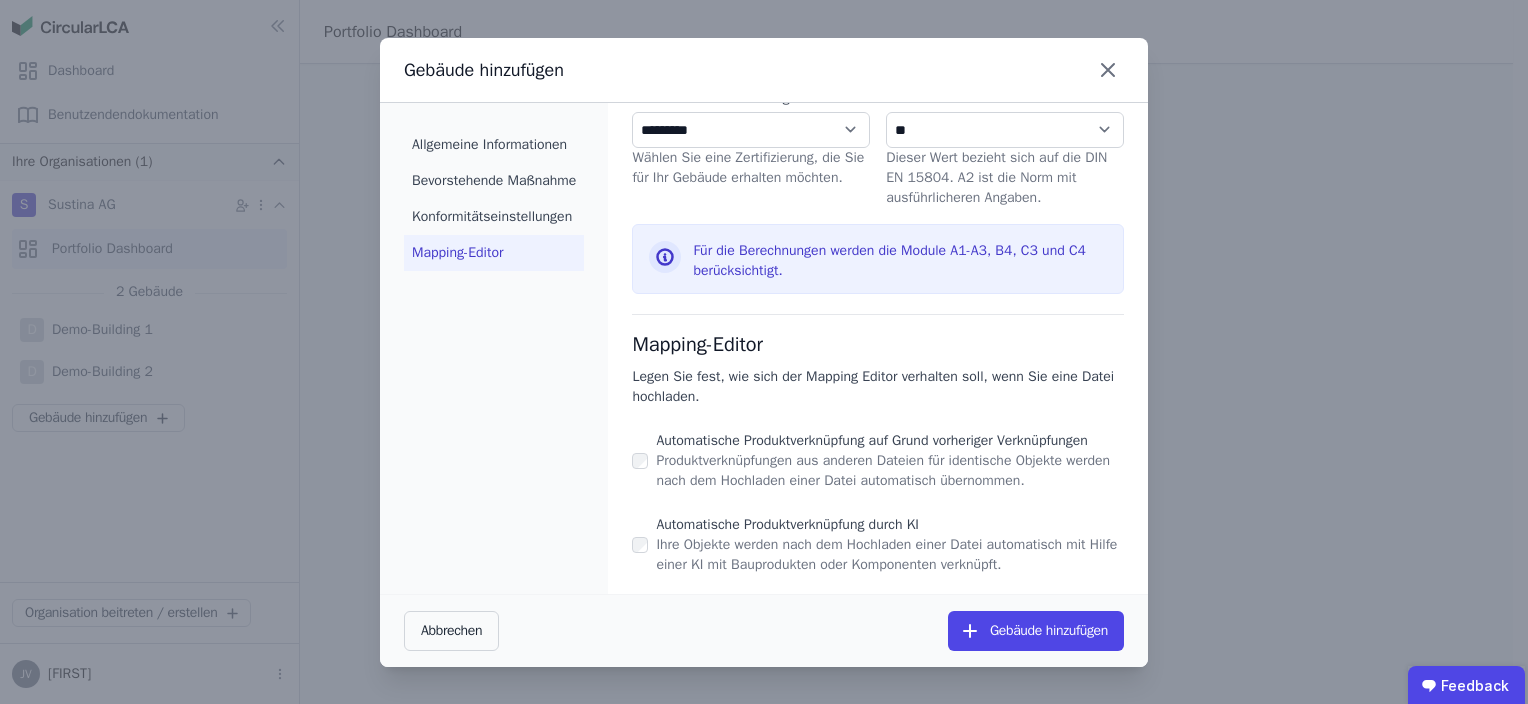 scroll, scrollTop: 1232, scrollLeft: 0, axis: vertical 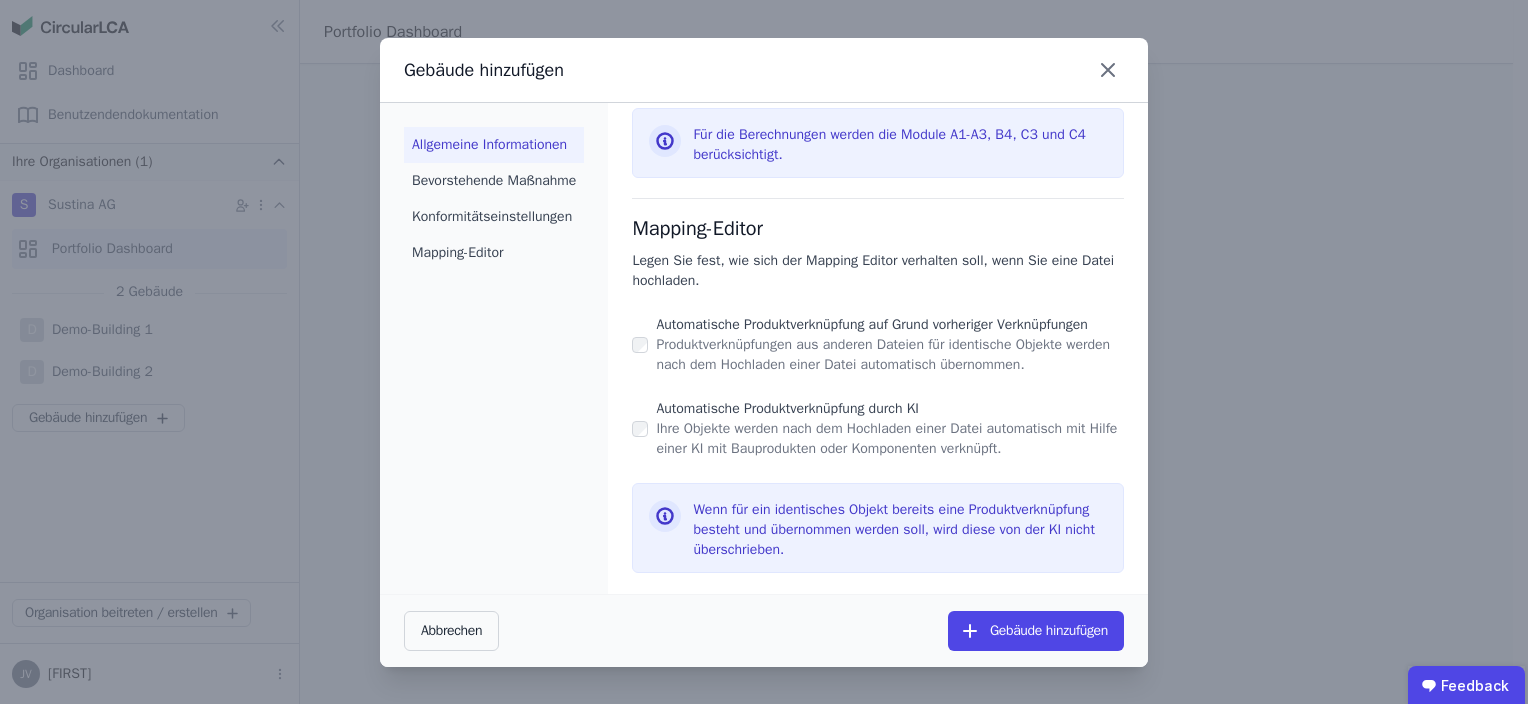 click on "Allgemeine Informationen" at bounding box center (494, 145) 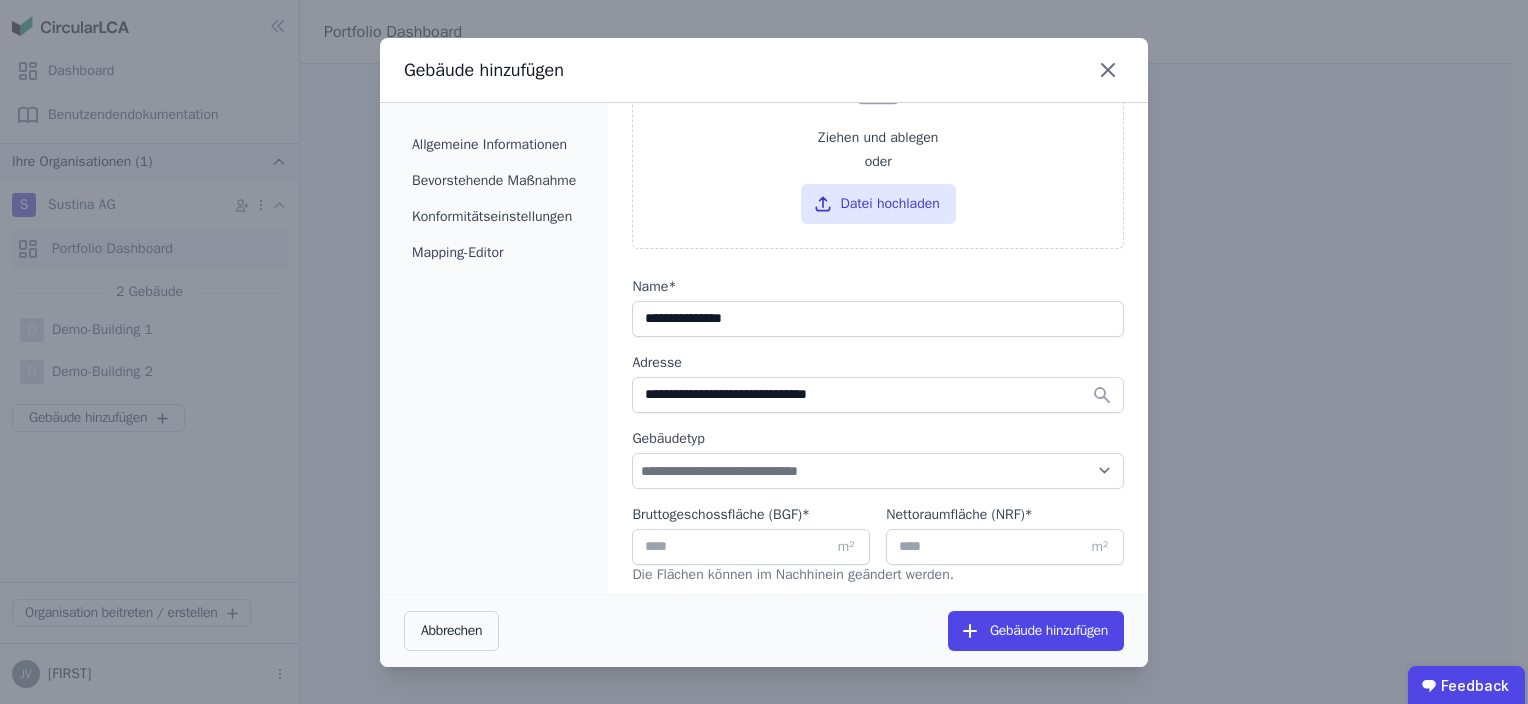 scroll, scrollTop: 300, scrollLeft: 0, axis: vertical 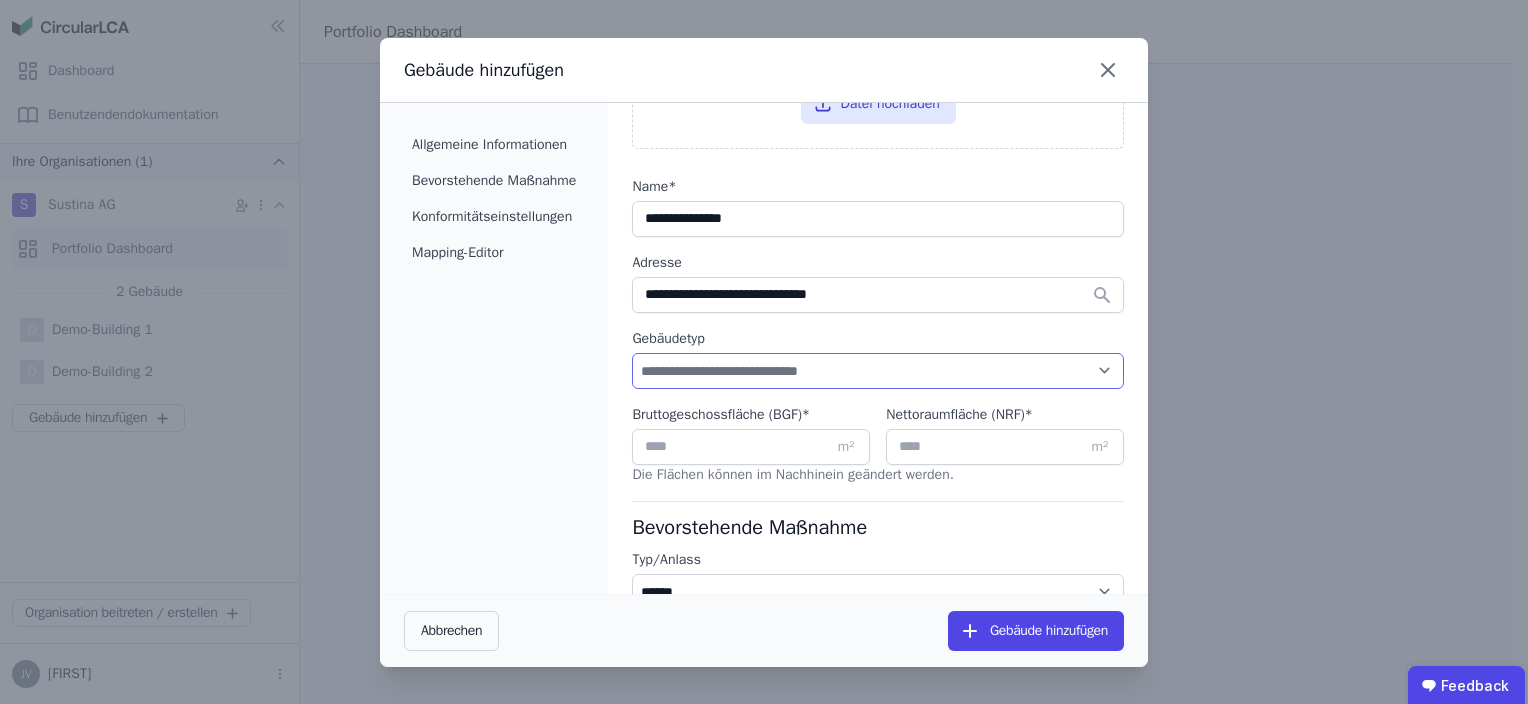 click on "**********" at bounding box center [878, 371] 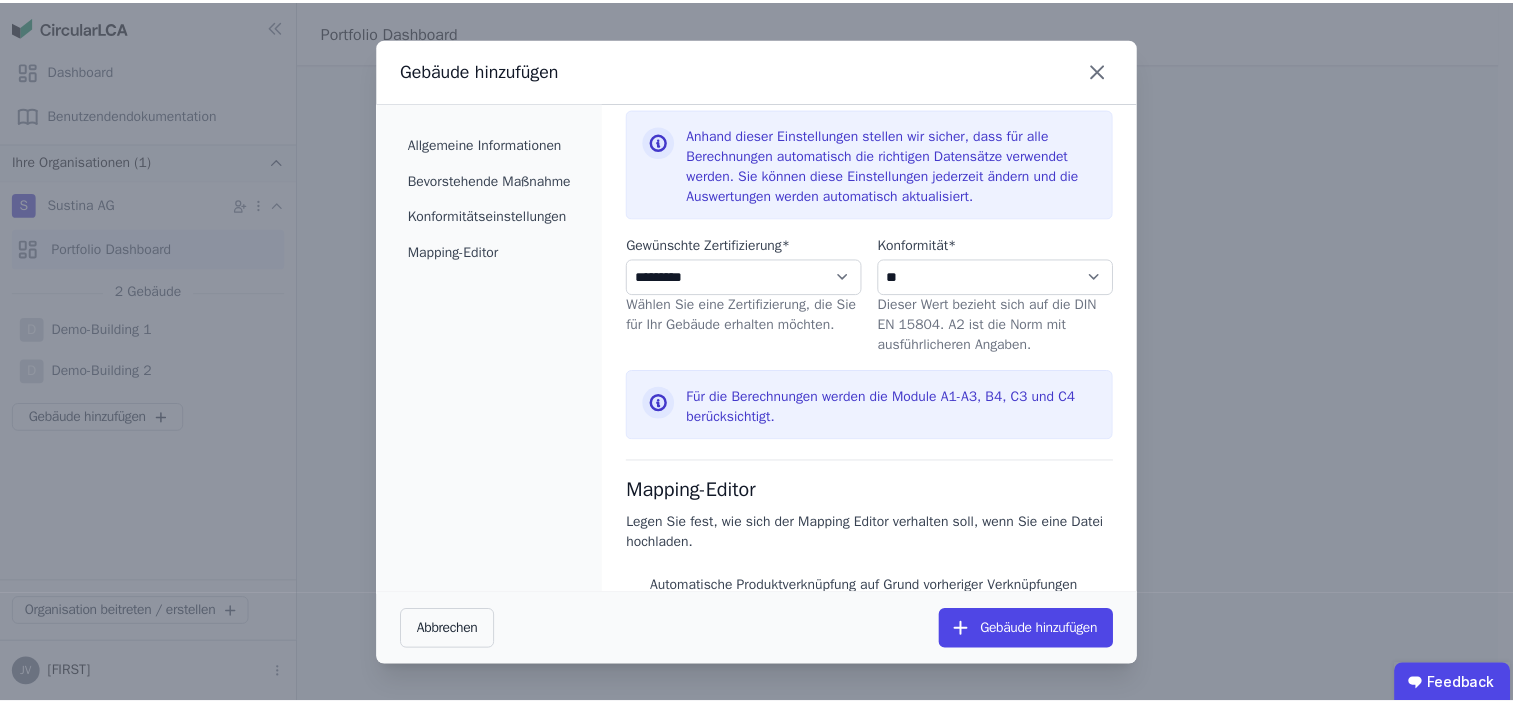 scroll, scrollTop: 1000, scrollLeft: 0, axis: vertical 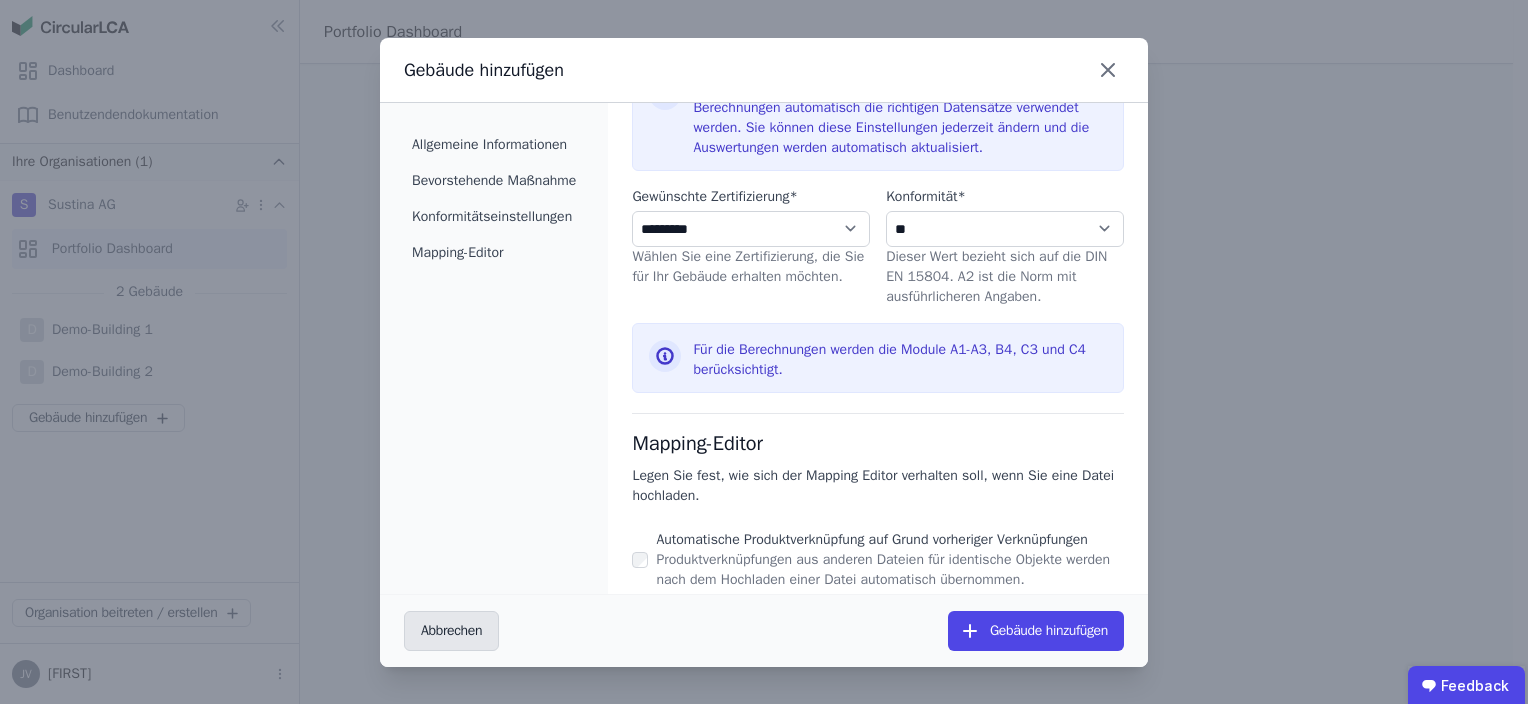 click on "Abbrechen" at bounding box center [451, 631] 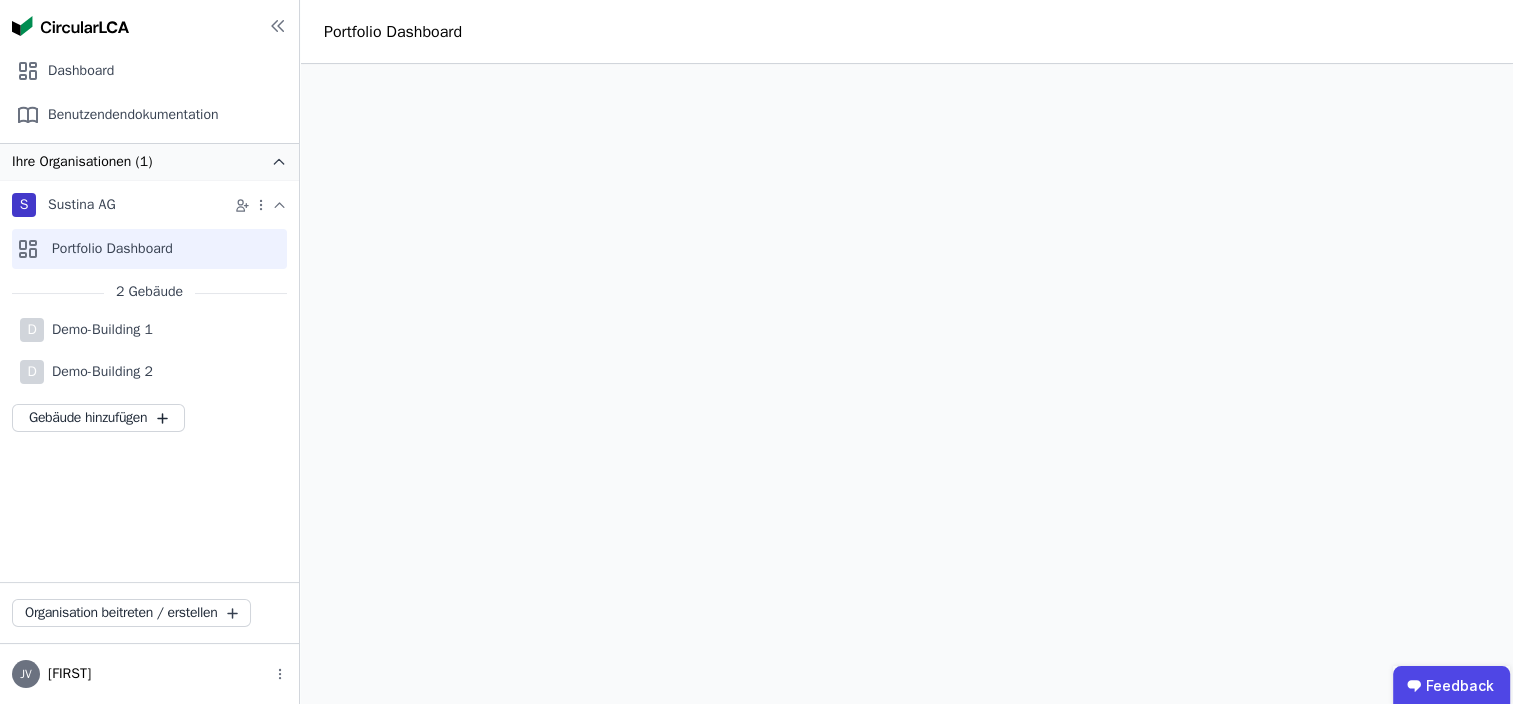 click on "S [COMPANY]" at bounding box center (123, 205) 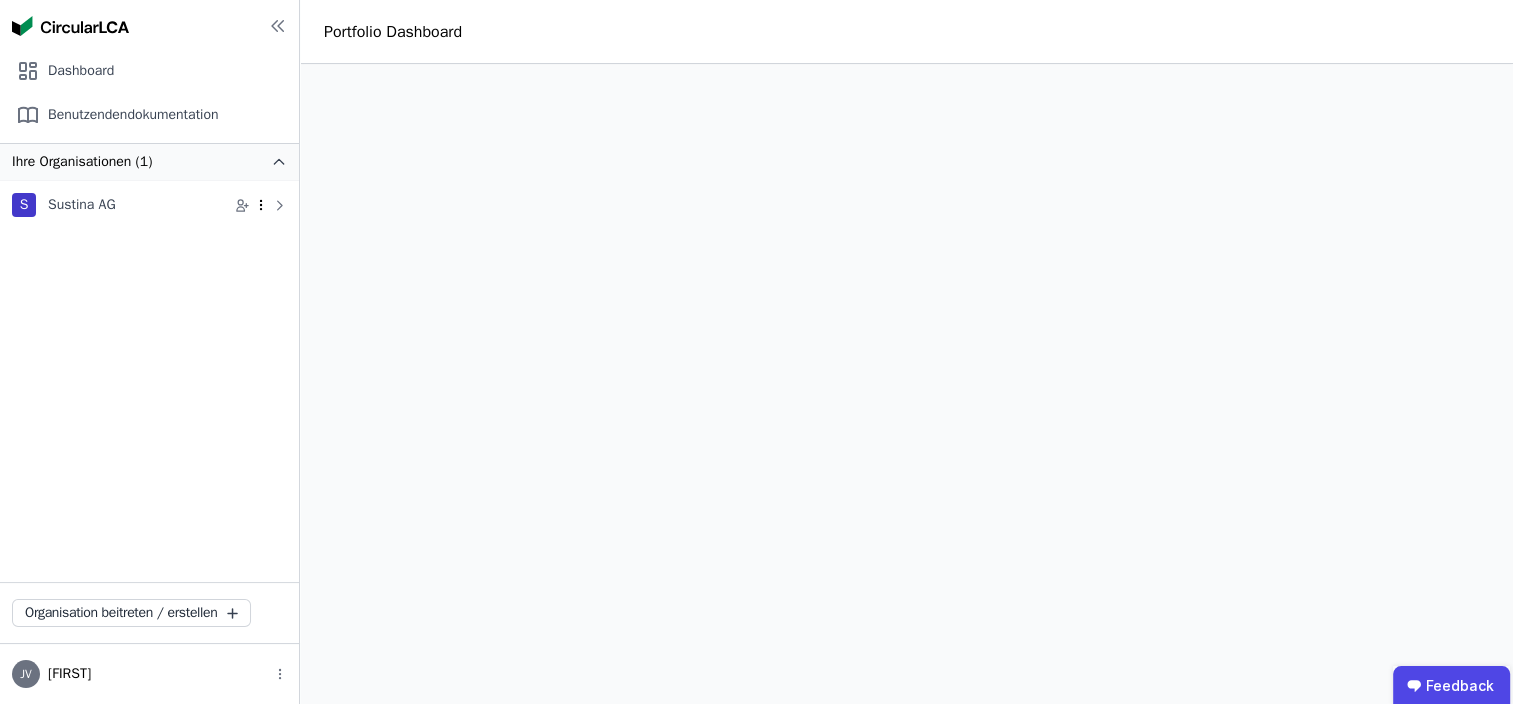 click 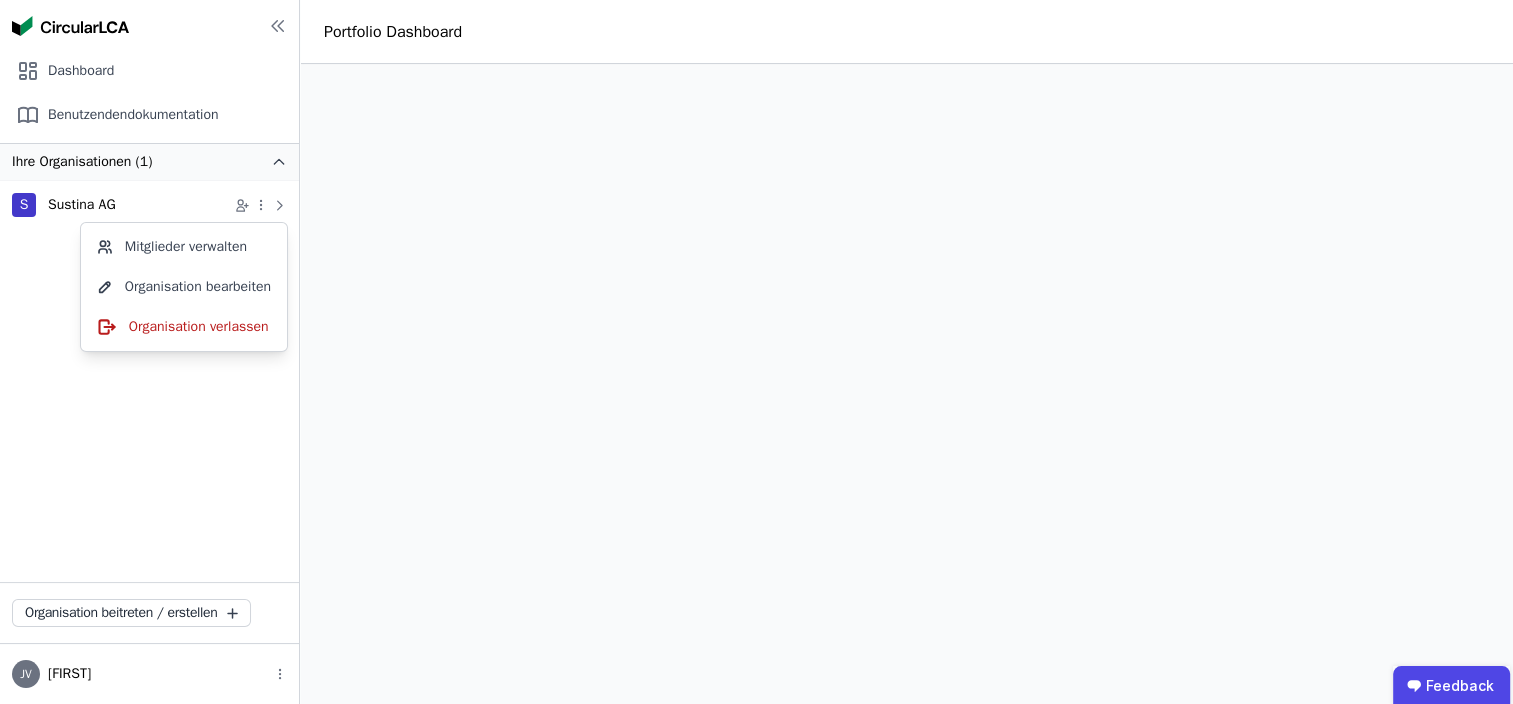 click on "Sustina AG" at bounding box center [82, 205] 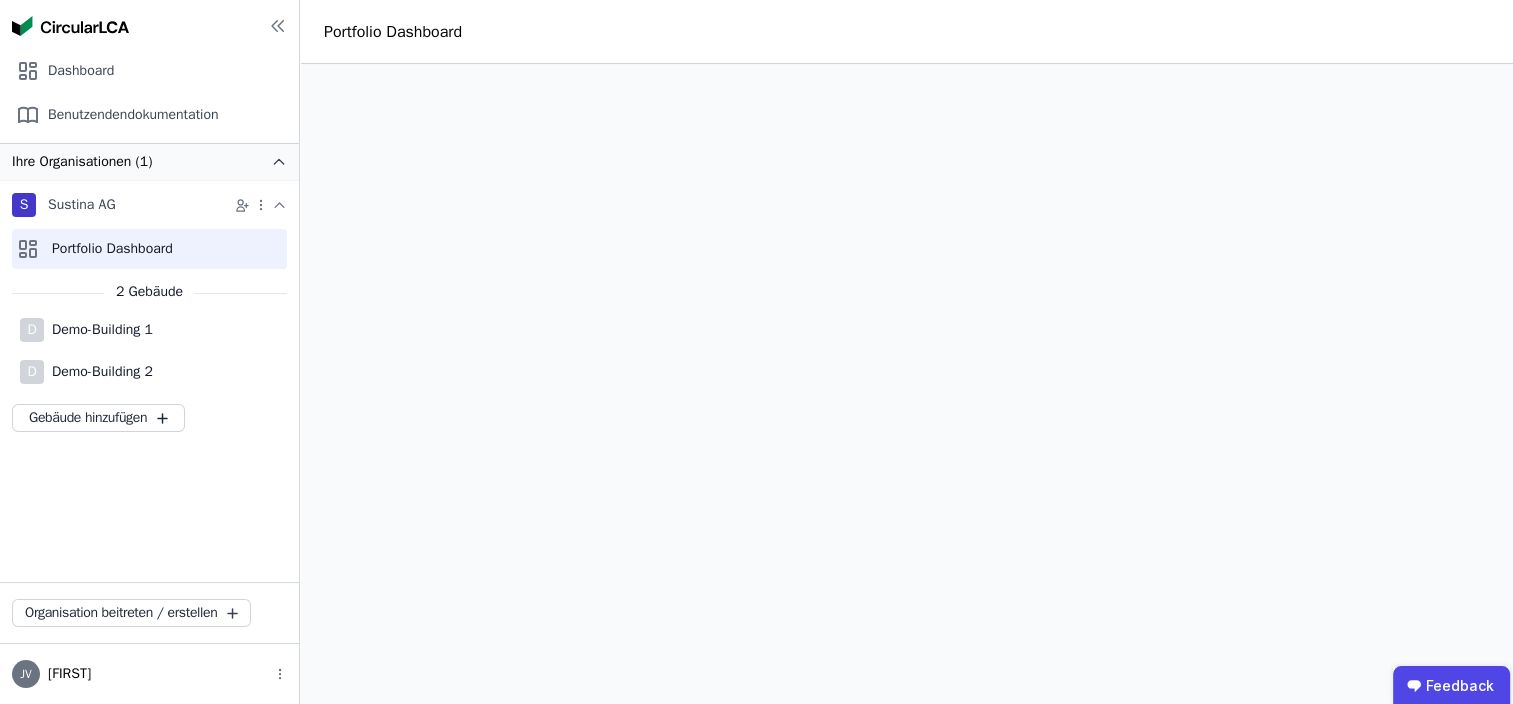 click on "Portfolio Dashboard" at bounding box center (149, 249) 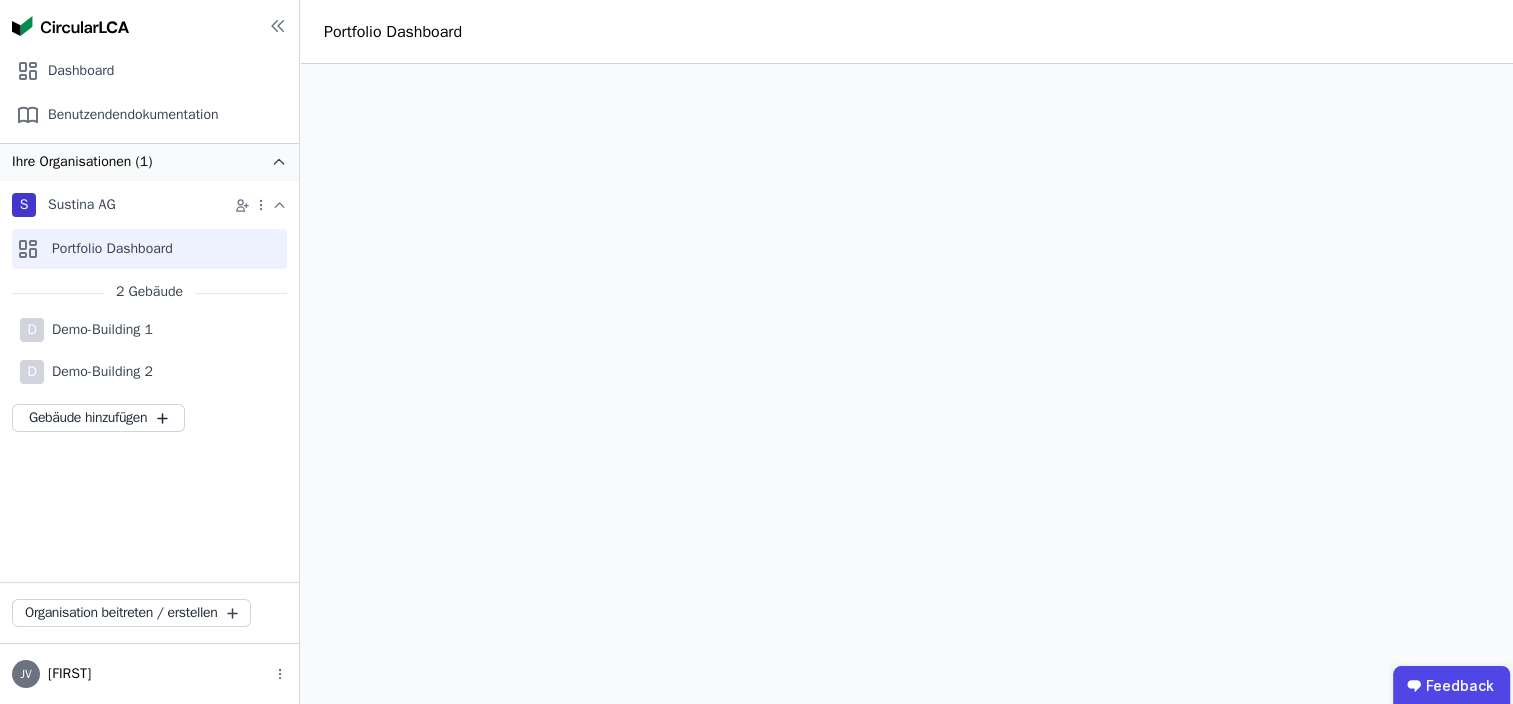 scroll, scrollTop: 0, scrollLeft: 0, axis: both 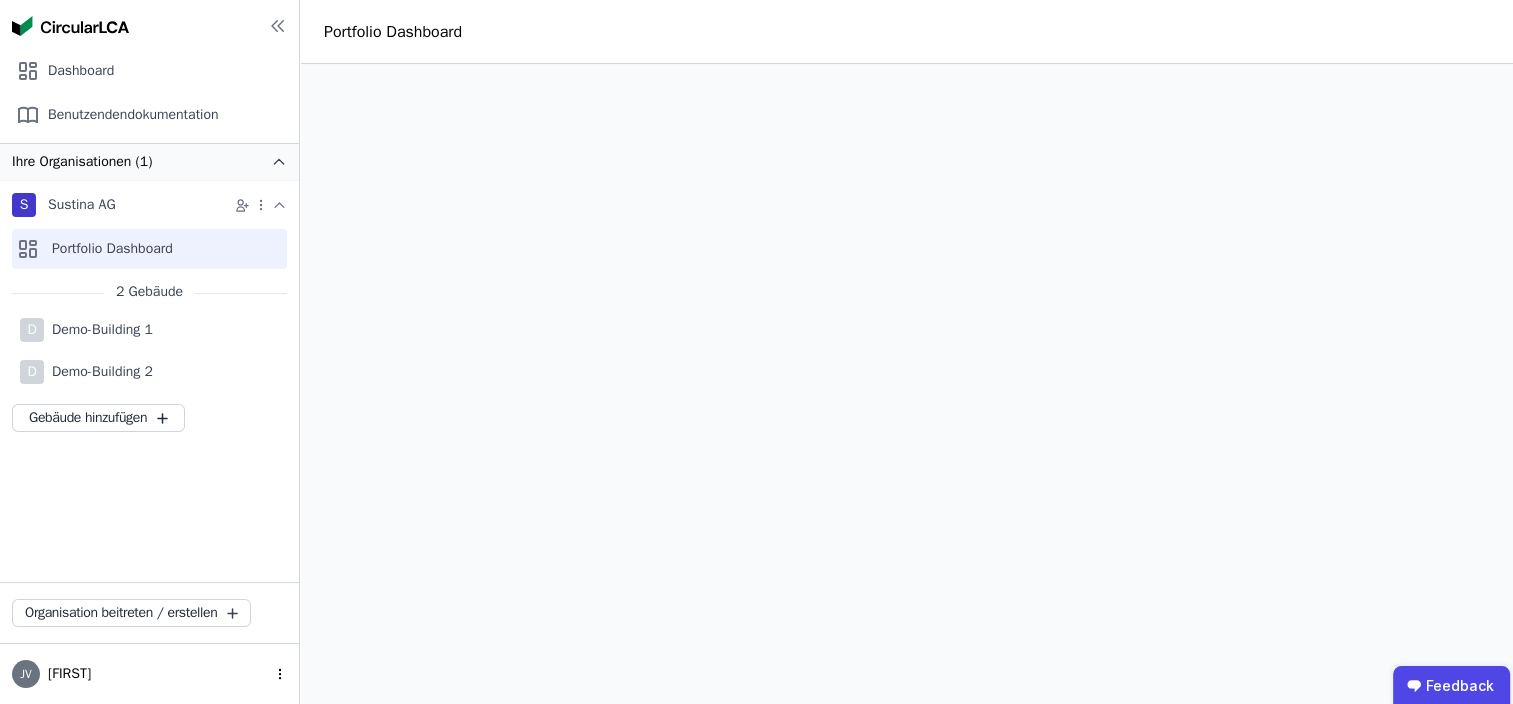 click 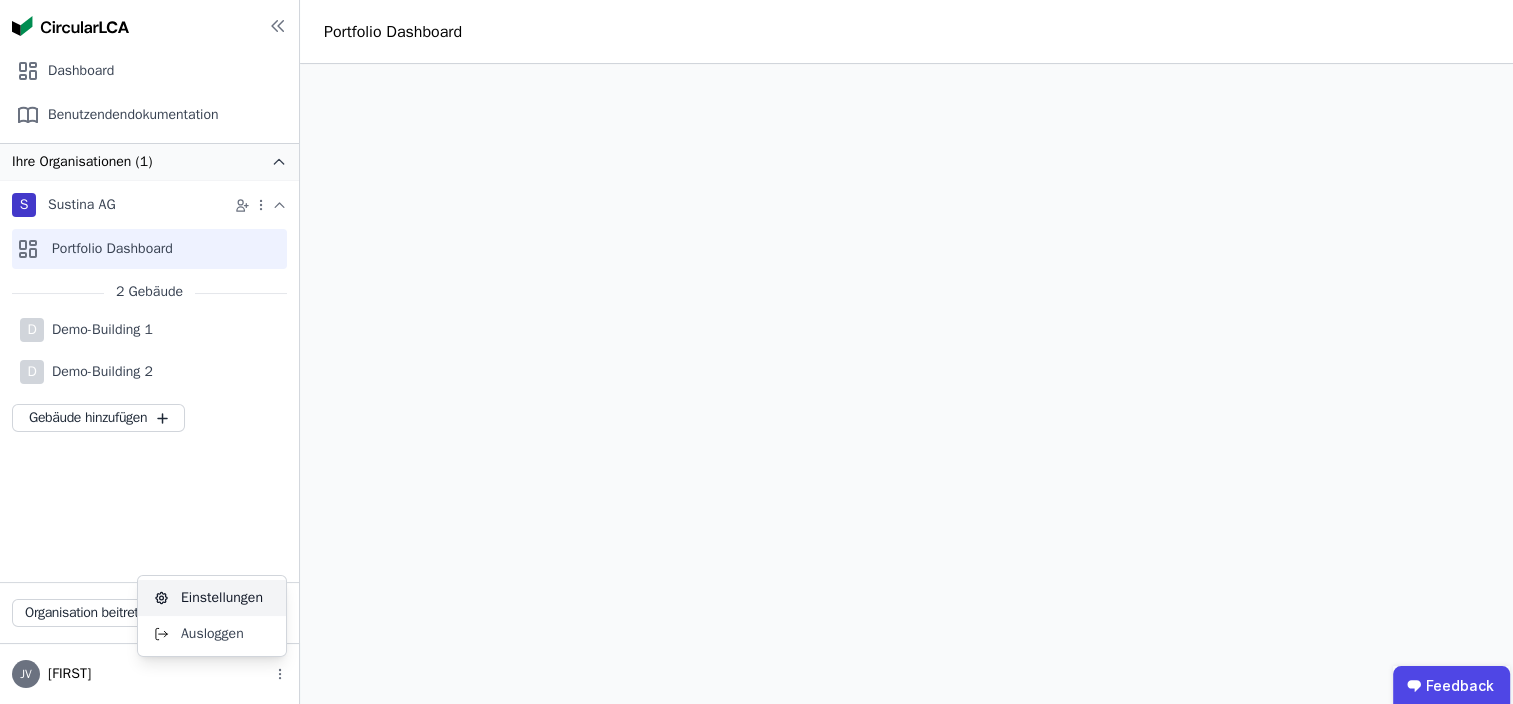 click on "Einstellungen" at bounding box center (208, 598) 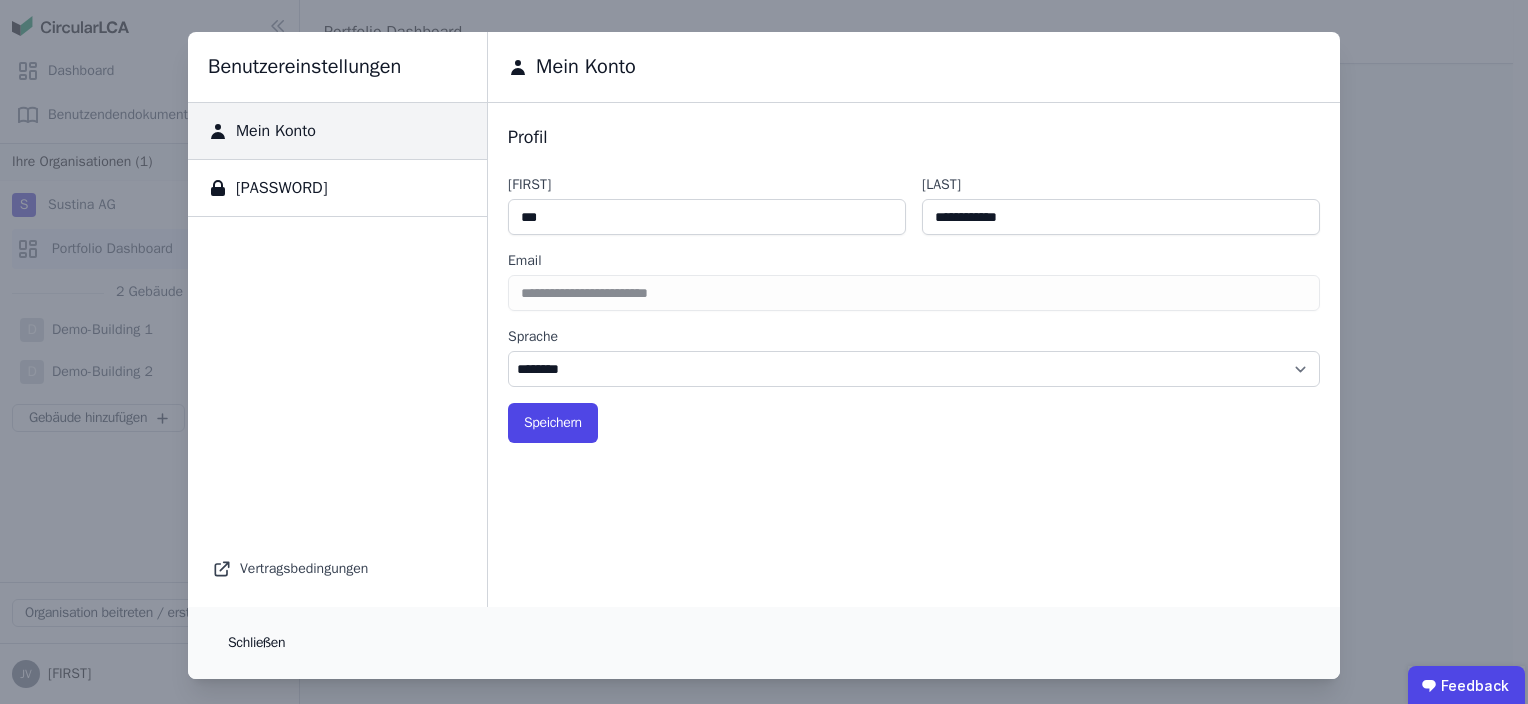click on "Schließen" at bounding box center (256, 643) 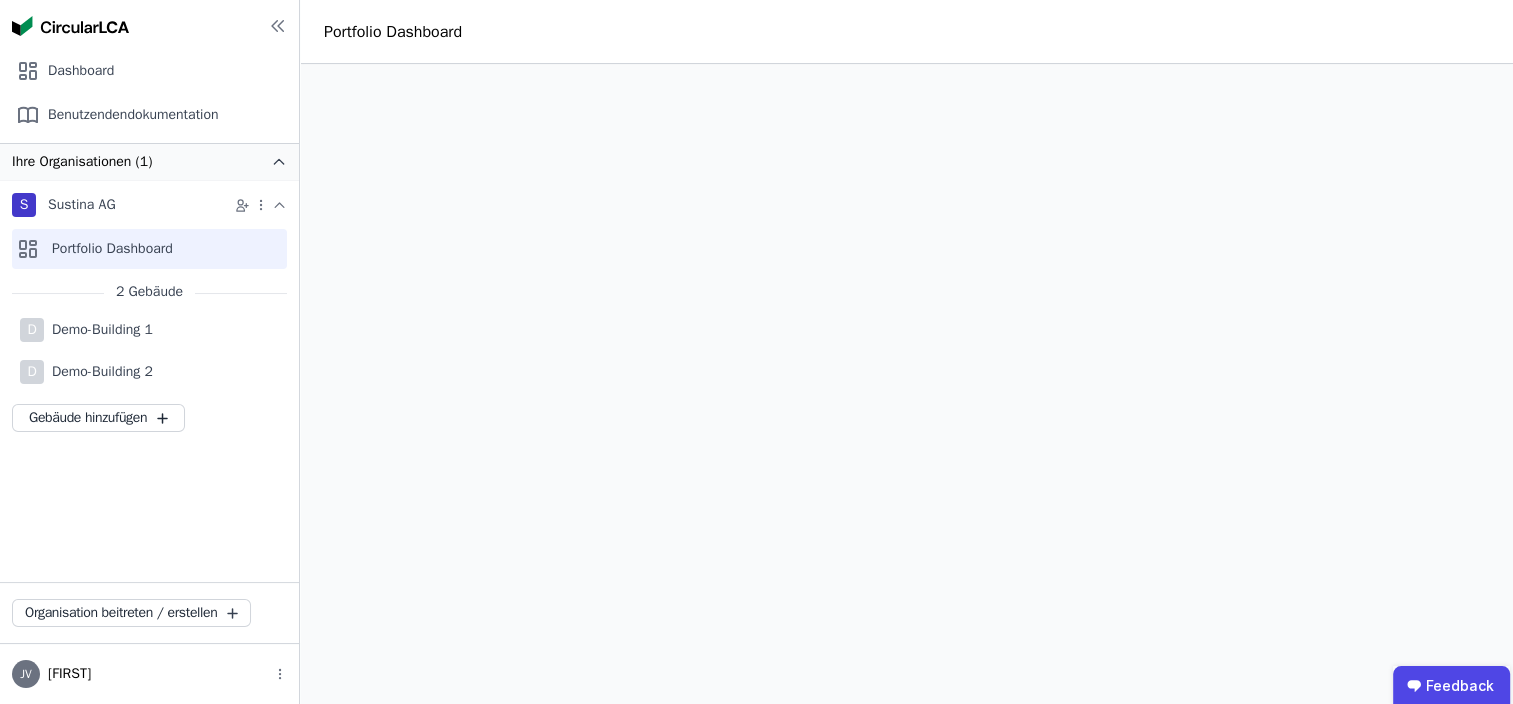 click on "Dashboard" at bounding box center [149, 71] 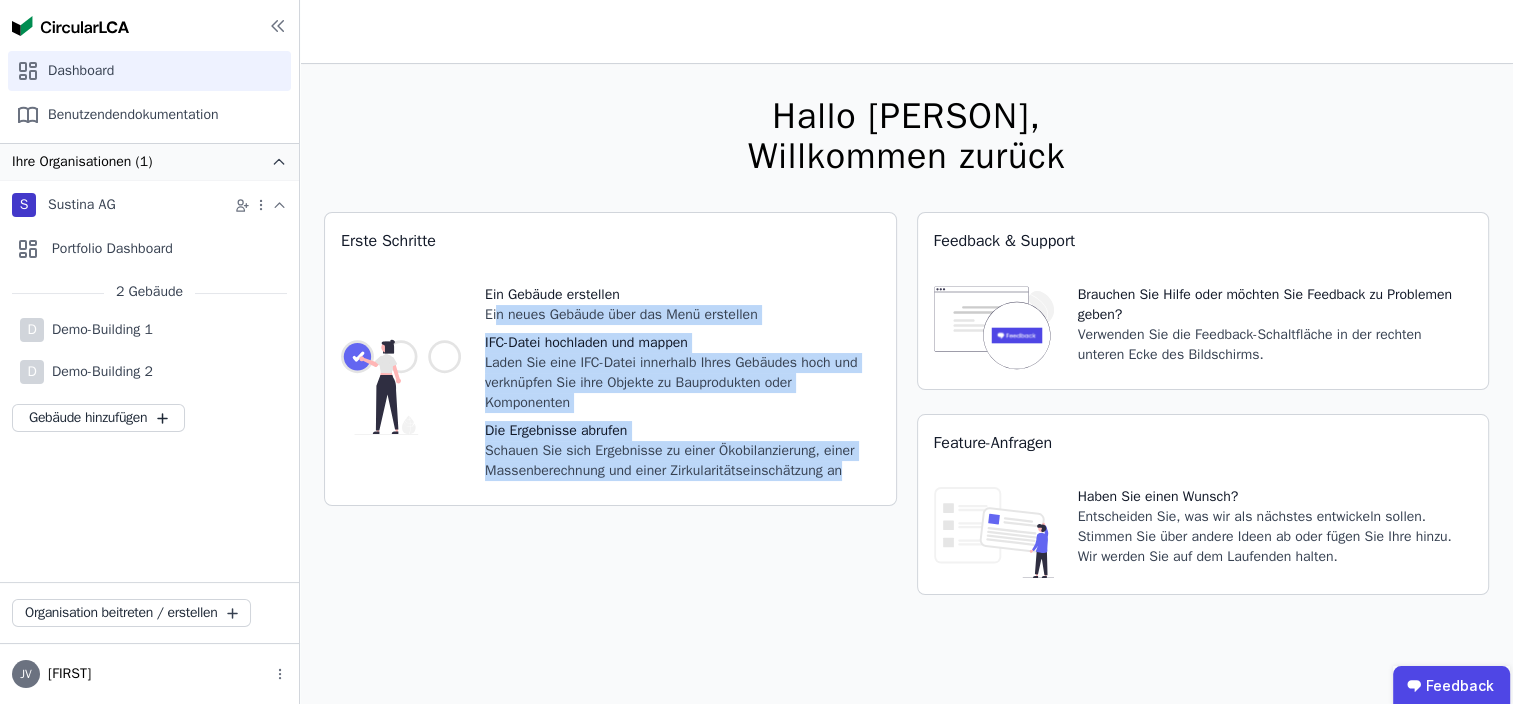 drag, startPoint x: 495, startPoint y: 316, endPoint x: 896, endPoint y: 492, distance: 437.92352 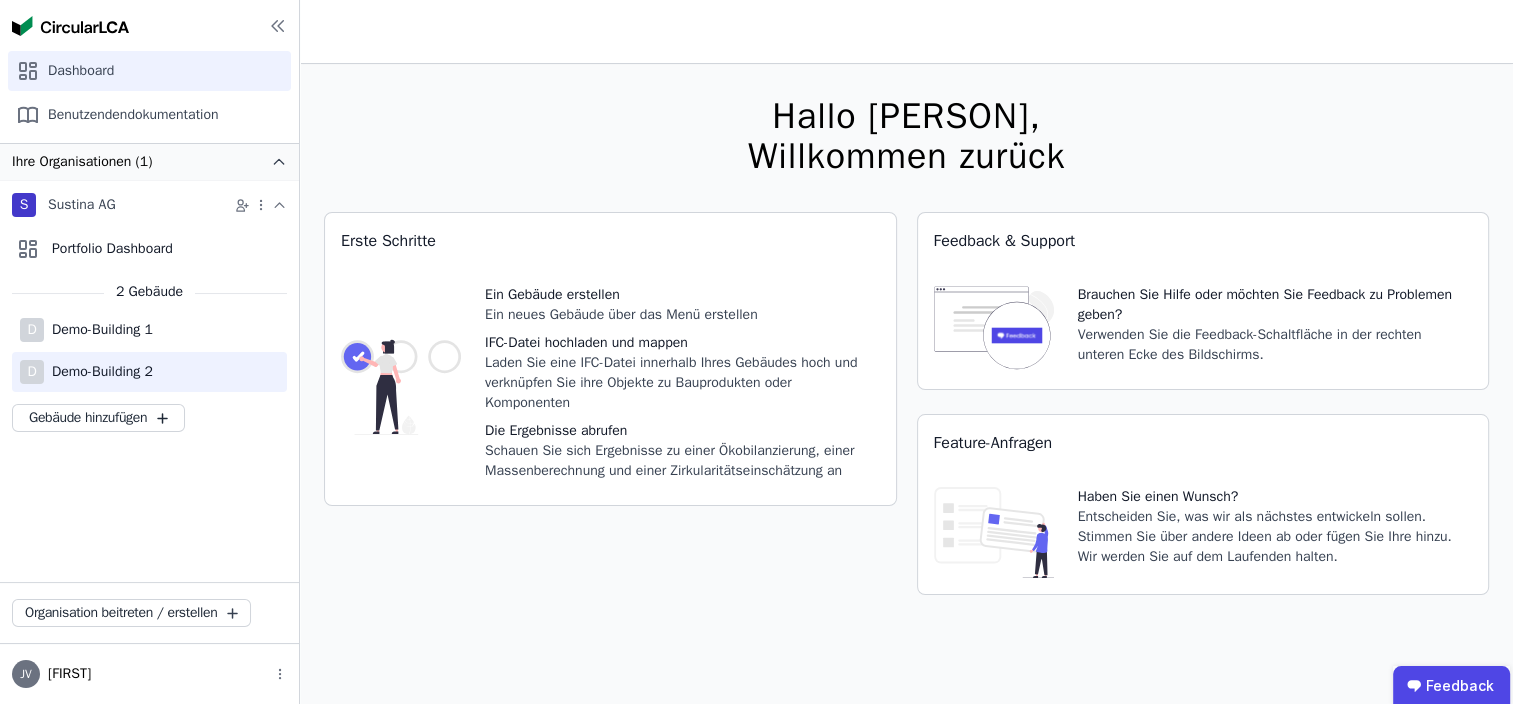 click on "D Demo-Building 2" at bounding box center [149, 372] 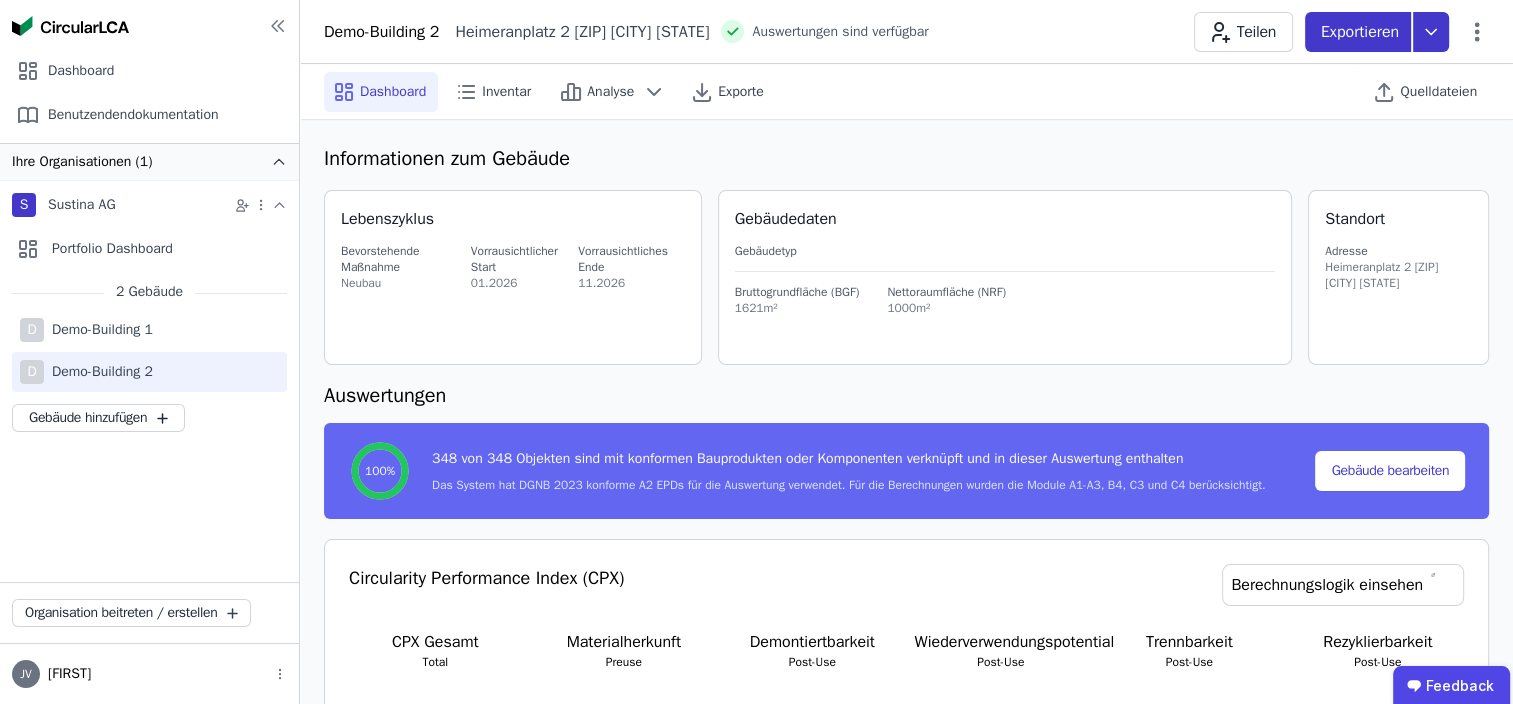 click 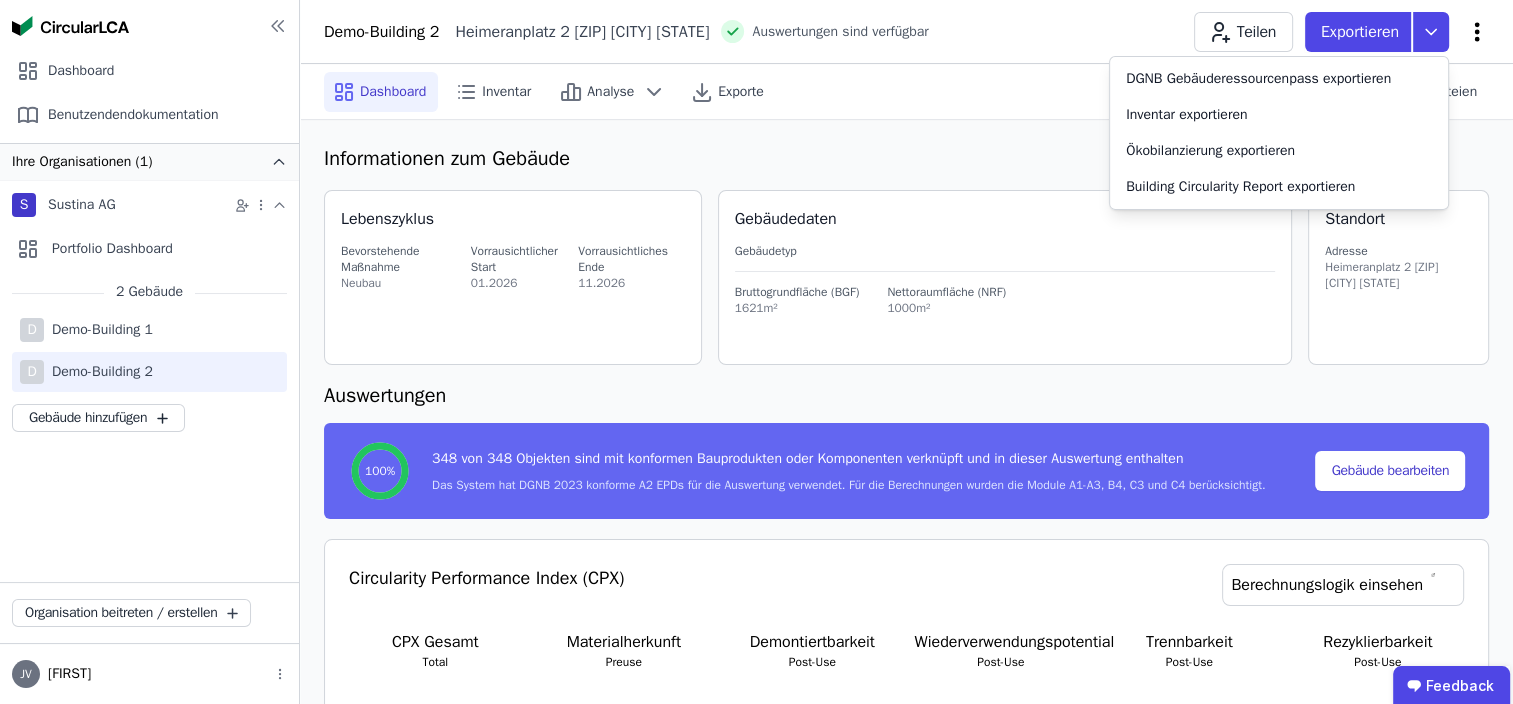 click 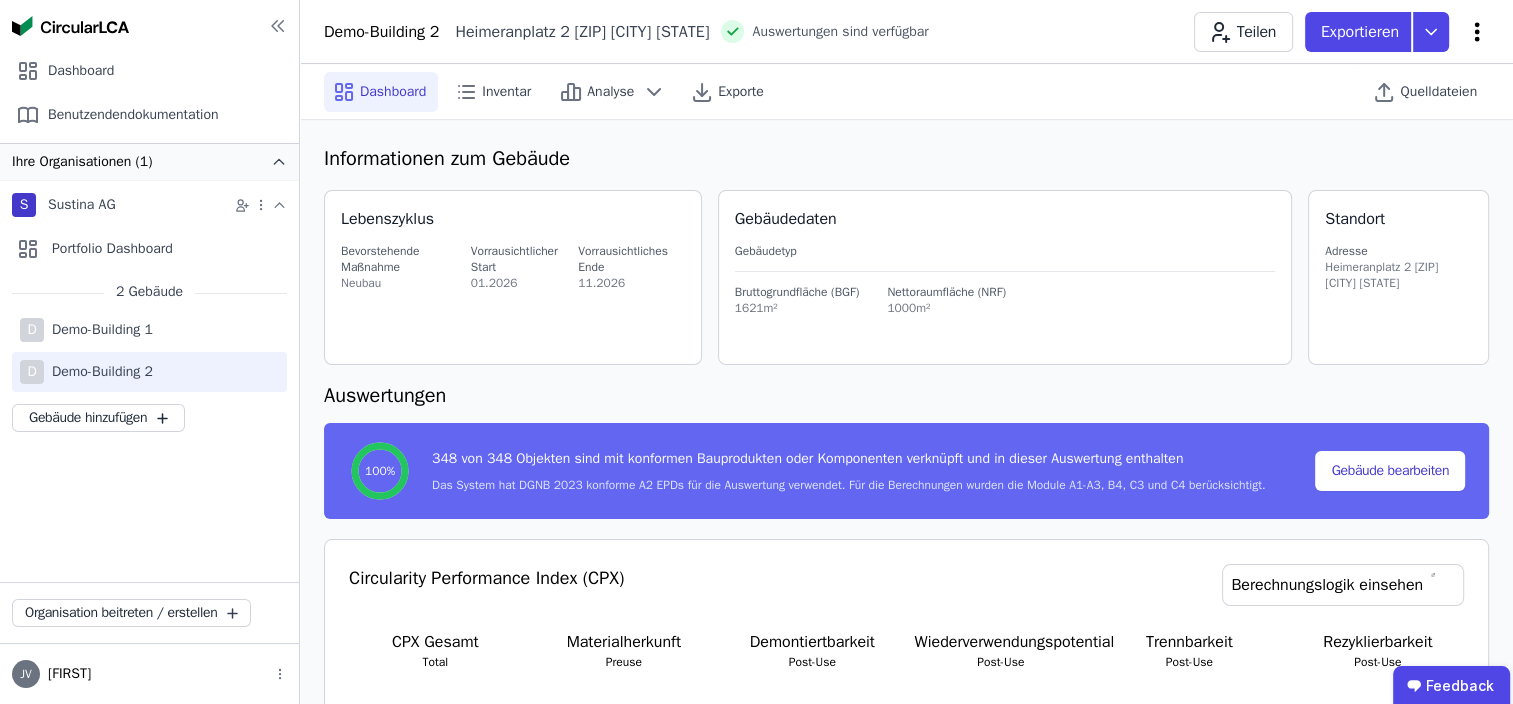 click 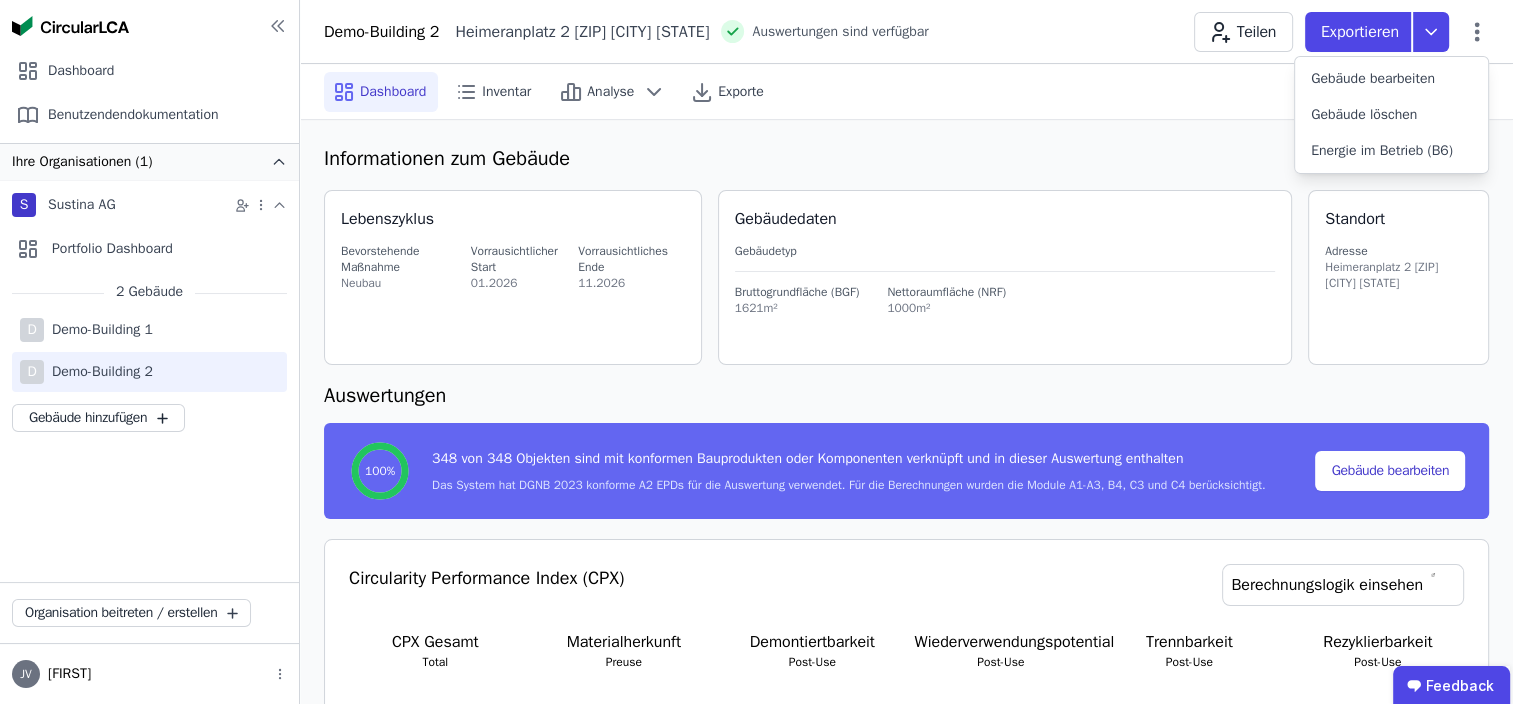 click on "Informationen zum Gebäude Lebenszyklus Bevorstehende Maßnahme Neubau Vorrausichtlicher Start [DATE] Vorrausichtliches Ende [DATE] Gebäudedaten Gebäudetyp Bruttogrundfläche (BGF) [NUMBER]m² Nettoraumfläche (NRF) [NUMBER]m² Standort Adresse Heimeranplatz [NUMBER] [POSTAL_CODE] [CITY] DE Auswertungen [NUMBER]% von [NUMBER] Objekten sind mit konformen Bauprodukten oder Komponenten verknüpft und in dieser Auswertung enthalten Das System hat DGNB [YEAR] konforme A2 EPDs für die Auswertung verwendet. Für die Berechnungen wurden die Module A1-A3, B4, C3 und C4 berücksichtigt. Gebäude bearbeiten Circularity Performance Index (CPX) Berechnungslogik einsehen CPX Gesamt Total [NUMBER] [NUMBER] Materialherkunft Preuse [NUMBER] [NUMBER] Demontiertbarkeit Post-Use [NUMBER] [NUMBER] Wiederverwendungspotential Post-Use [NUMBER] [NUMBER] Trennbarkeit Post-Use [NUMBER] [NUMBER] Rezyklierbarkeit Post-Use [NUMBER] [NUMBER] Gesamt Emissionen (GWP) Gesamt [NUMBER] kg CO2e / m²a Graue Emissionen [NUMBER] kg CO2e / m²a [NUMBER] [NUMBER] [NUMBER] [NUMBER] [NUMBER] [NUMBER] [NUMBER] [NUMBER] A1-A3 C3 C4 D [NUMBER] [NUMBER] [NUMBER] [NUMBER] [NUMBER] [NUMBER] [NUMBER] [NUMBER] Keine Auswertung verfügbar B6 Modul hinzufügen" at bounding box center [906, 1803] 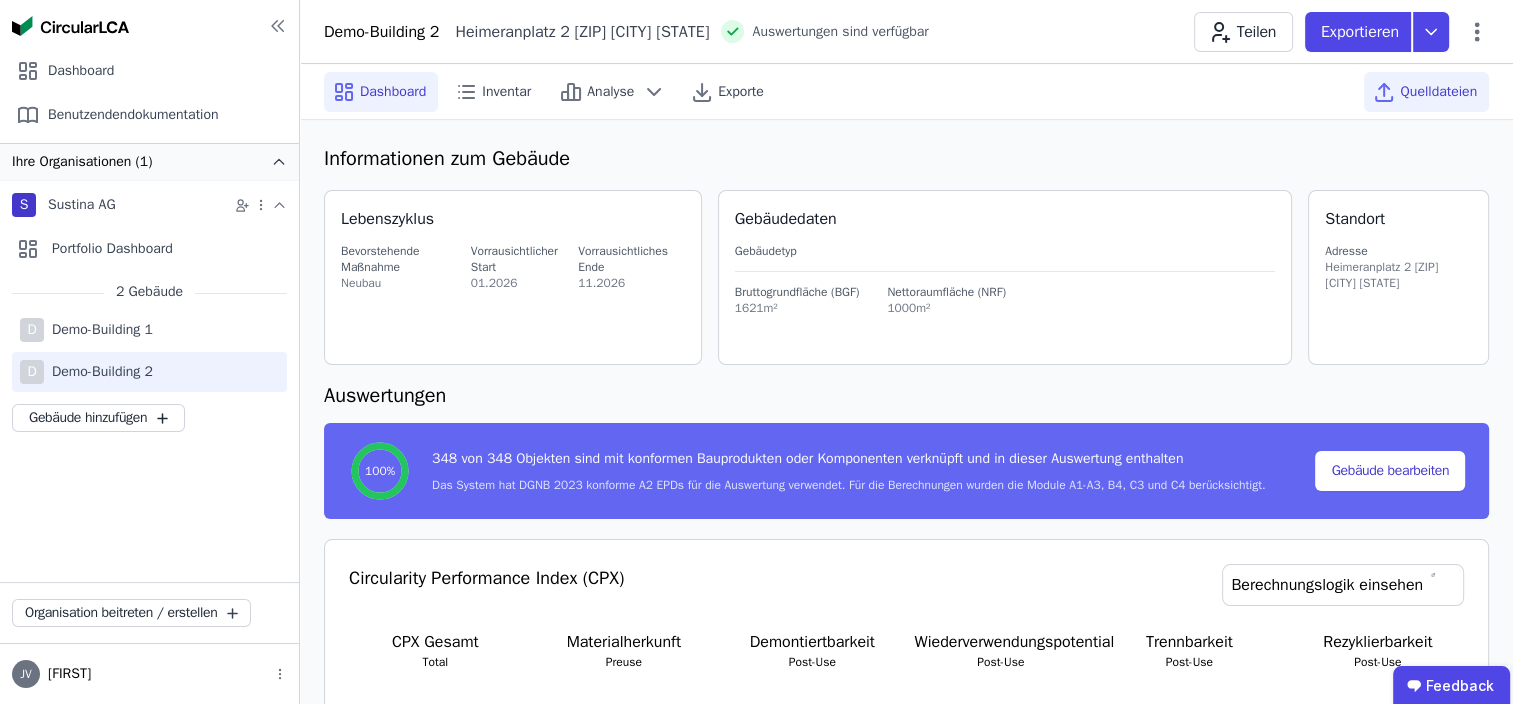 click on "Quelldateien" at bounding box center (1438, 92) 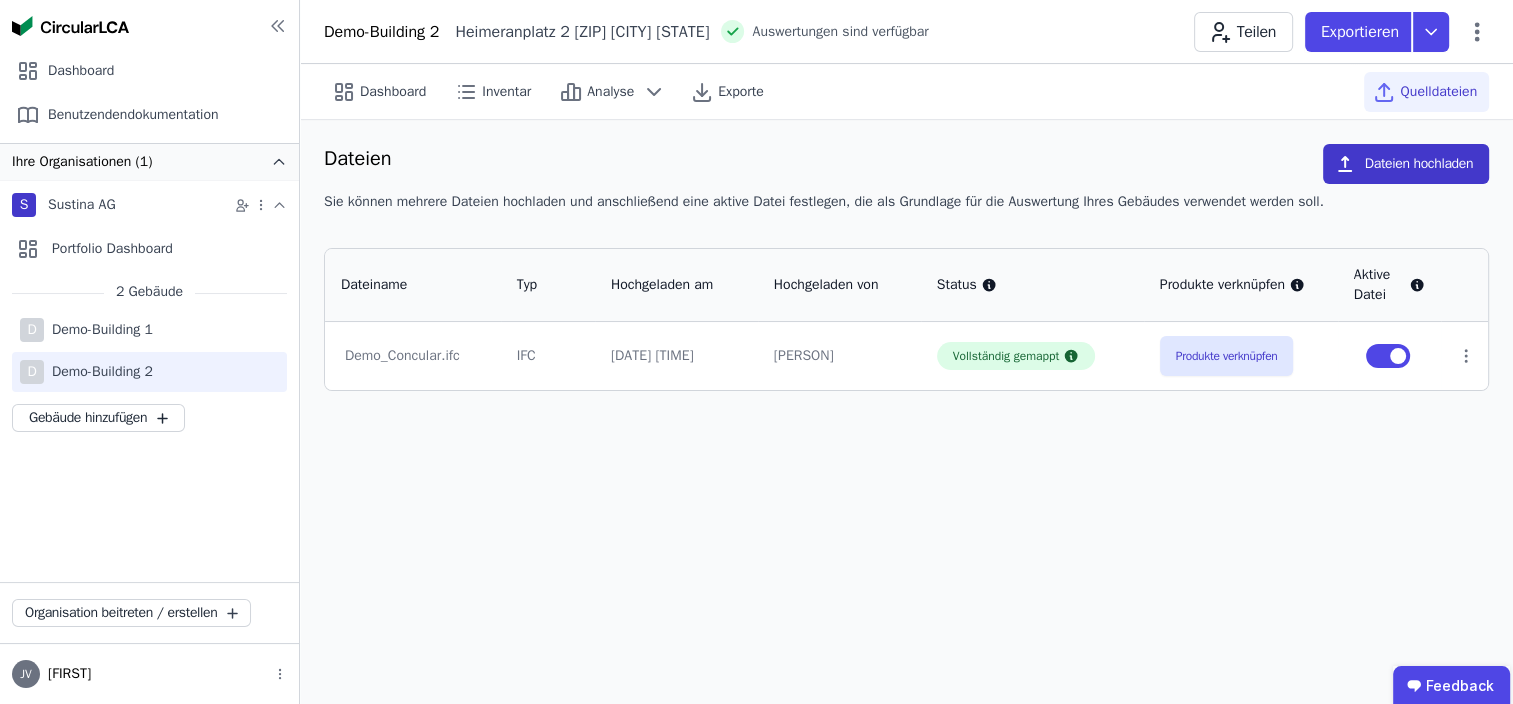 click on "Dateien hochladen" at bounding box center (1406, 164) 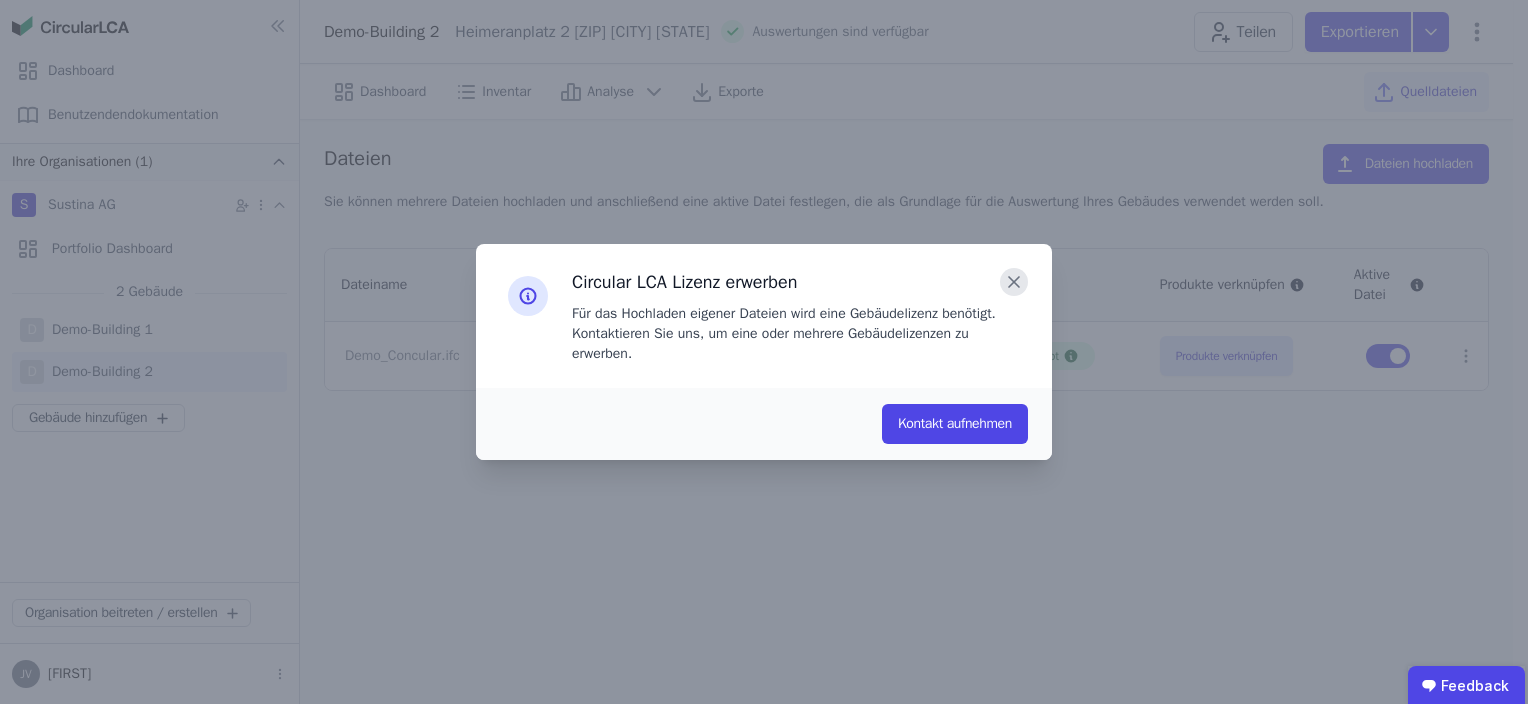 click 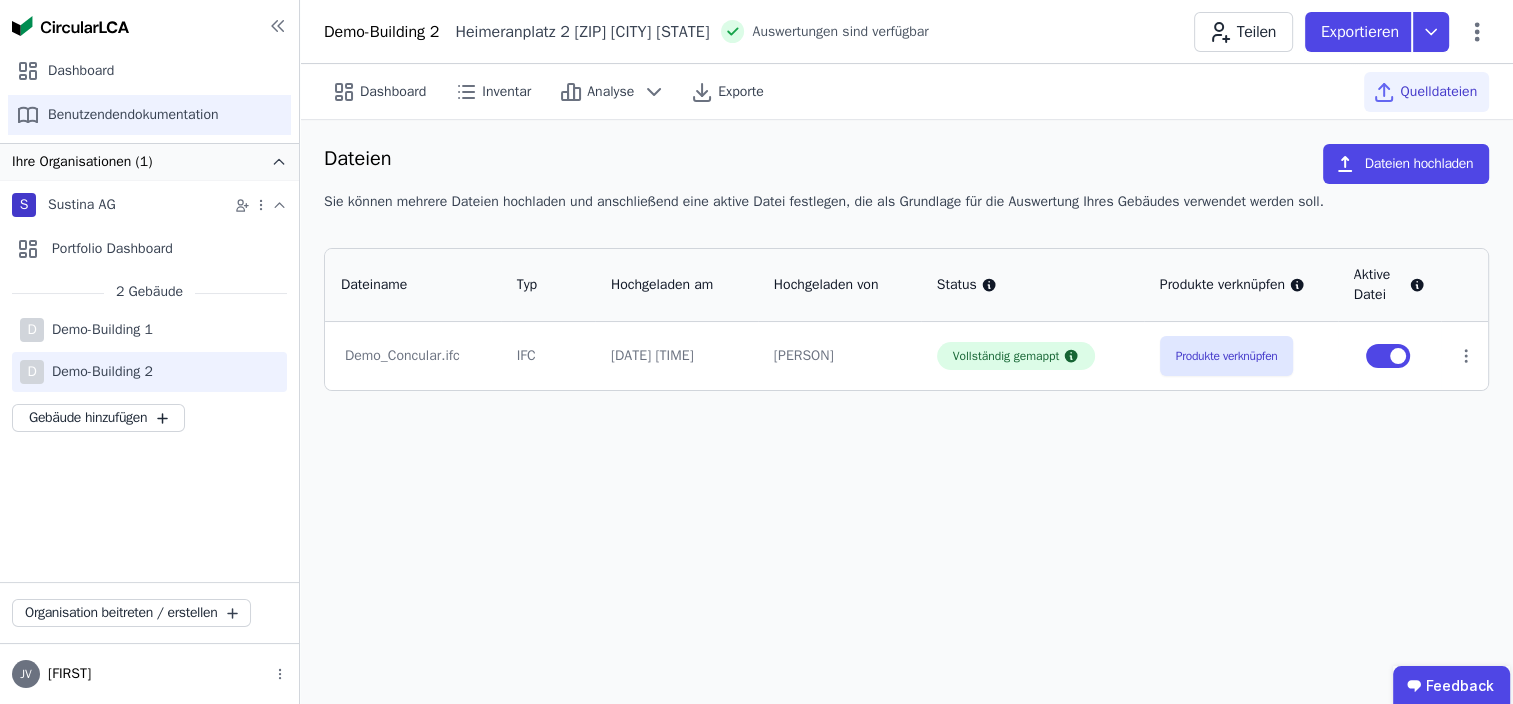 click on "Benutzendendokumentation" at bounding box center (149, 115) 